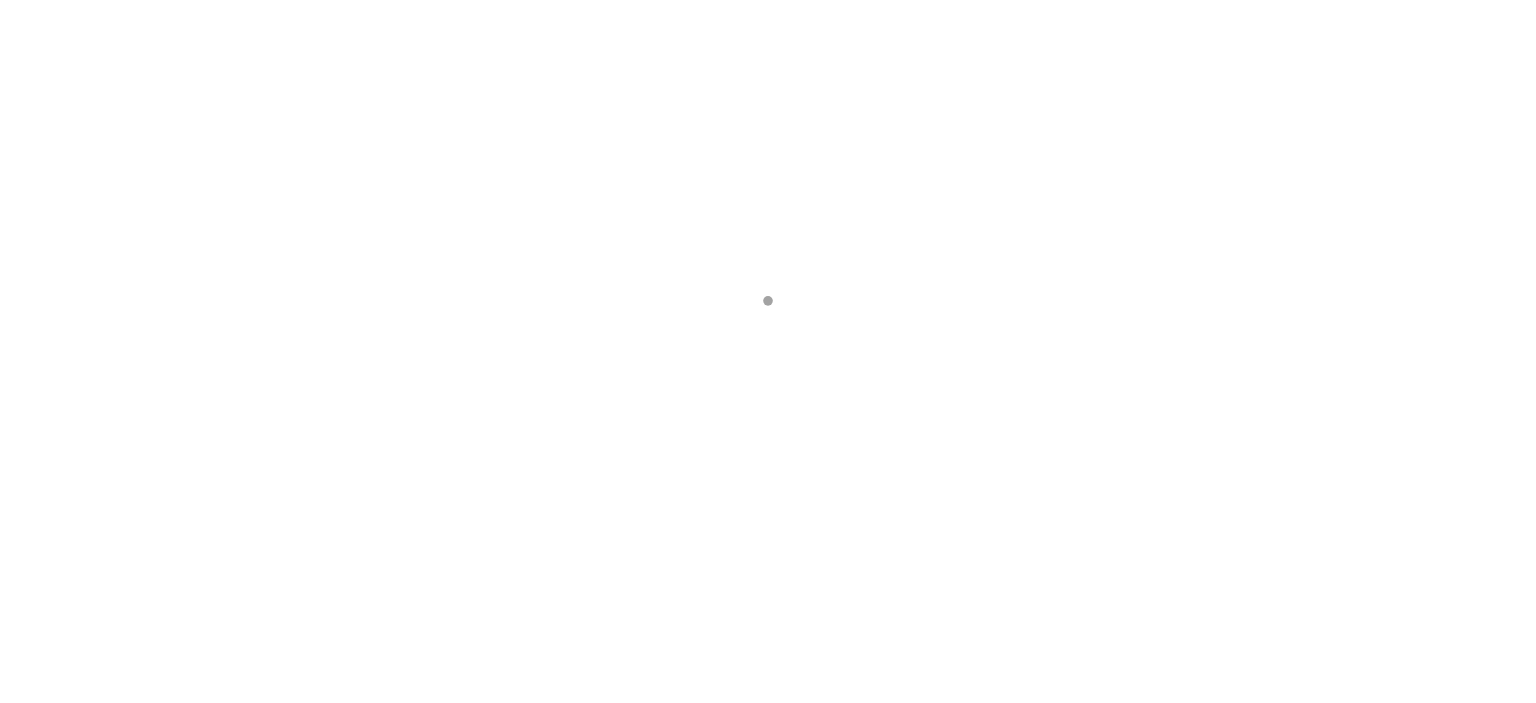 scroll, scrollTop: 0, scrollLeft: 0, axis: both 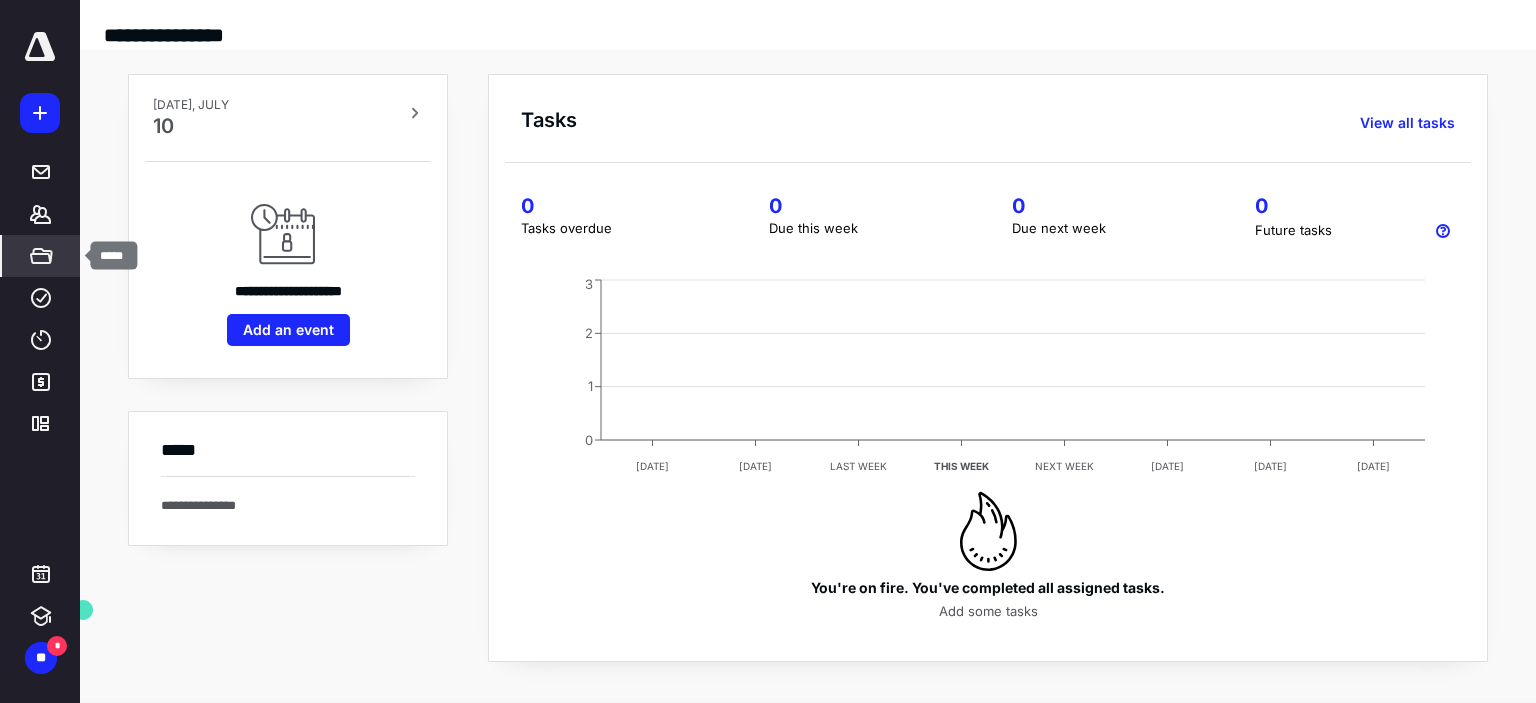 click on "*****" at bounding box center (41, 256) 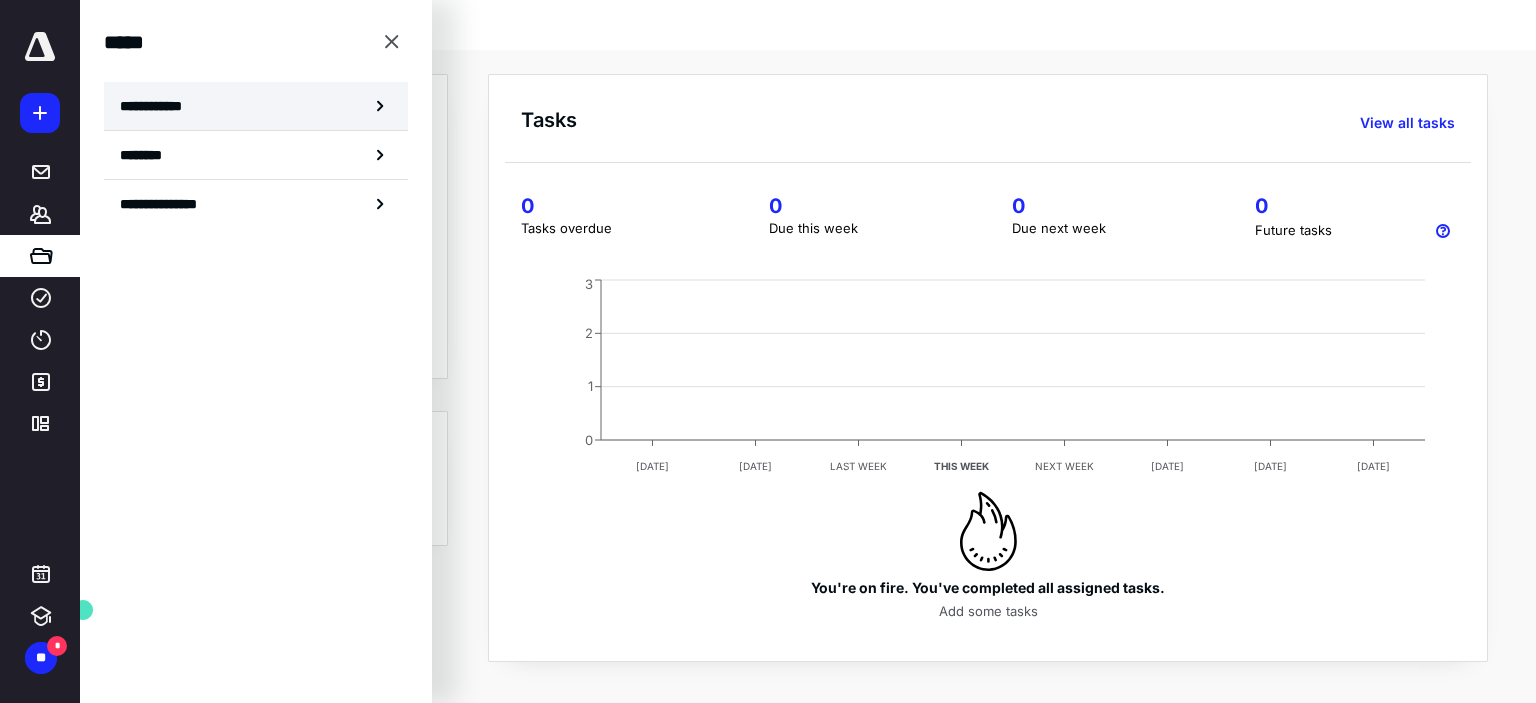 click on "**********" at bounding box center (256, 106) 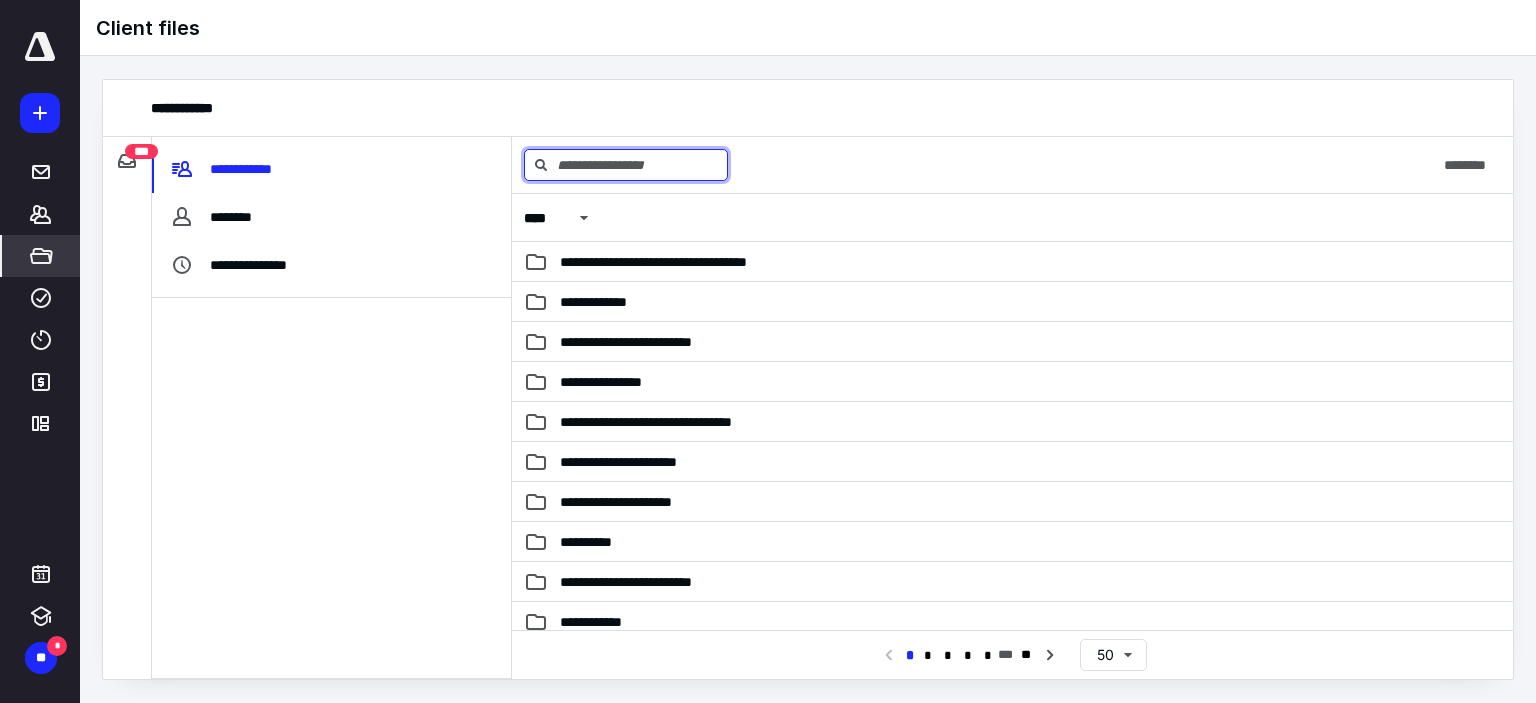 click at bounding box center [626, 165] 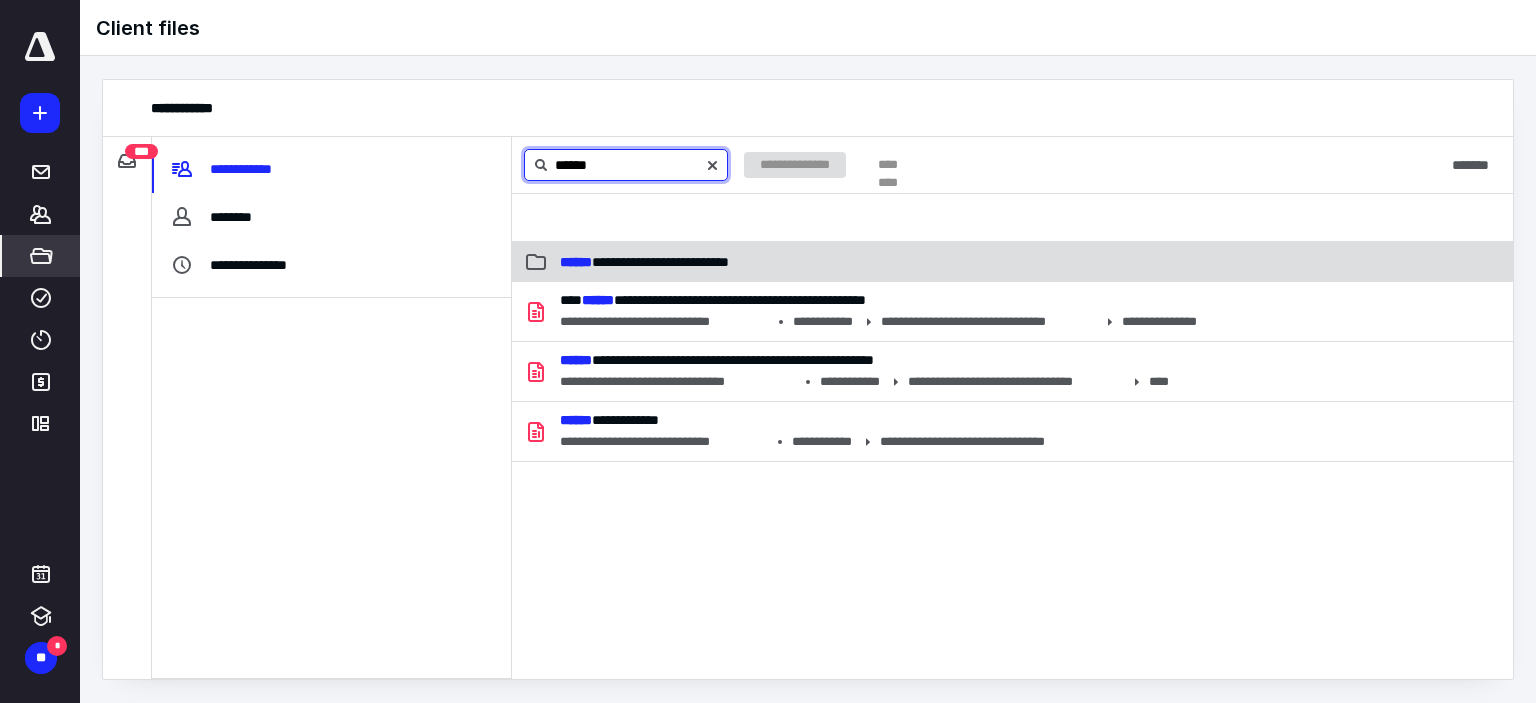 type on "******" 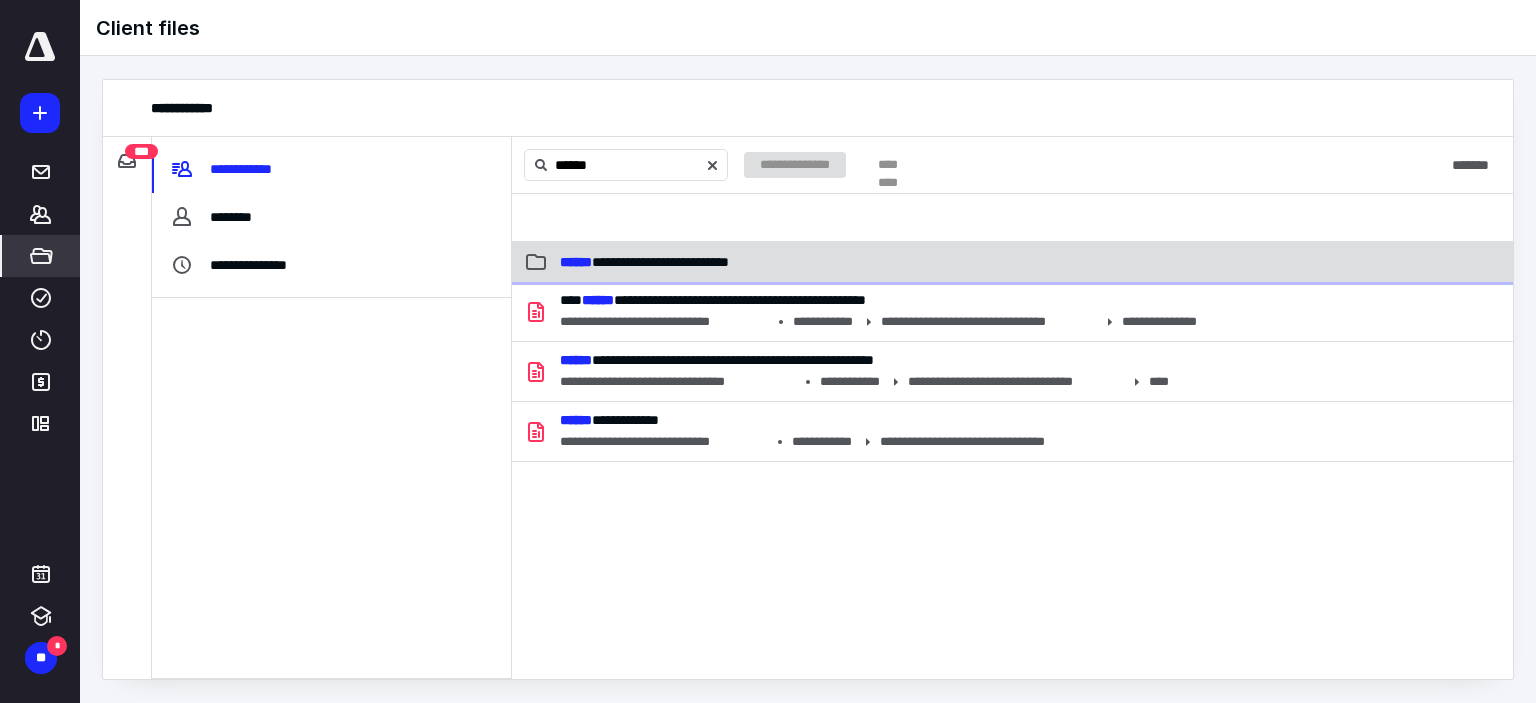 click on "******" at bounding box center (576, 262) 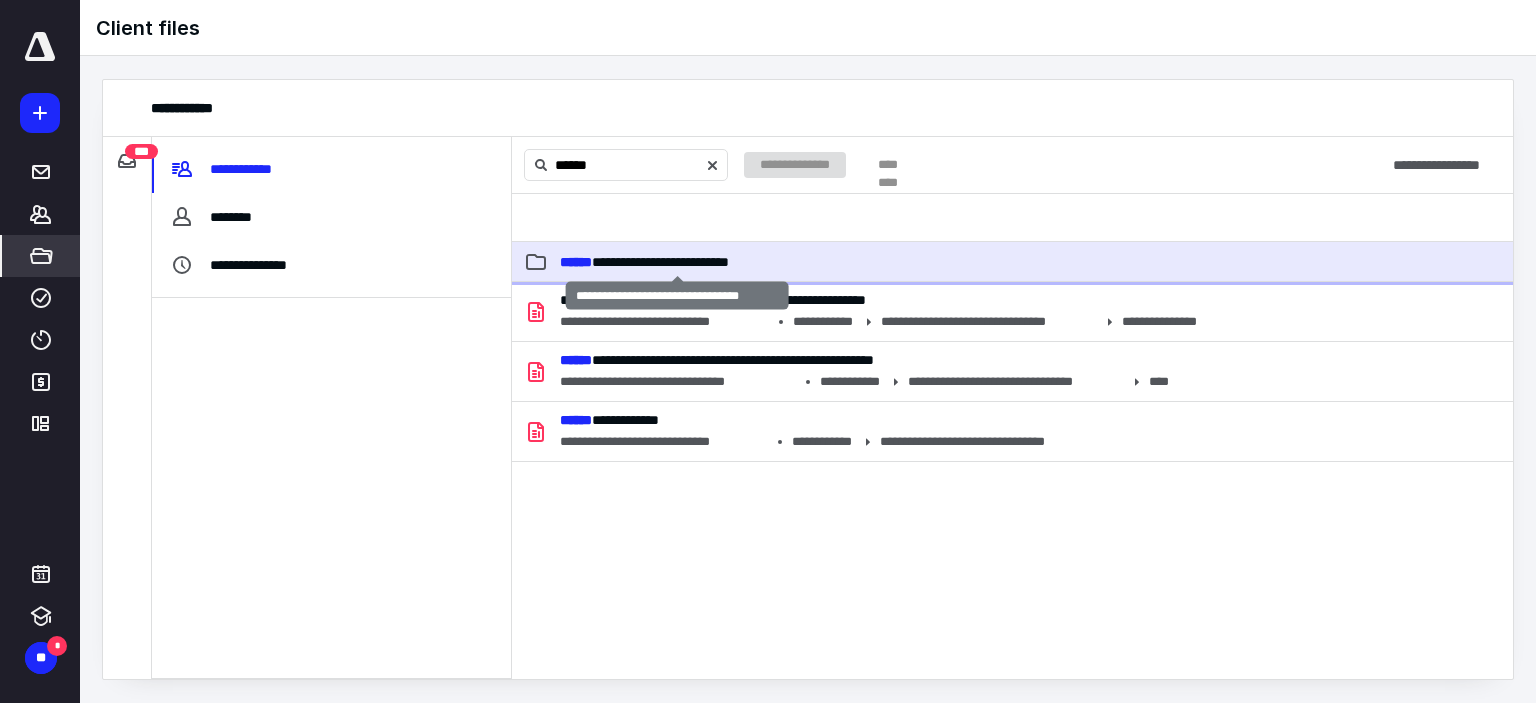 click on "******" at bounding box center (576, 262) 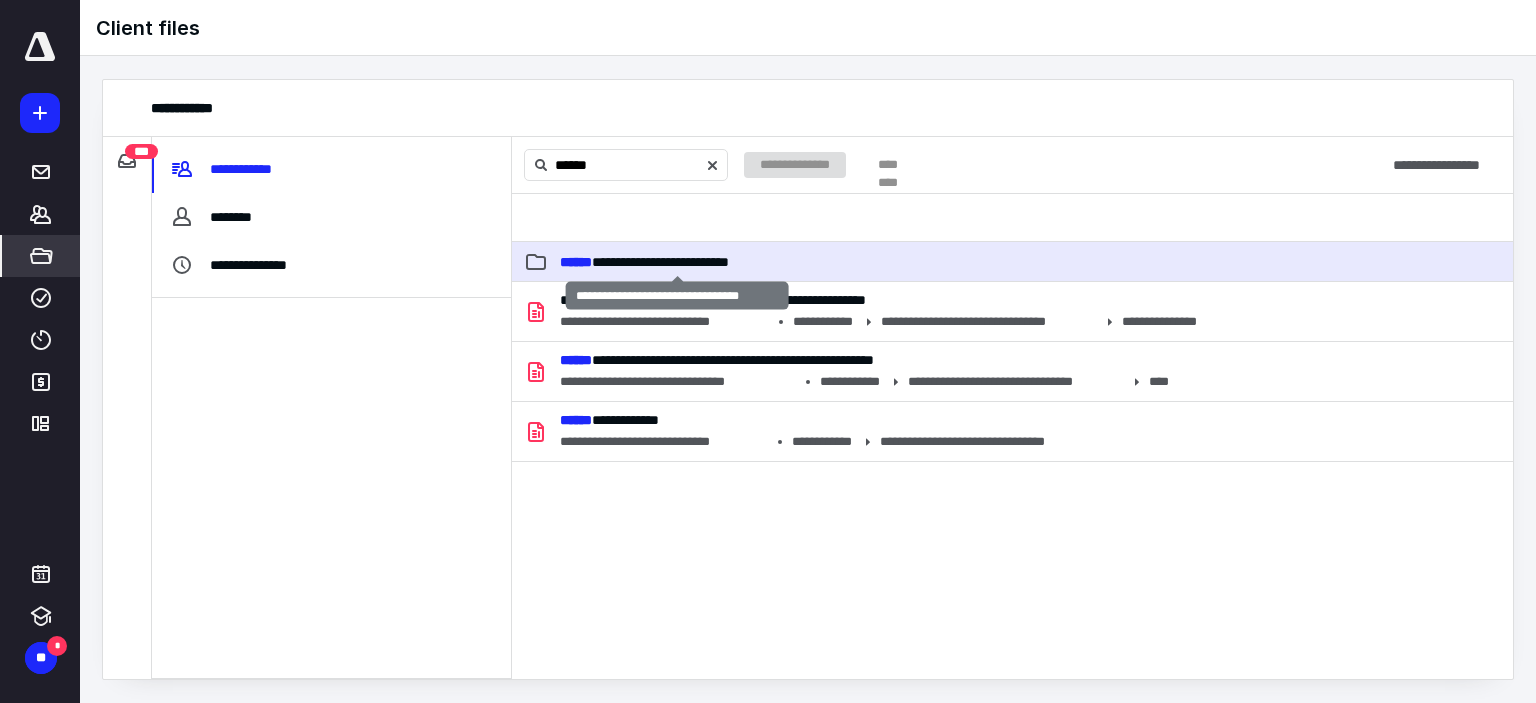 type 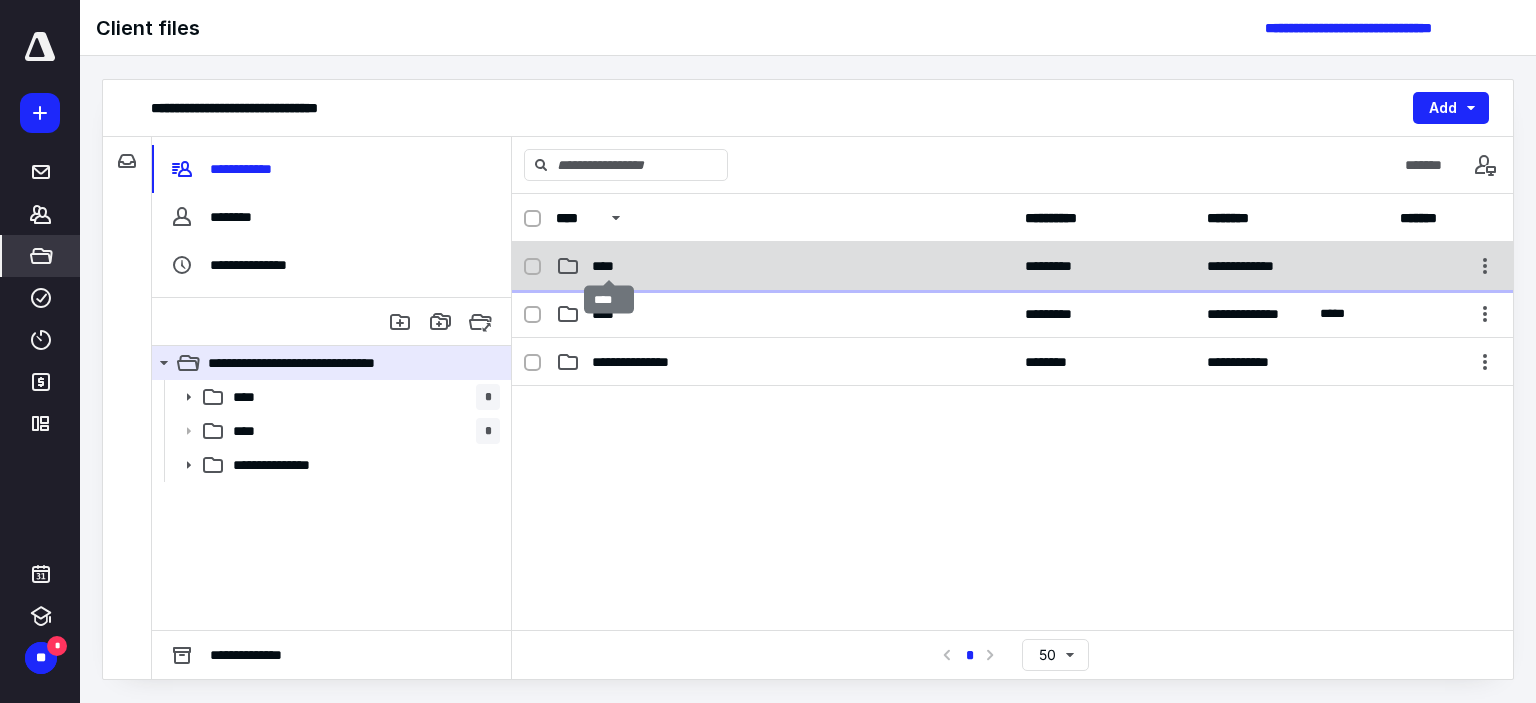 click on "****" at bounding box center (609, 266) 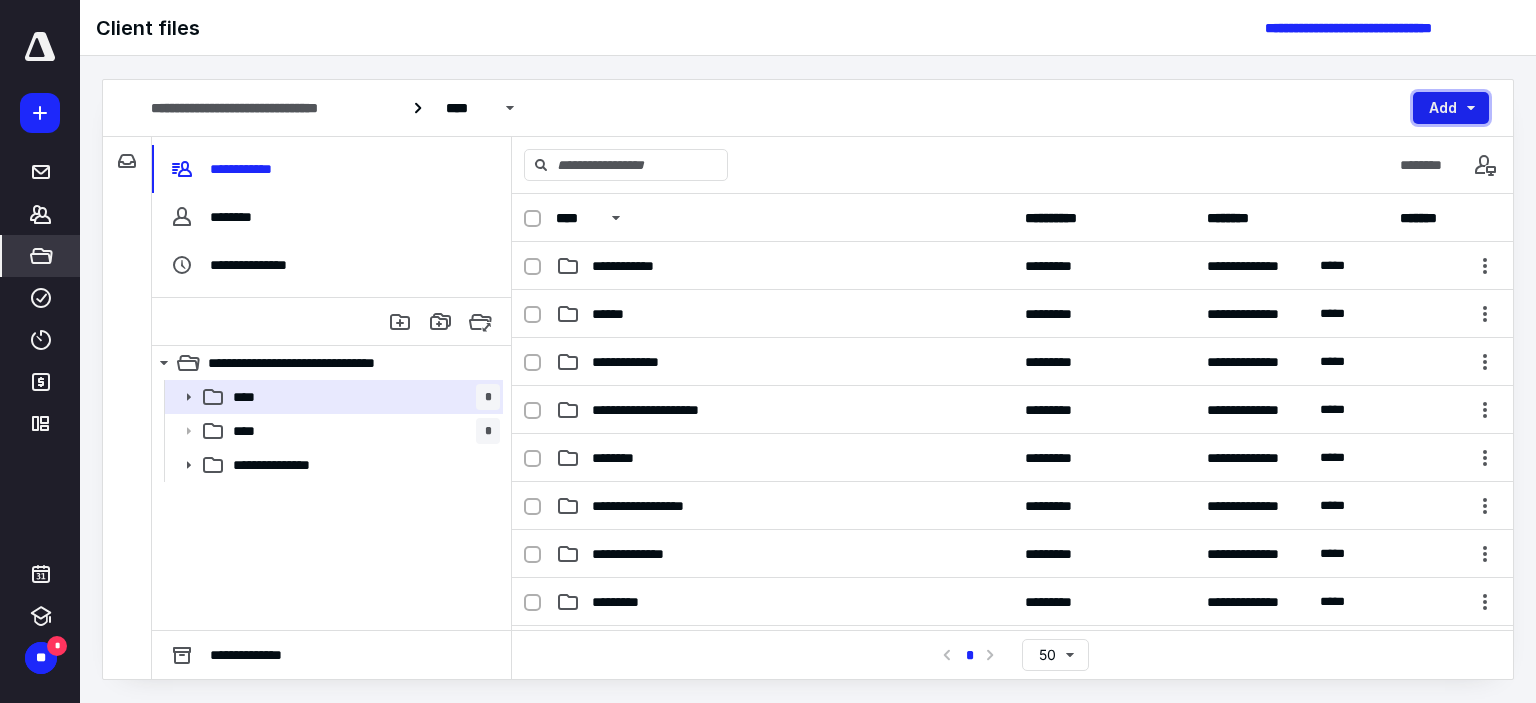 click on "Add" at bounding box center [1451, 108] 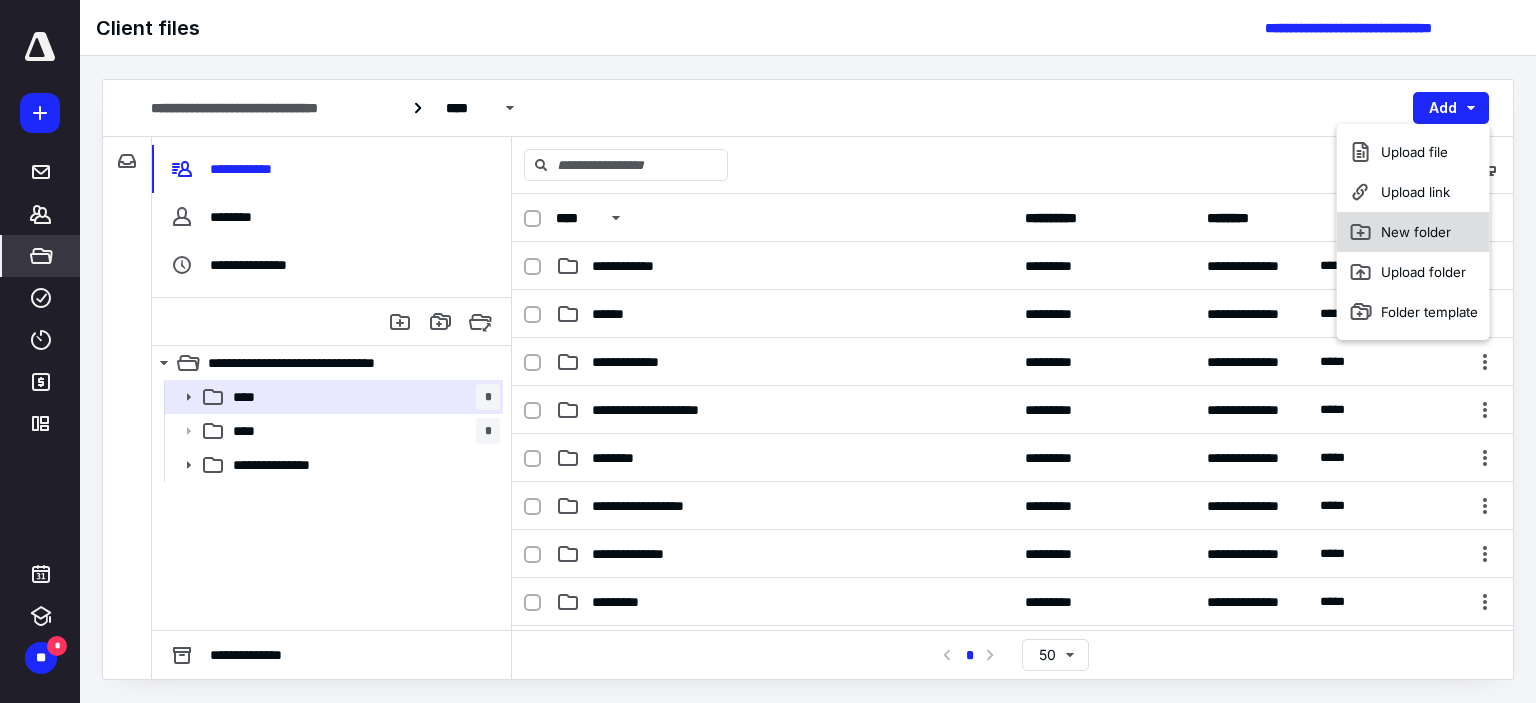 click on "New folder" at bounding box center [1413, 232] 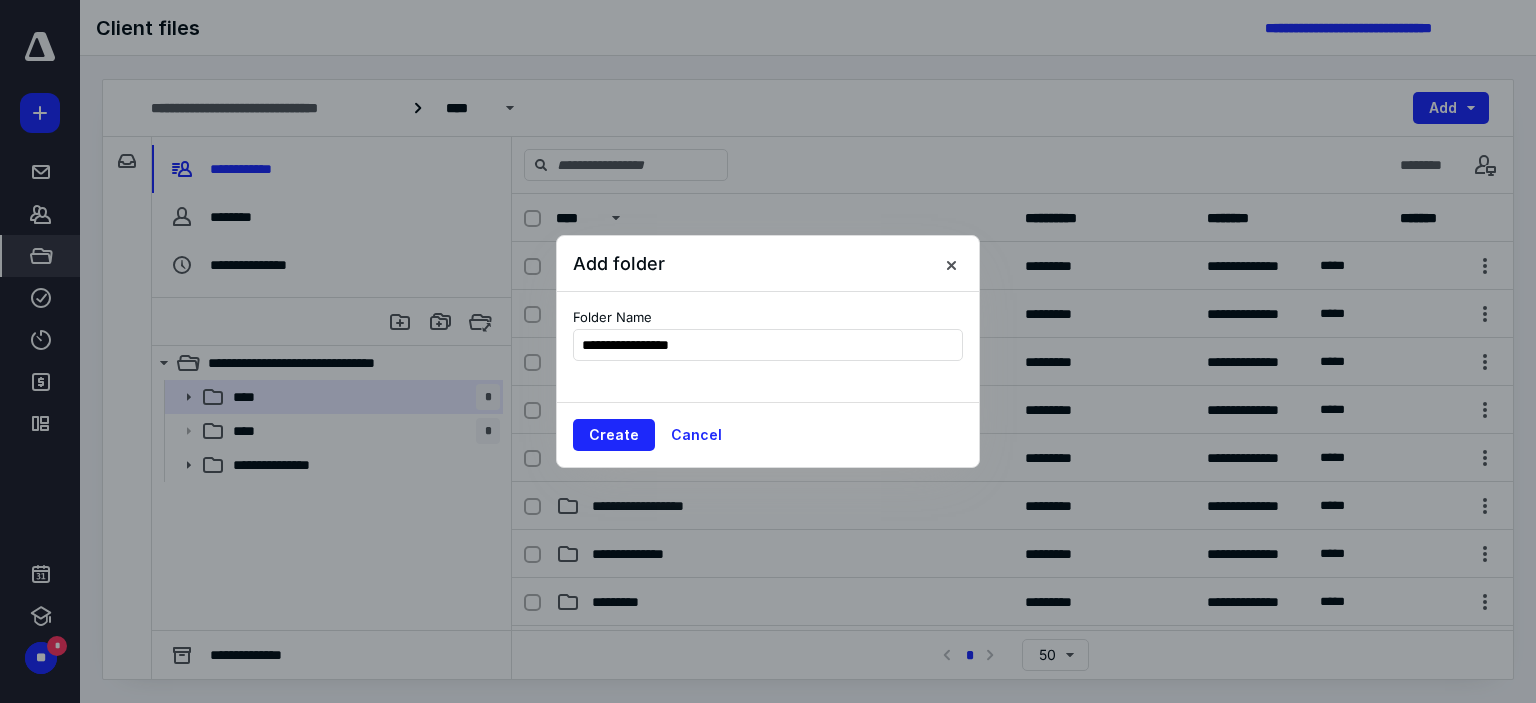 type on "**********" 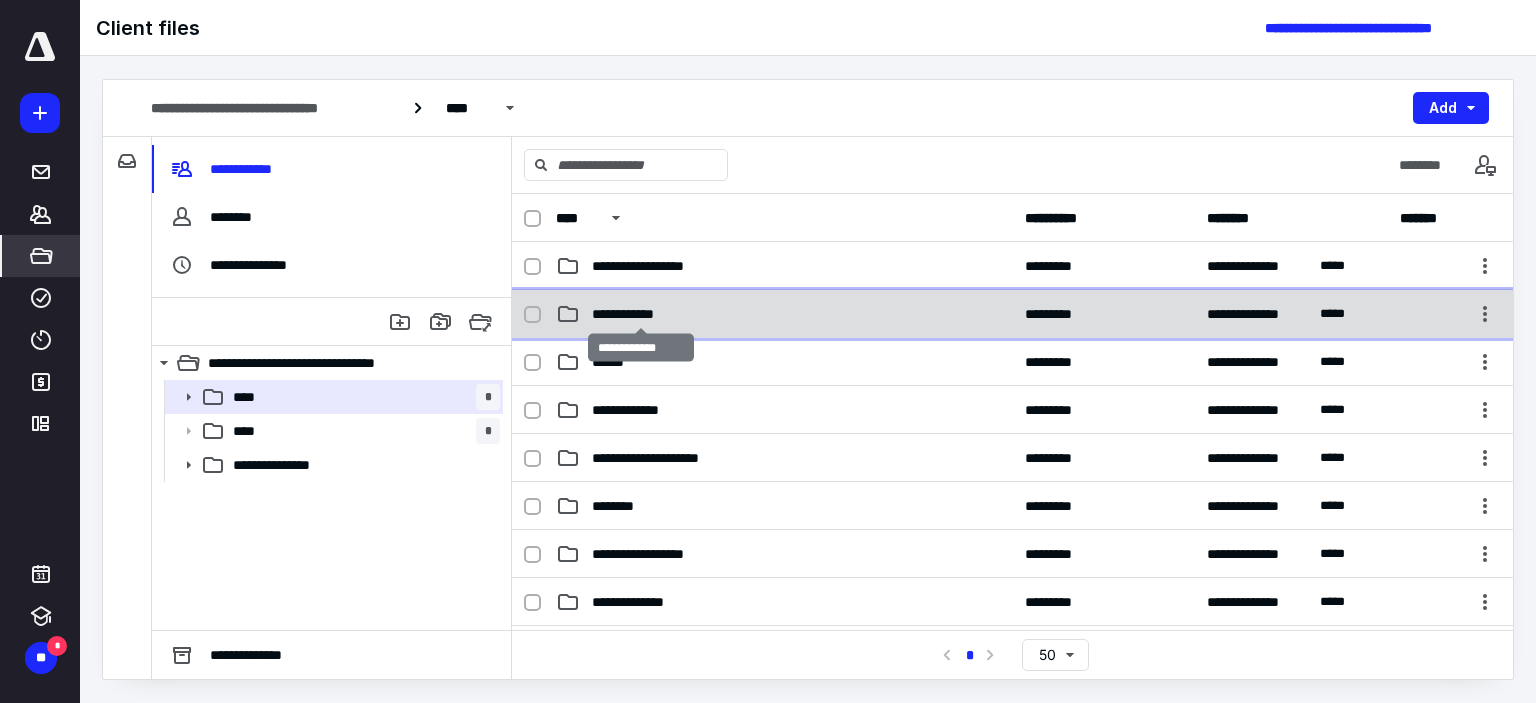 click on "**********" at bounding box center [641, 314] 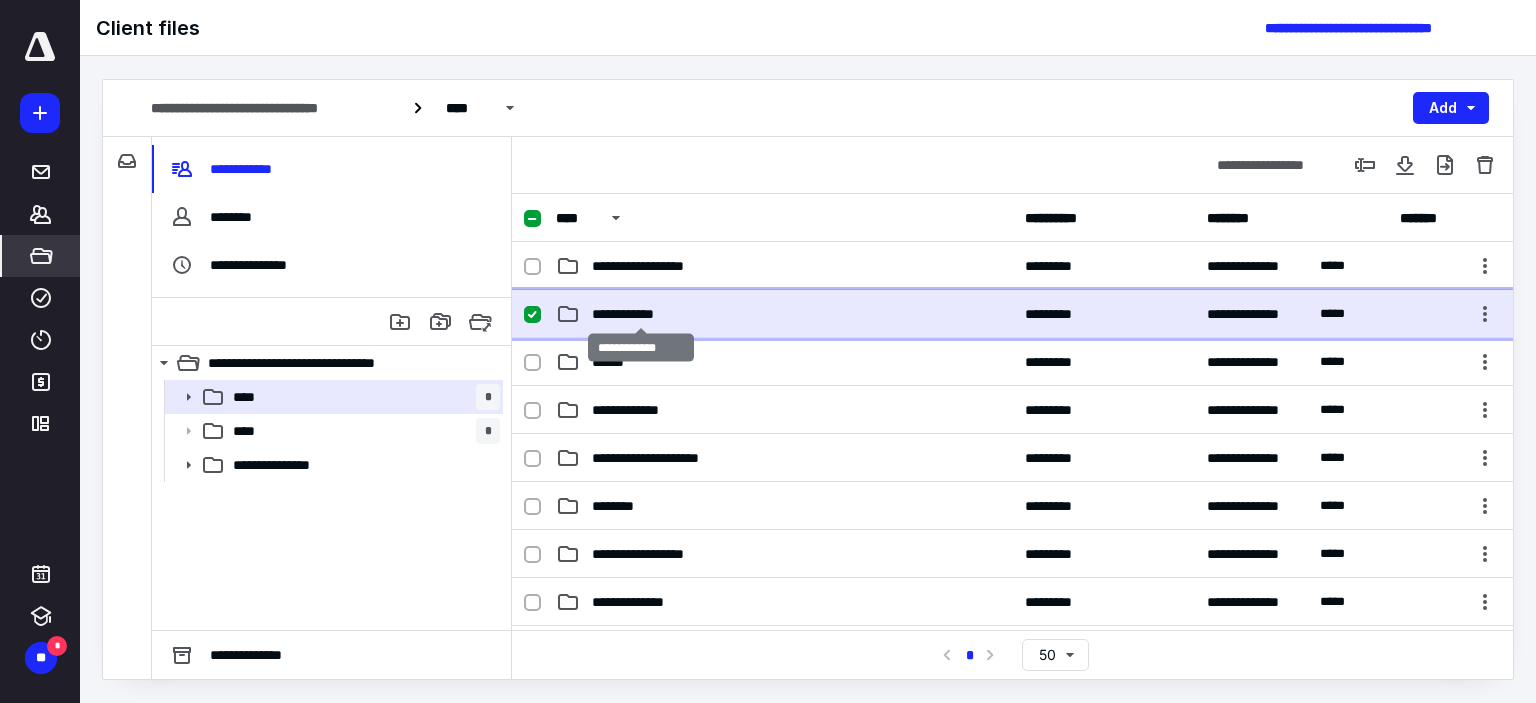 click on "**********" at bounding box center (641, 314) 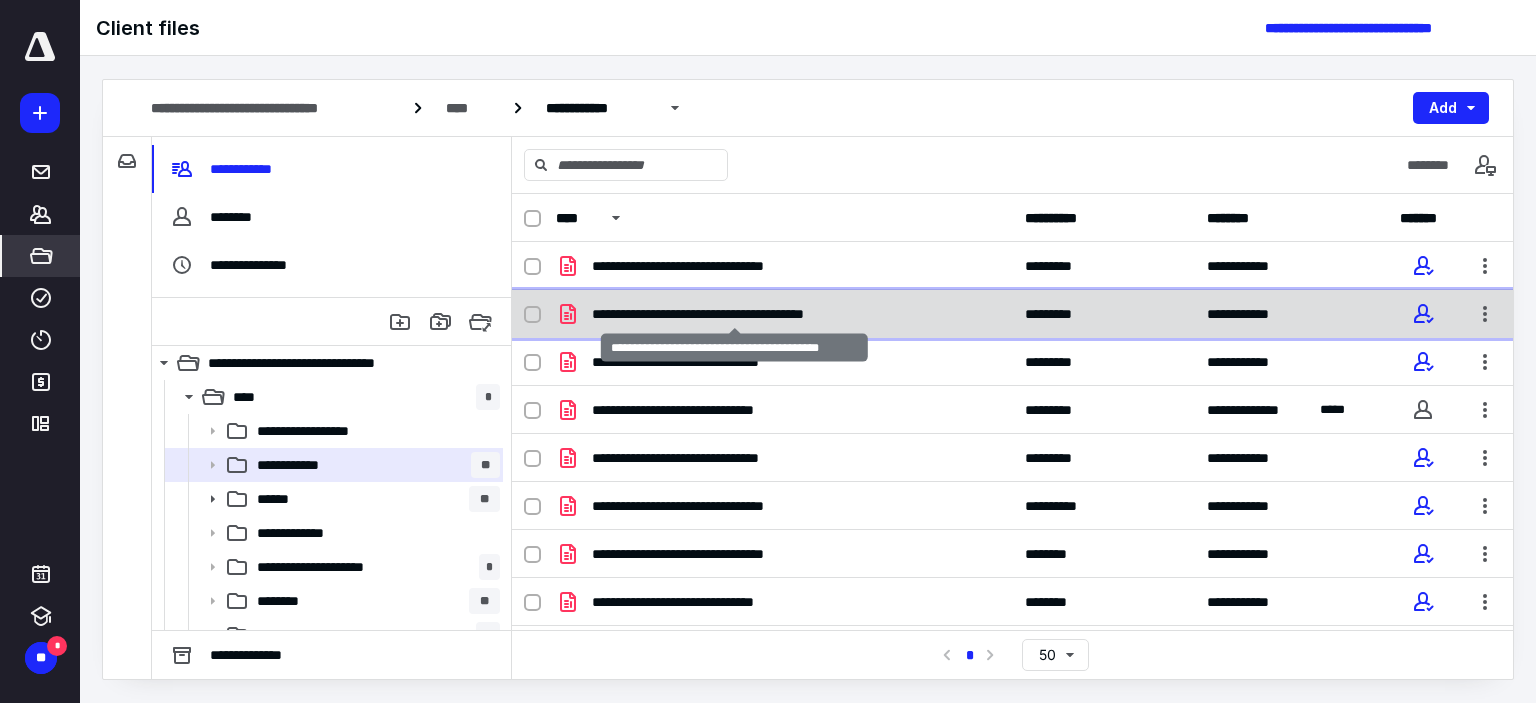 click on "**********" at bounding box center [734, 314] 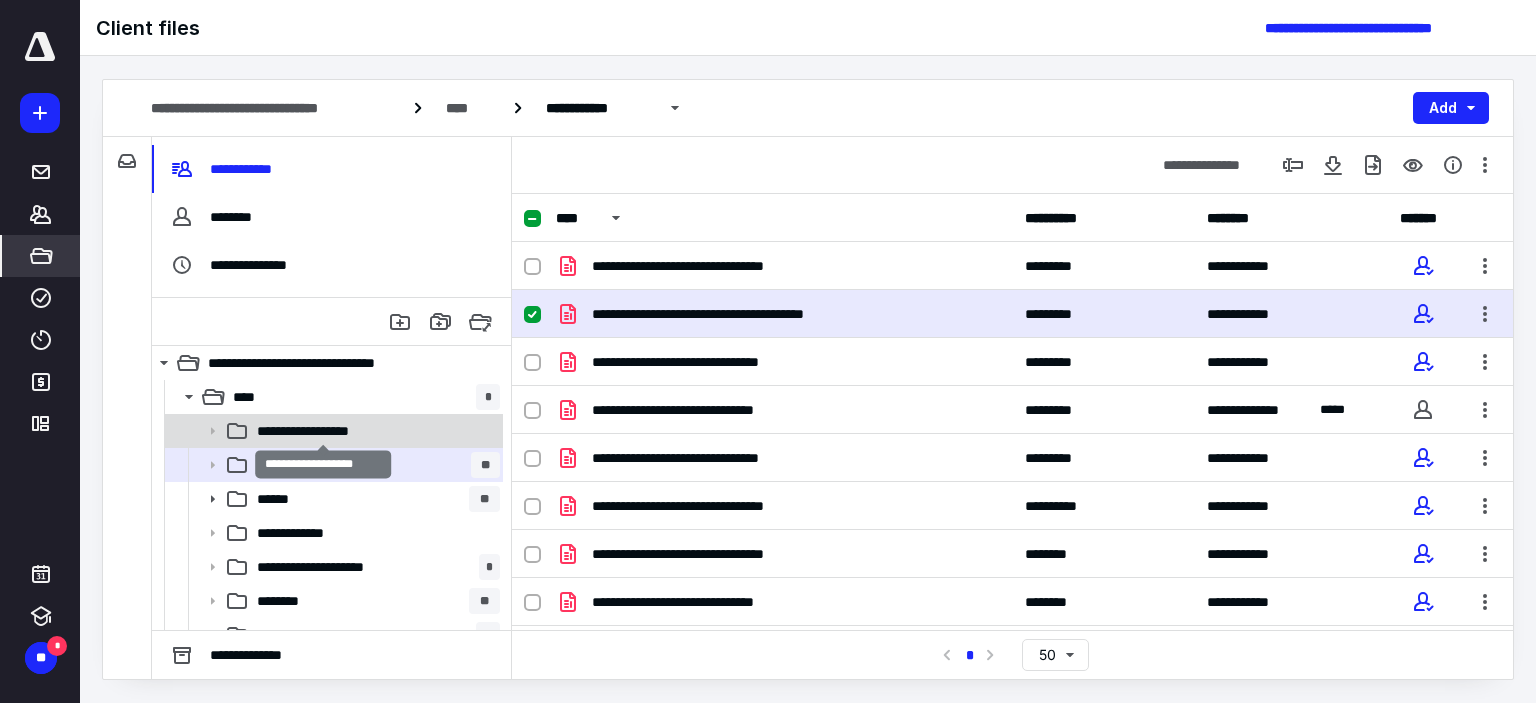 click on "**********" at bounding box center (324, 431) 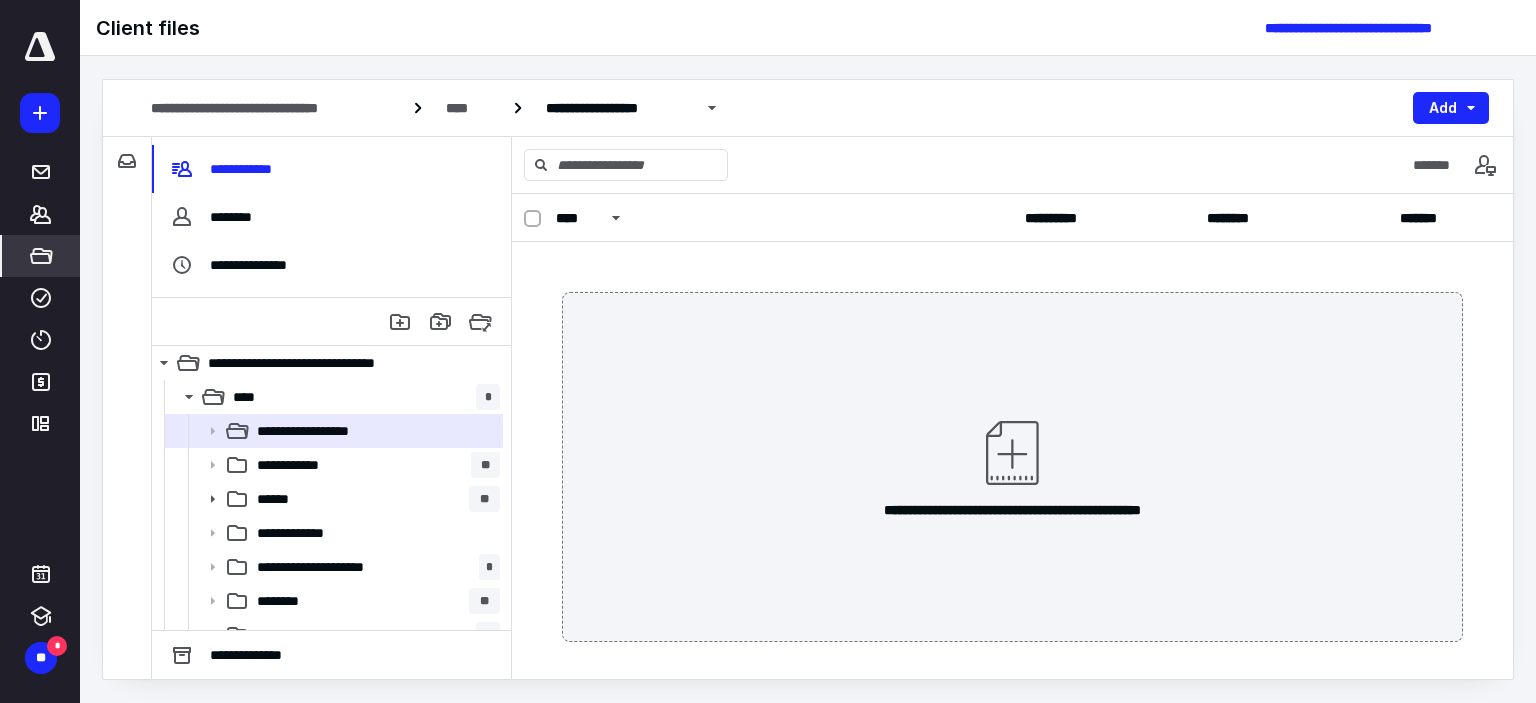 drag, startPoint x: 741, startPoint y: 375, endPoint x: 1232, endPoint y: 462, distance: 498.64816 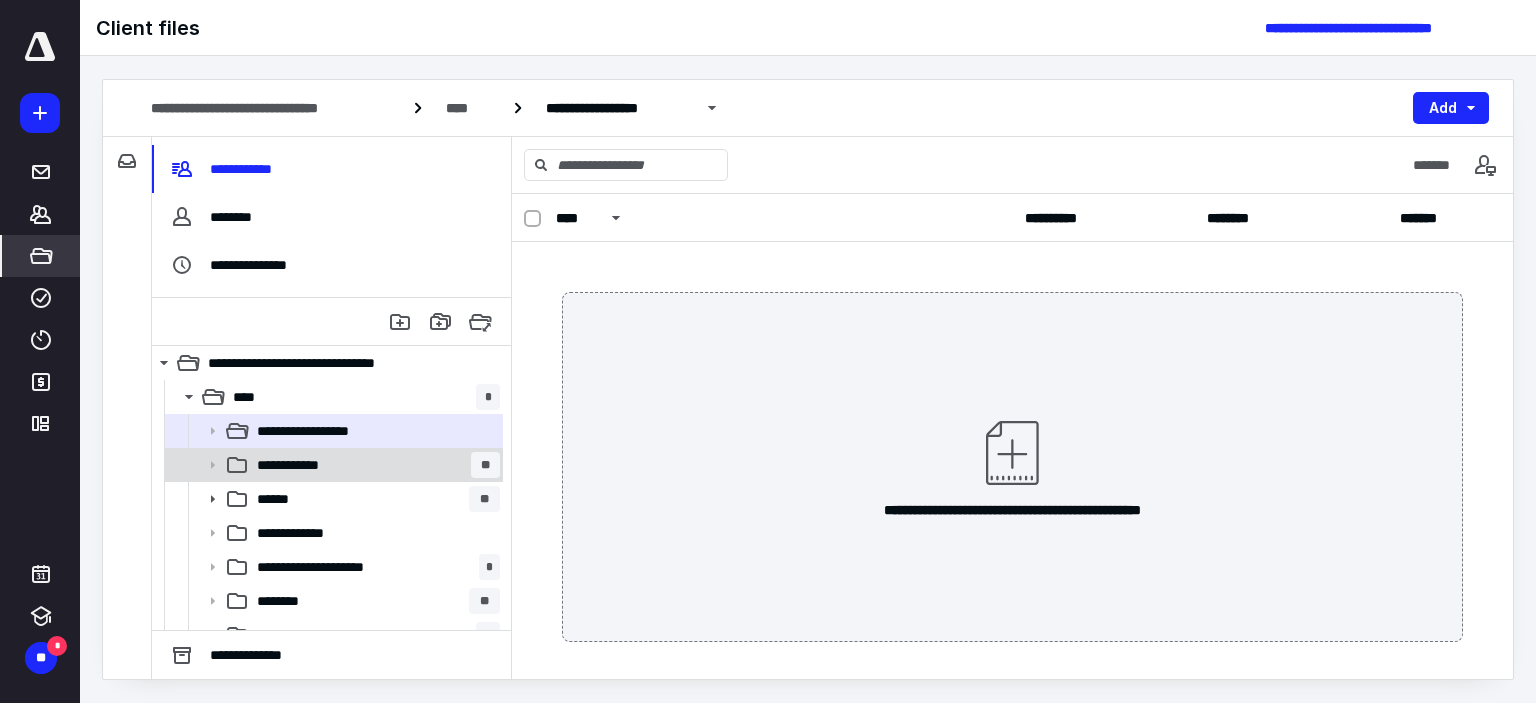 drag, startPoint x: 790, startPoint y: 272, endPoint x: 331, endPoint y: 460, distance: 496.00906 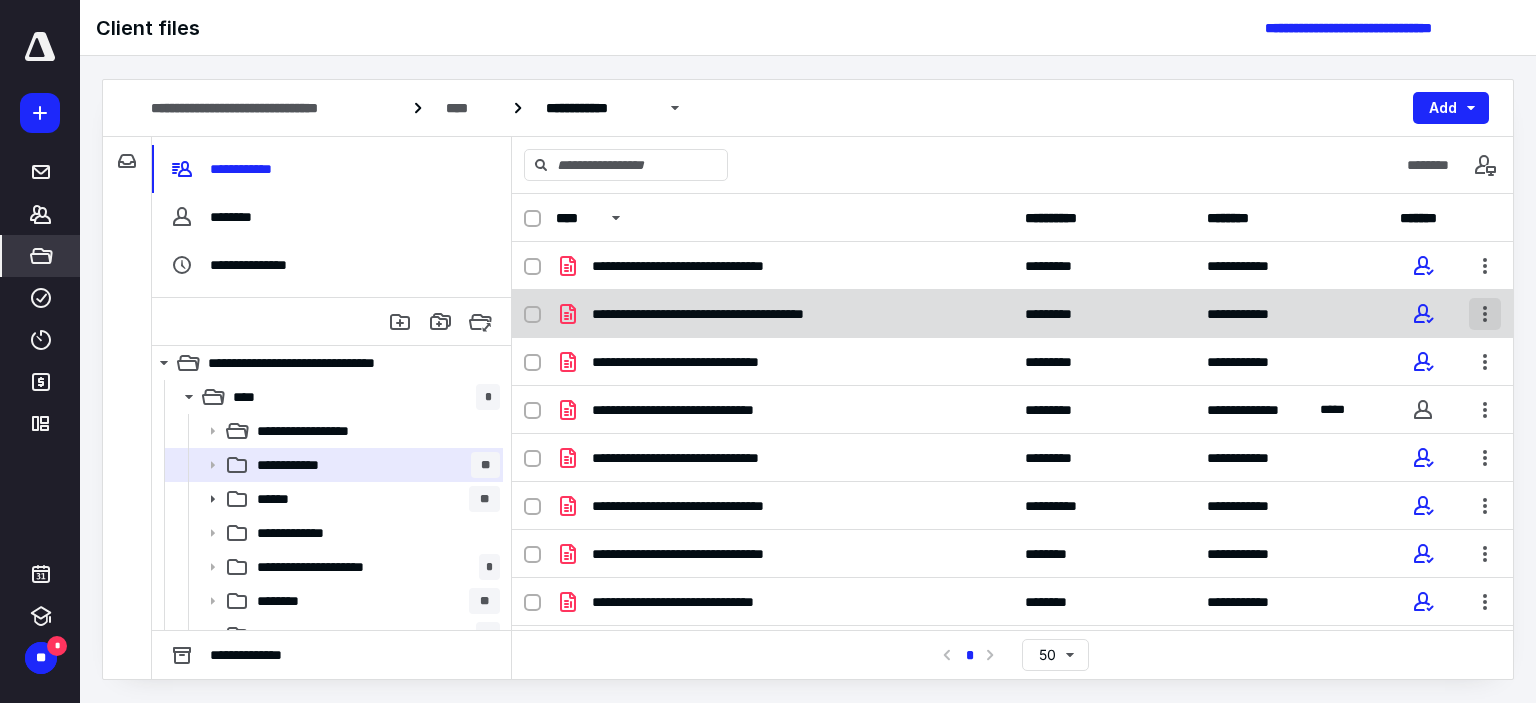 click at bounding box center [1485, 314] 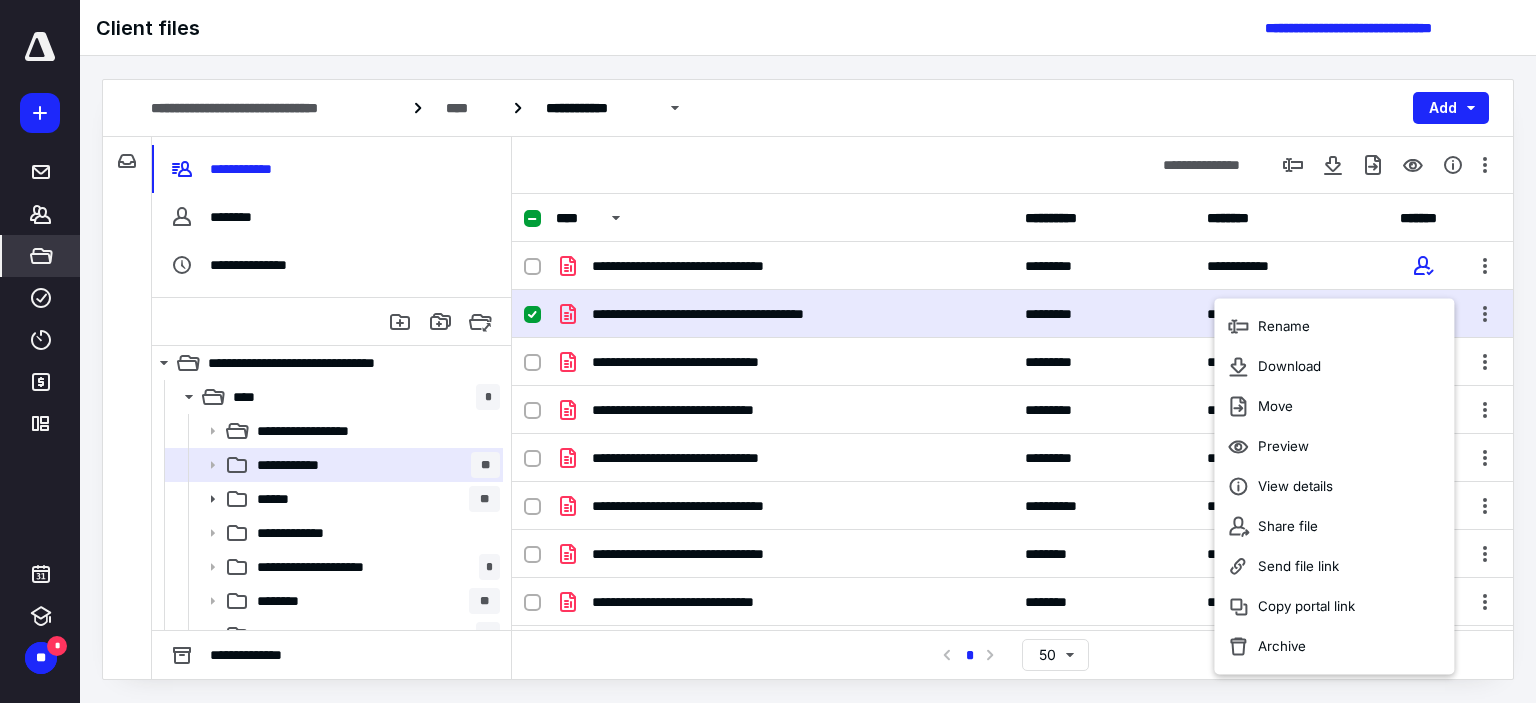 click on "**********" at bounding box center [1012, 165] 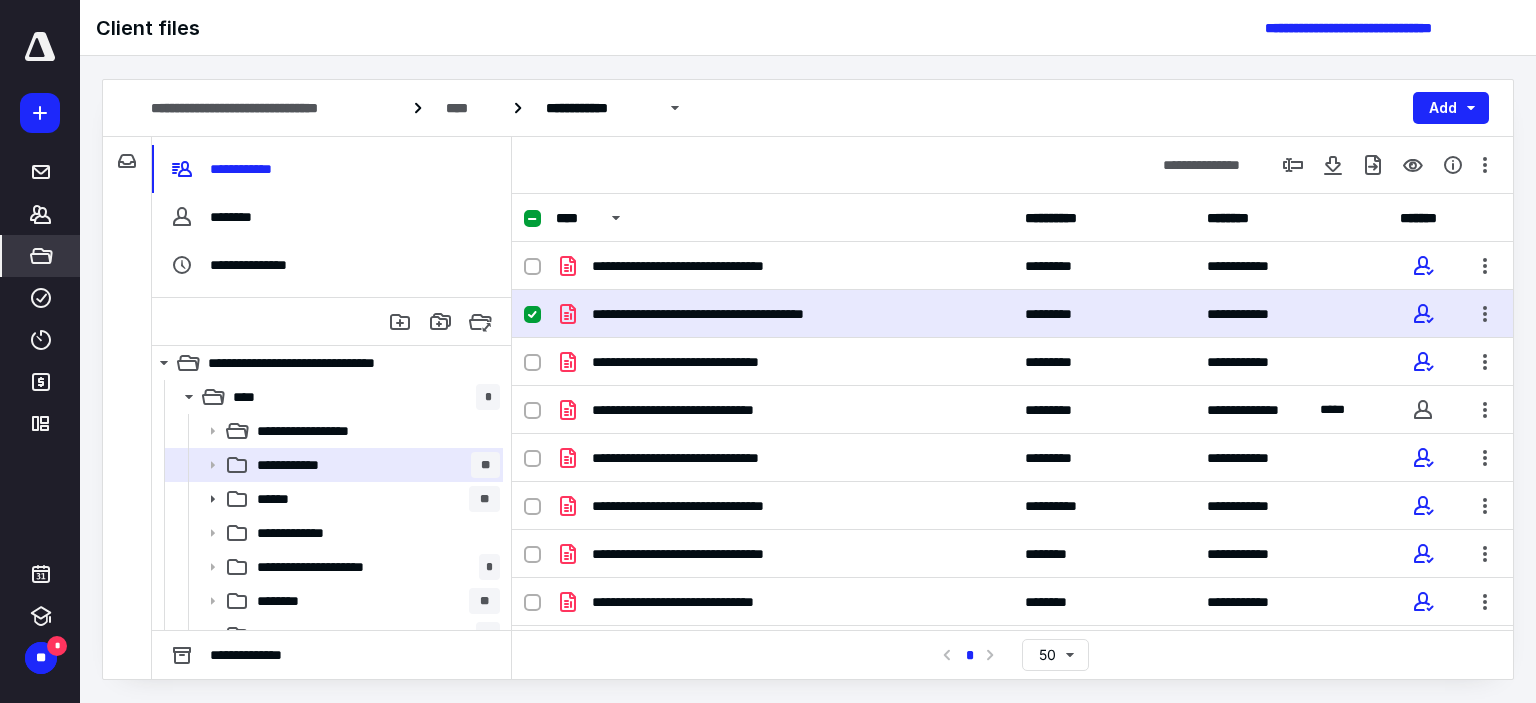 click on "**********" at bounding box center [808, 108] 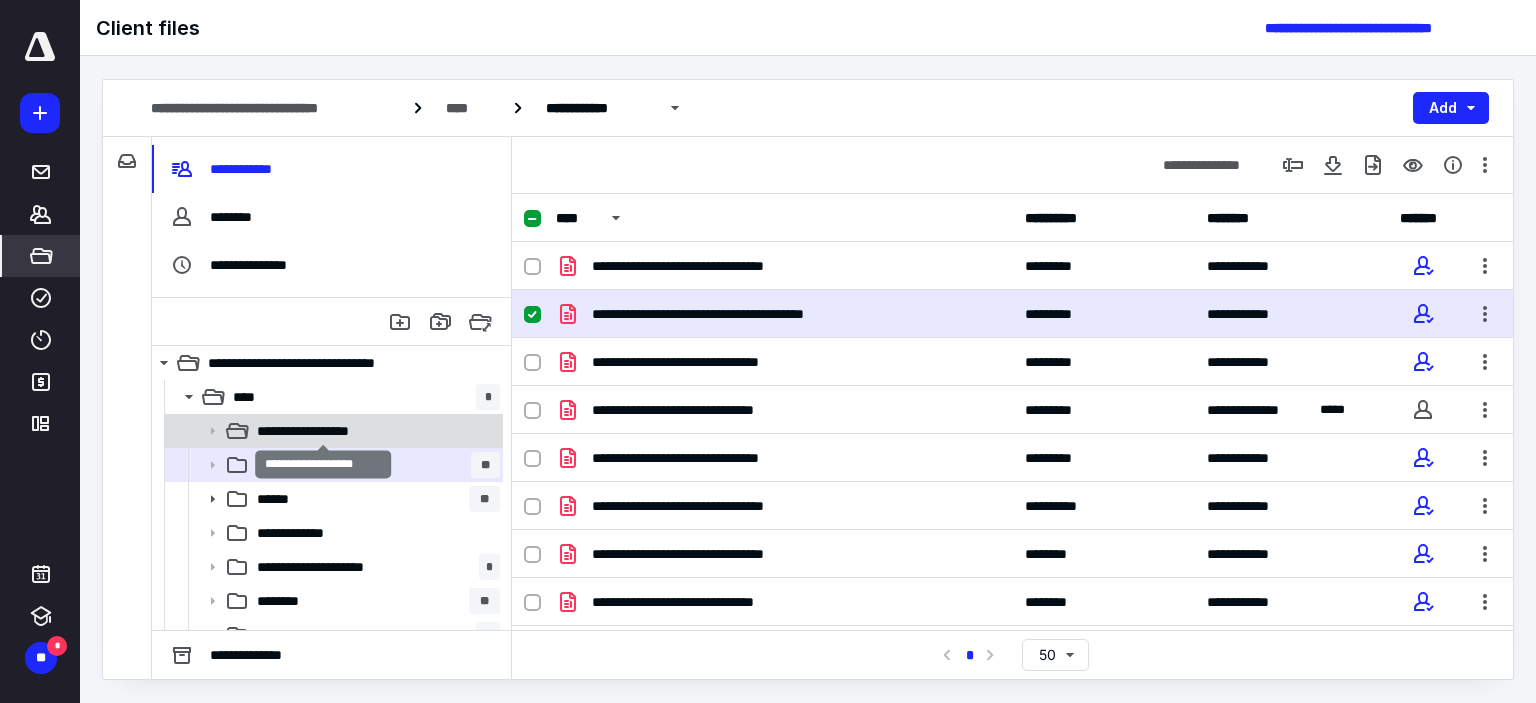 click on "**********" at bounding box center (324, 431) 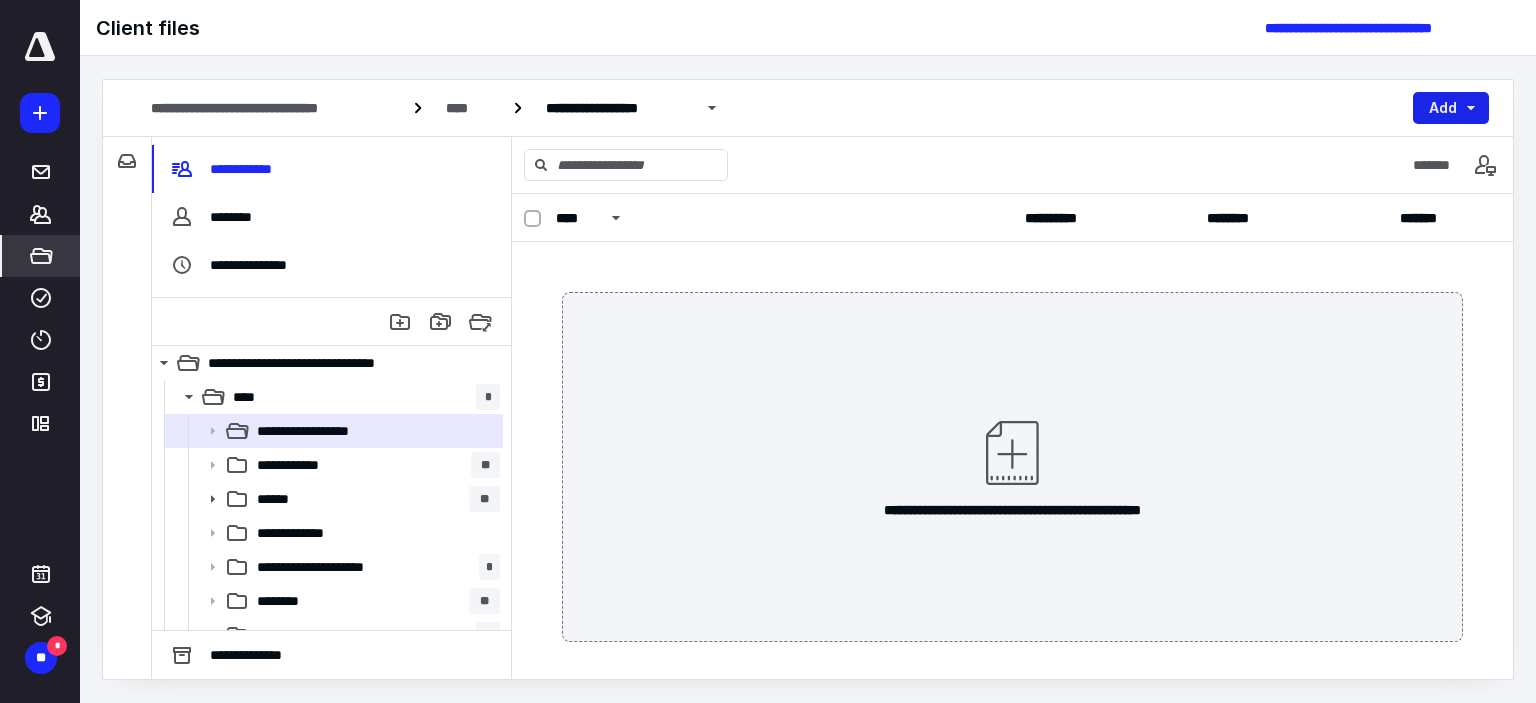 click on "Add" at bounding box center [1451, 108] 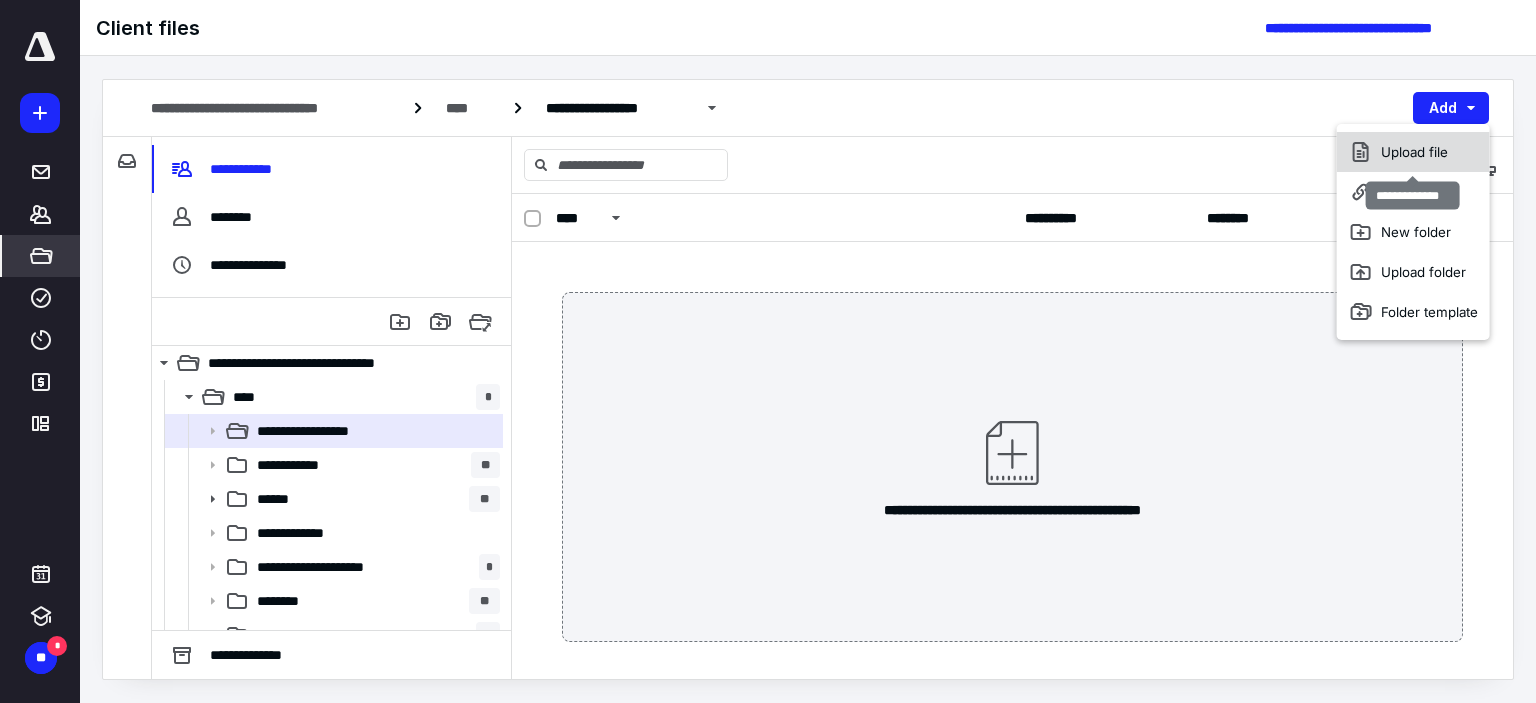 click on "Upload file" at bounding box center [1413, 152] 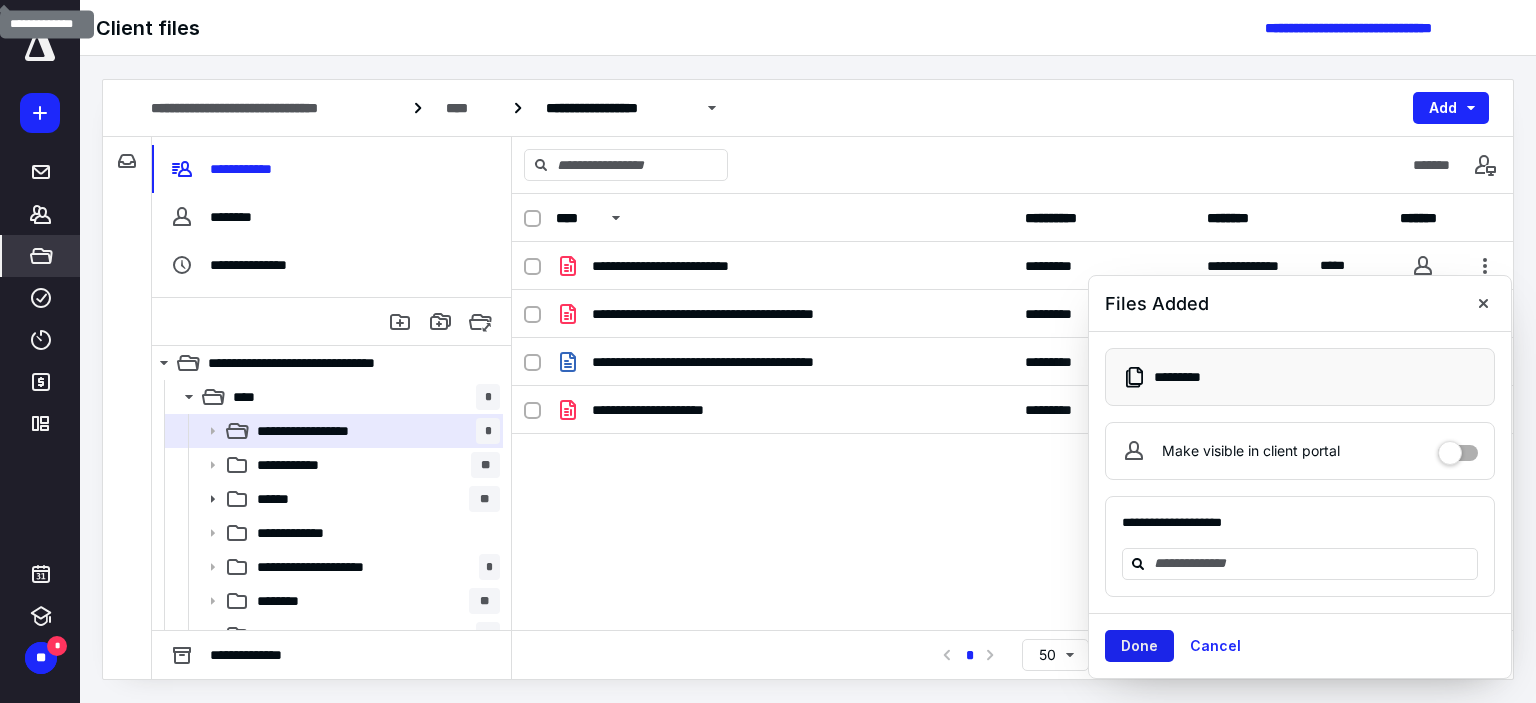 click on "Done" at bounding box center (1139, 646) 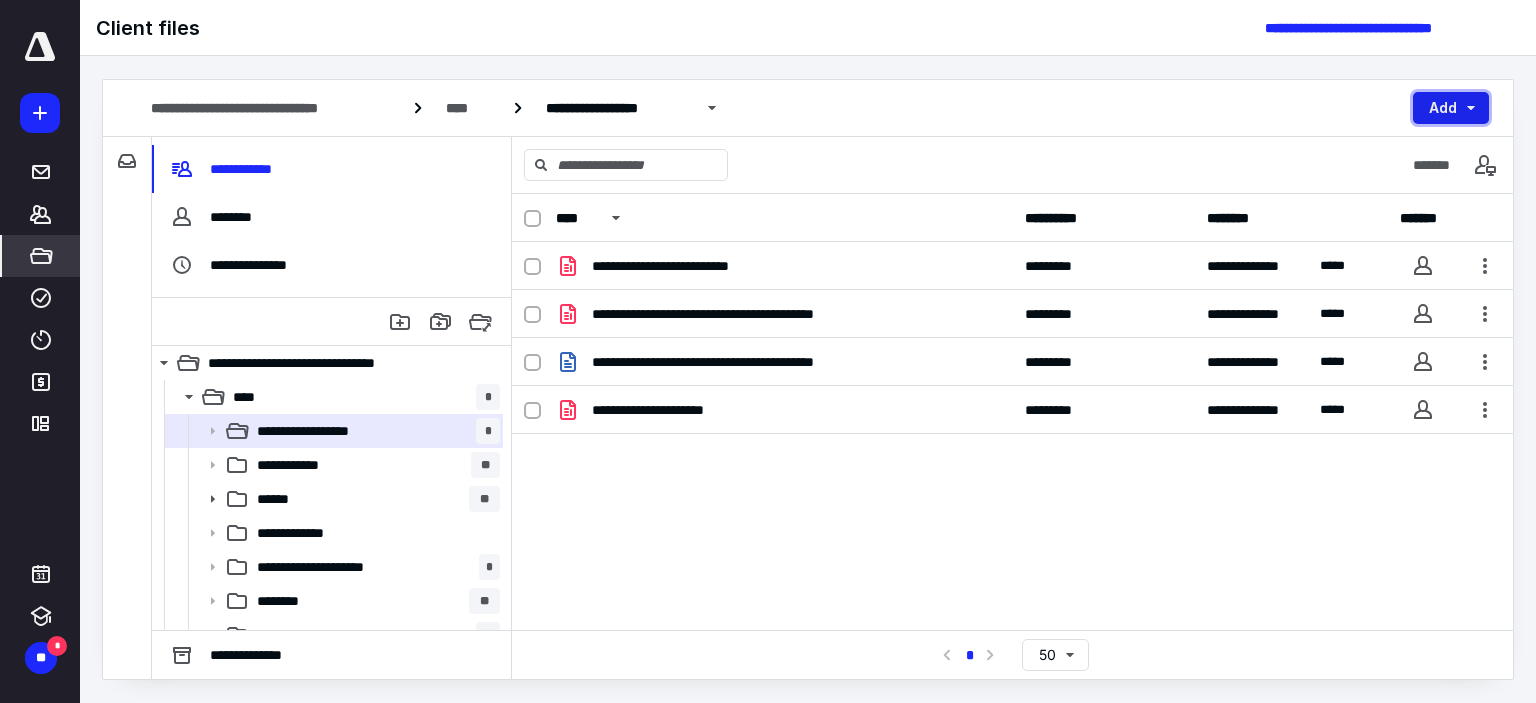 click on "Add" at bounding box center (1451, 108) 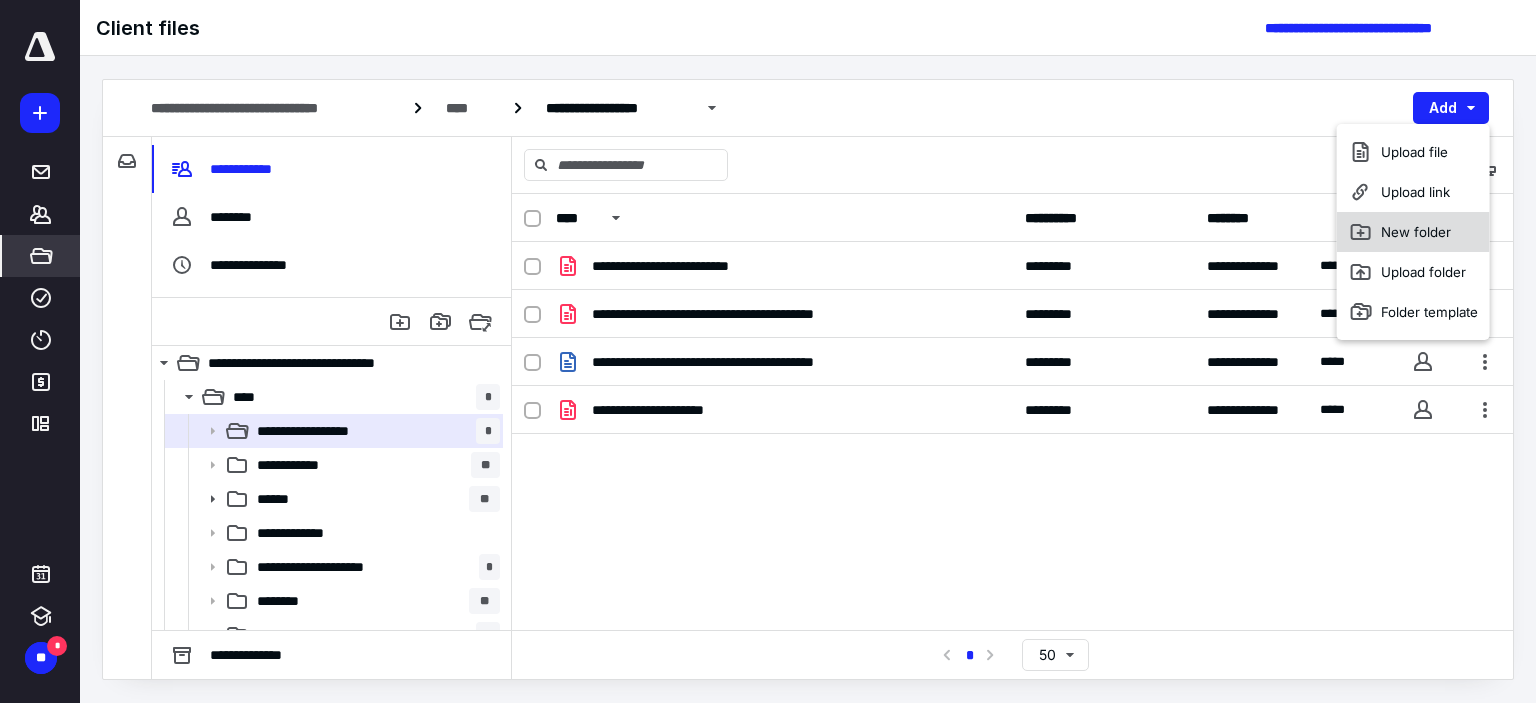 click on "New folder" at bounding box center (1413, 232) 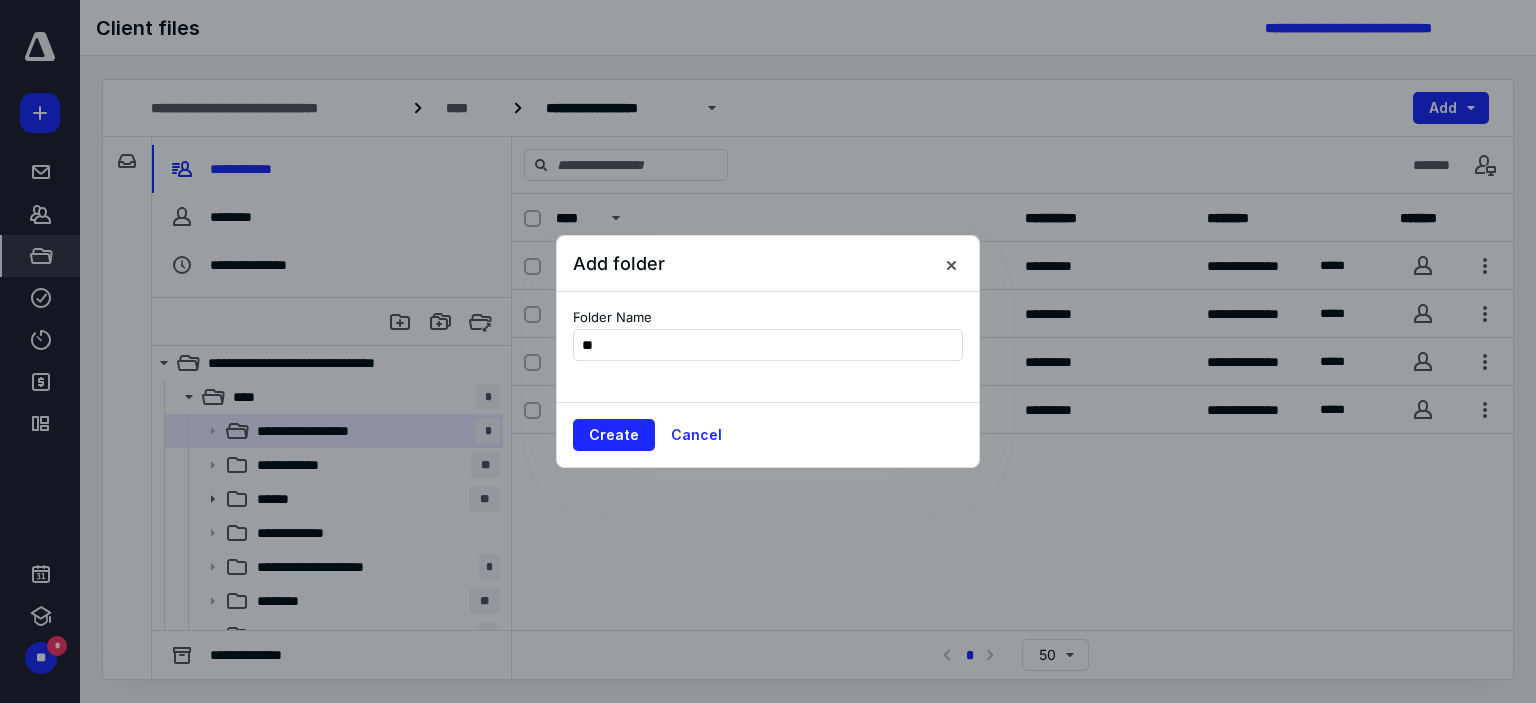 type on "*" 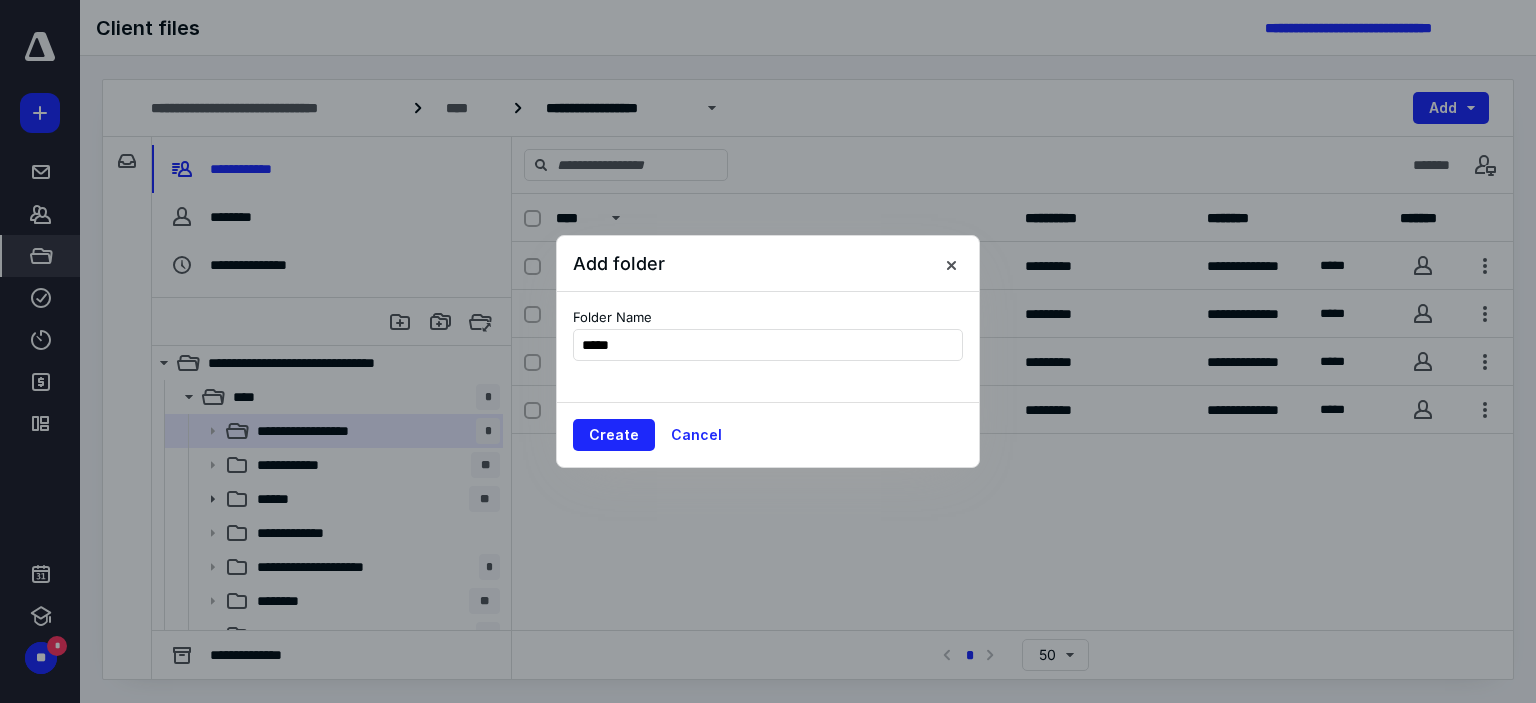 type on "******" 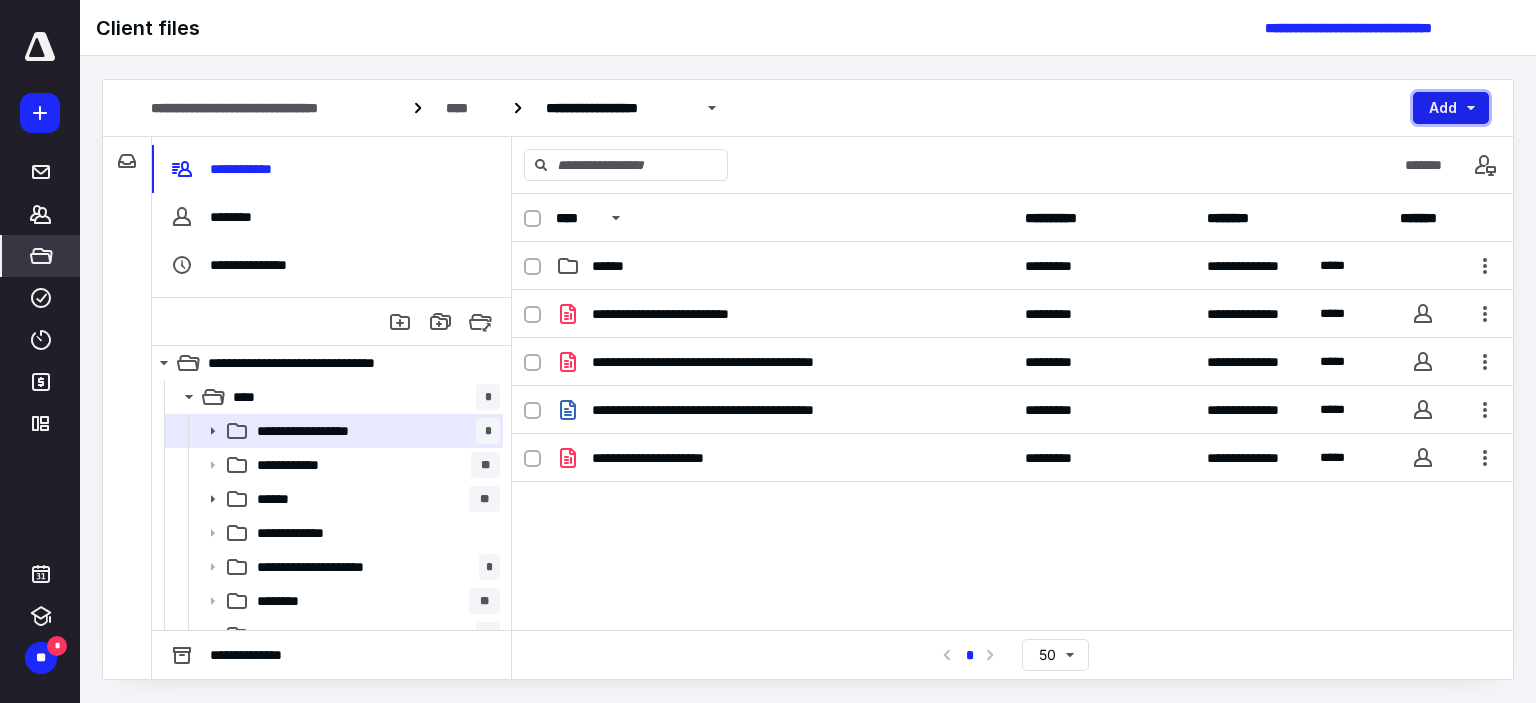 click on "Add" at bounding box center [1451, 108] 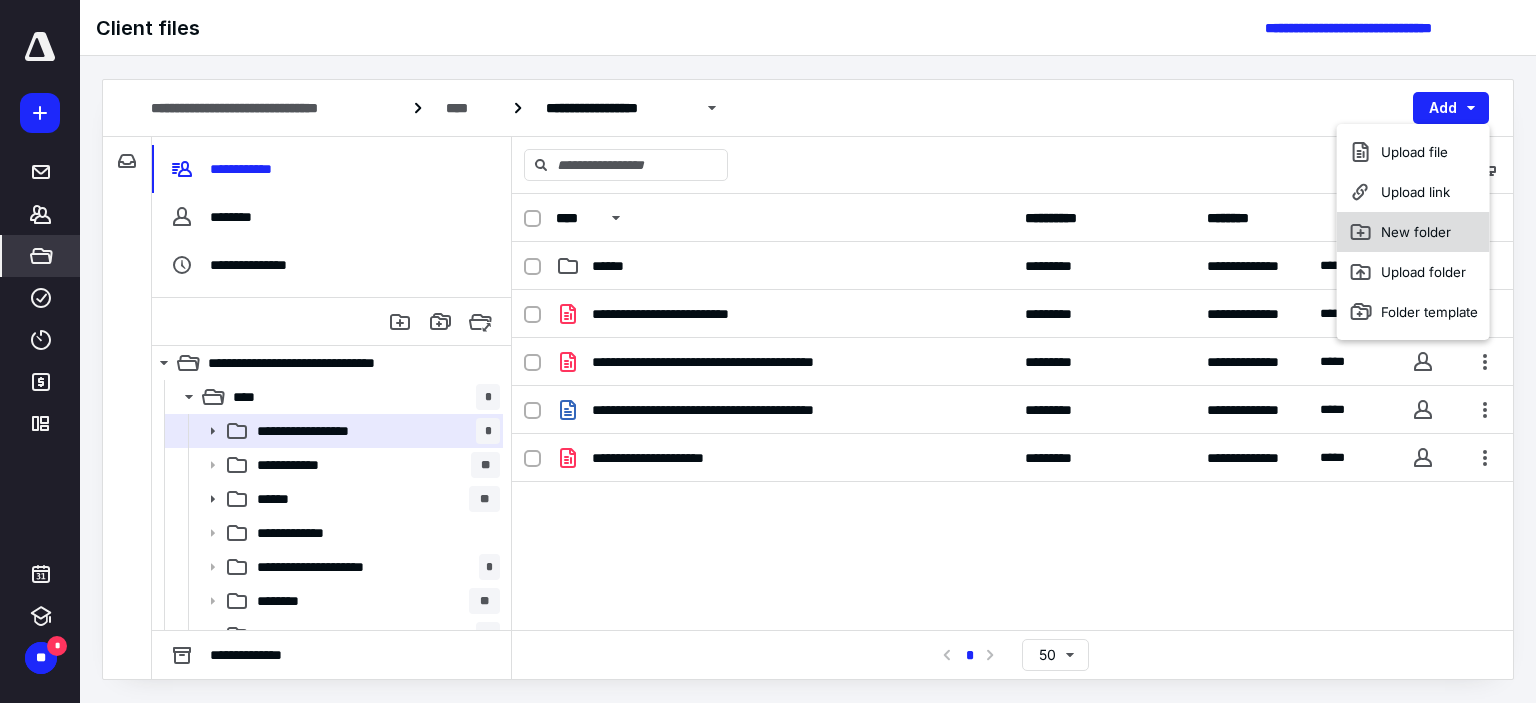 click on "New folder" at bounding box center [1413, 232] 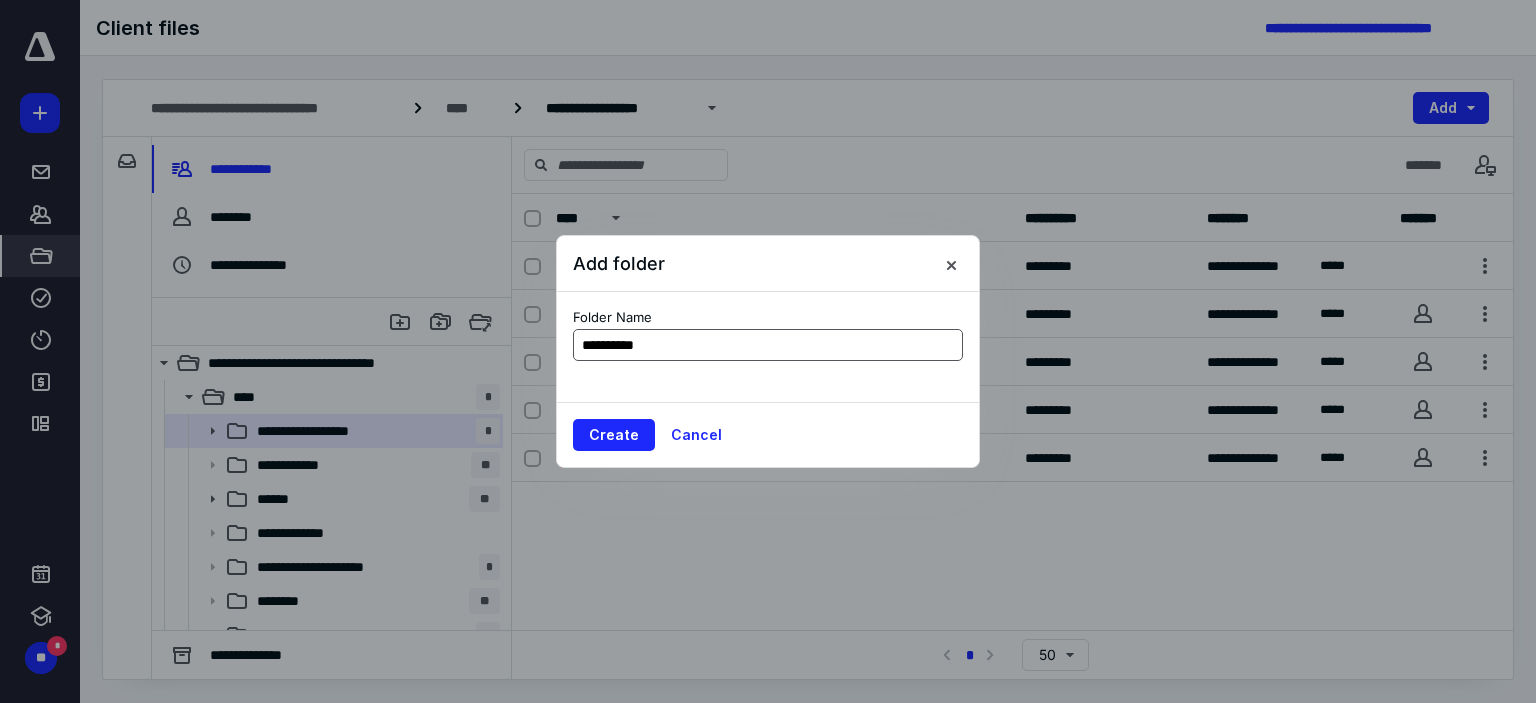 type on "**********" 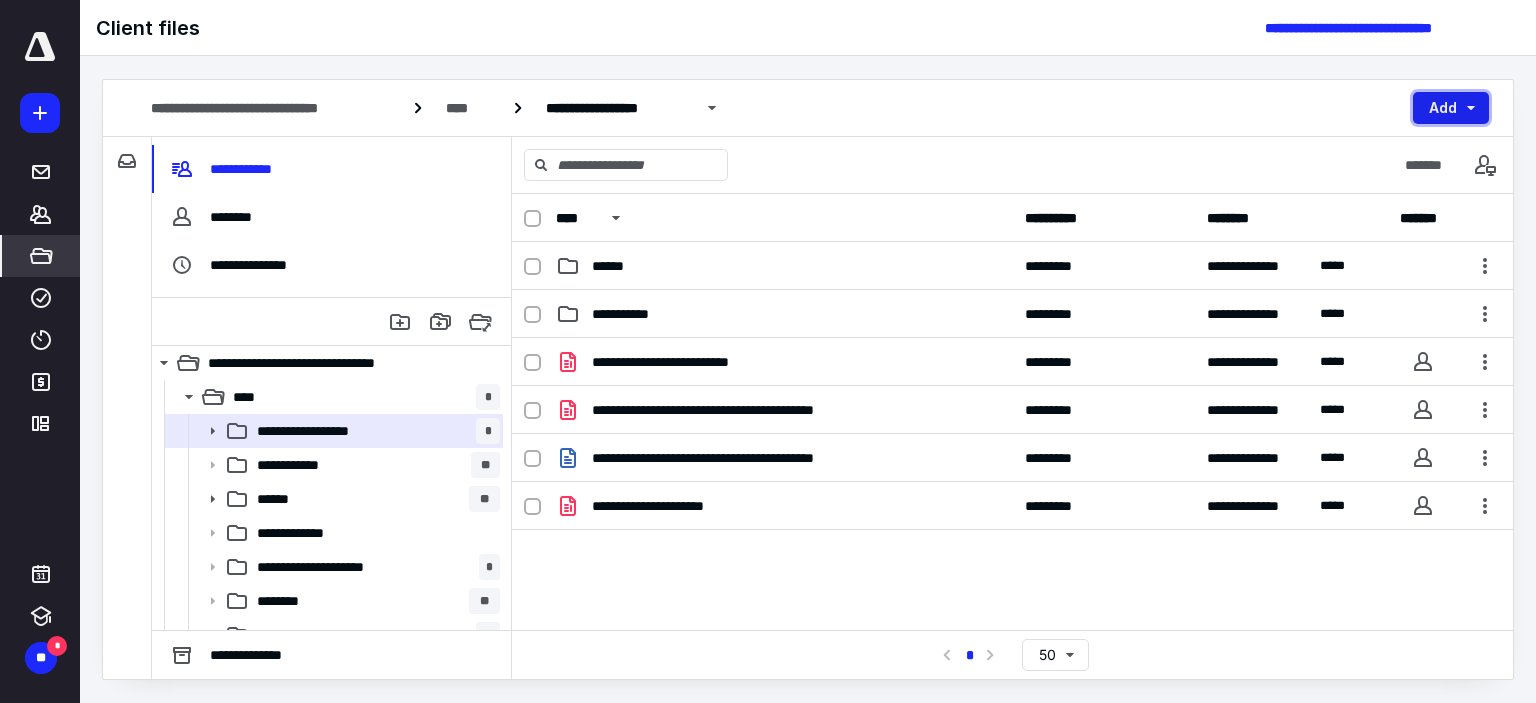 click on "Add" at bounding box center [1451, 108] 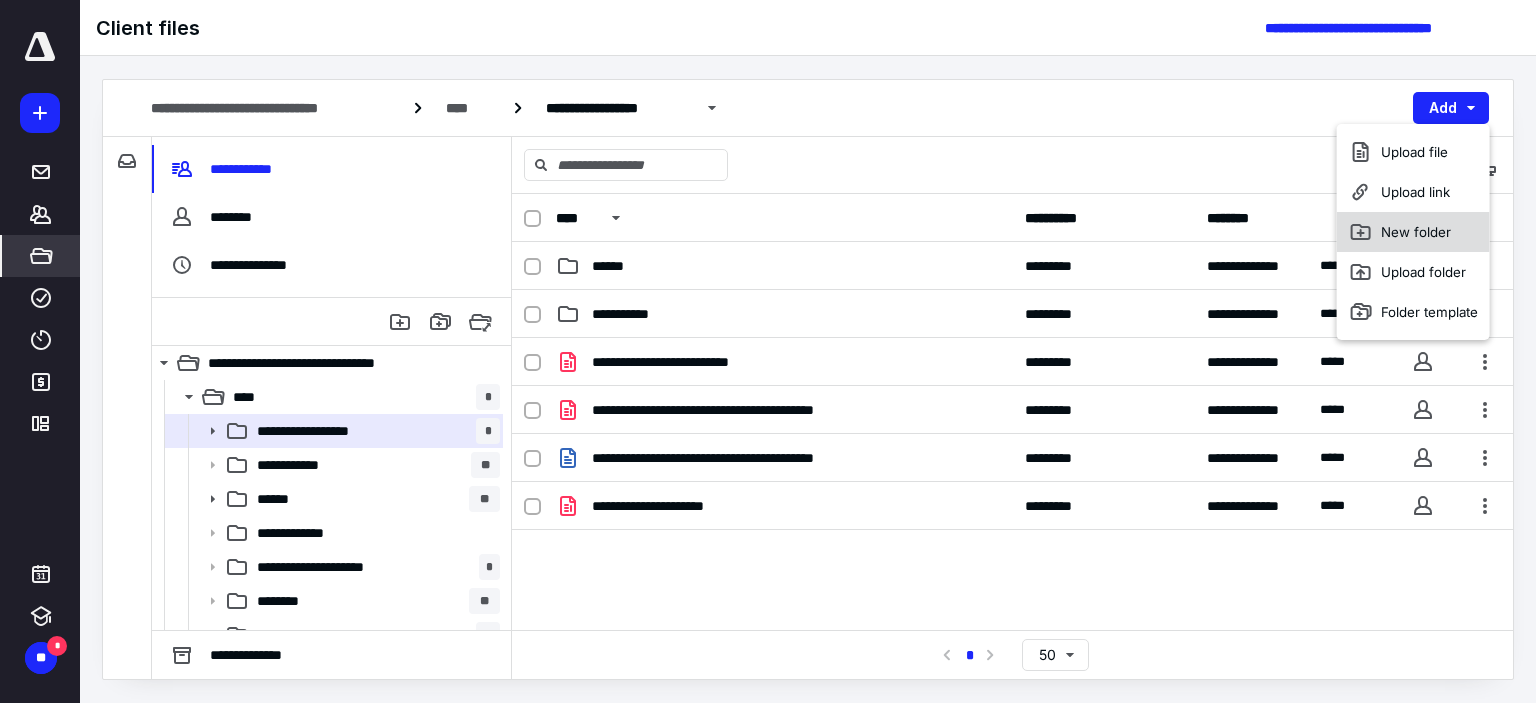 click on "New folder" at bounding box center [1413, 232] 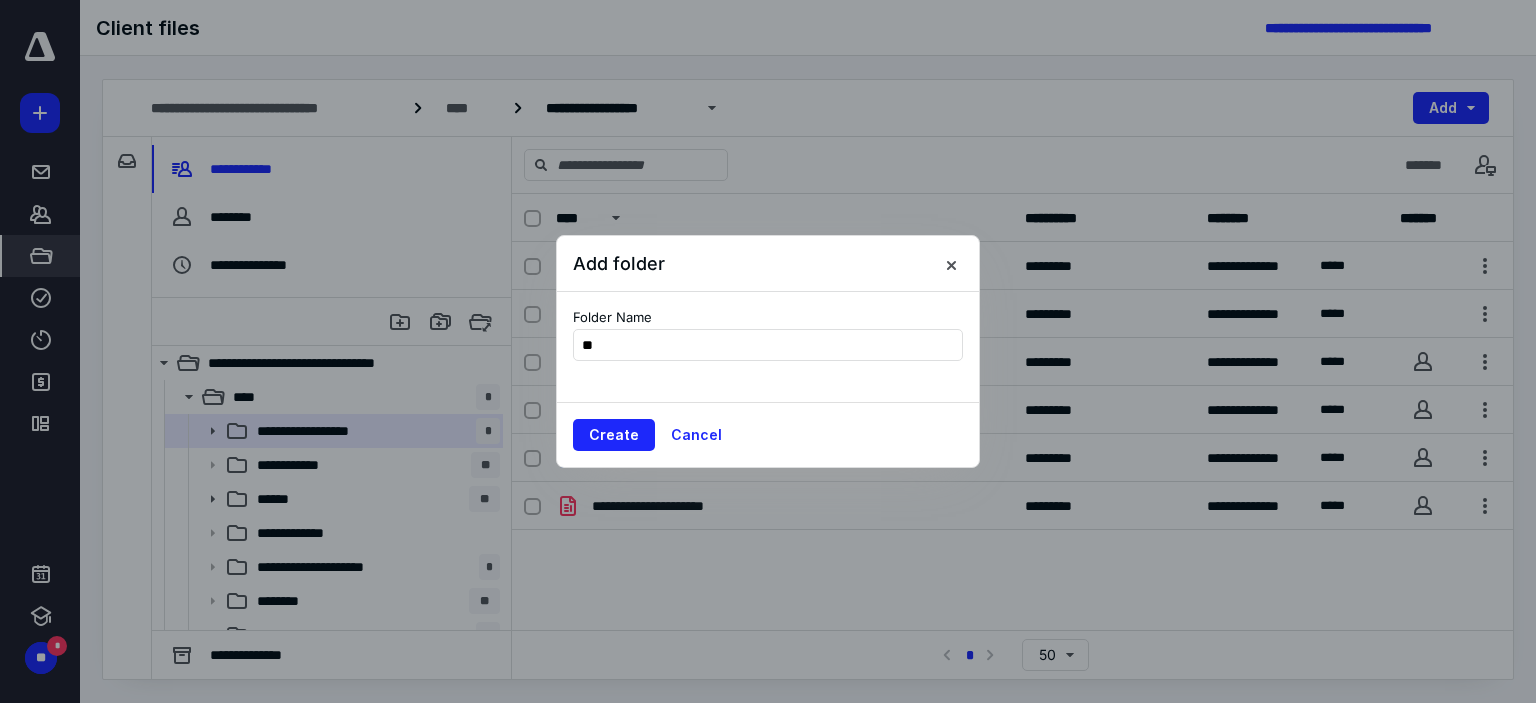 type on "*" 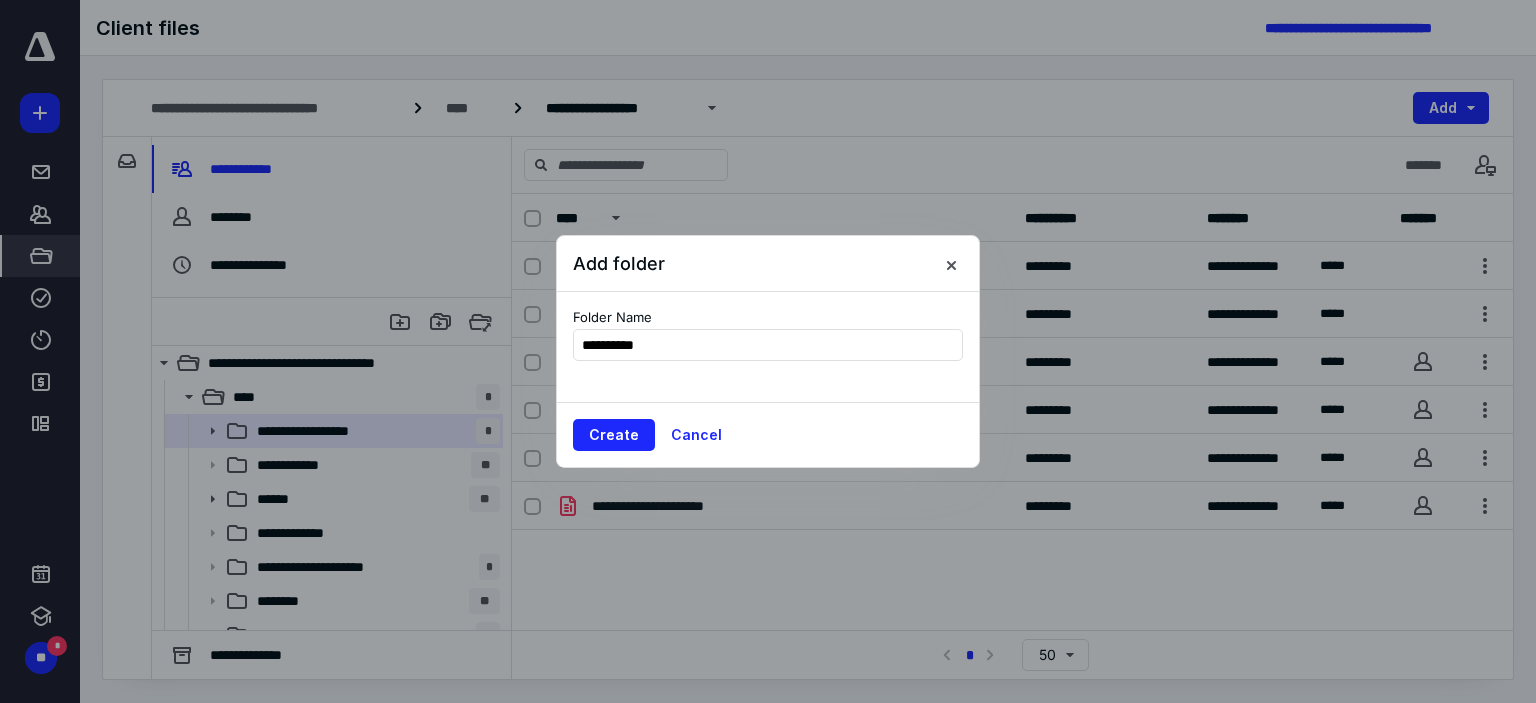 type on "**********" 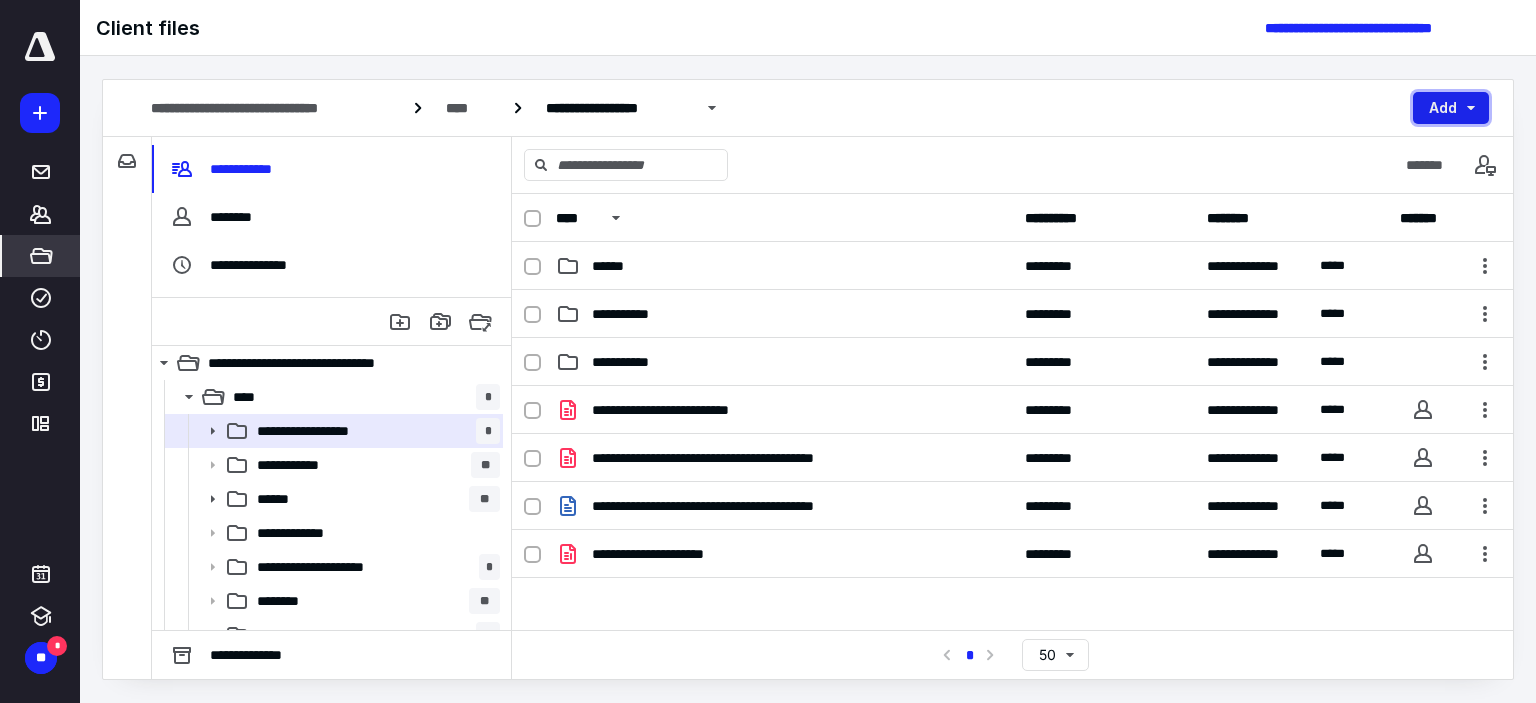 click on "Add" at bounding box center [1451, 108] 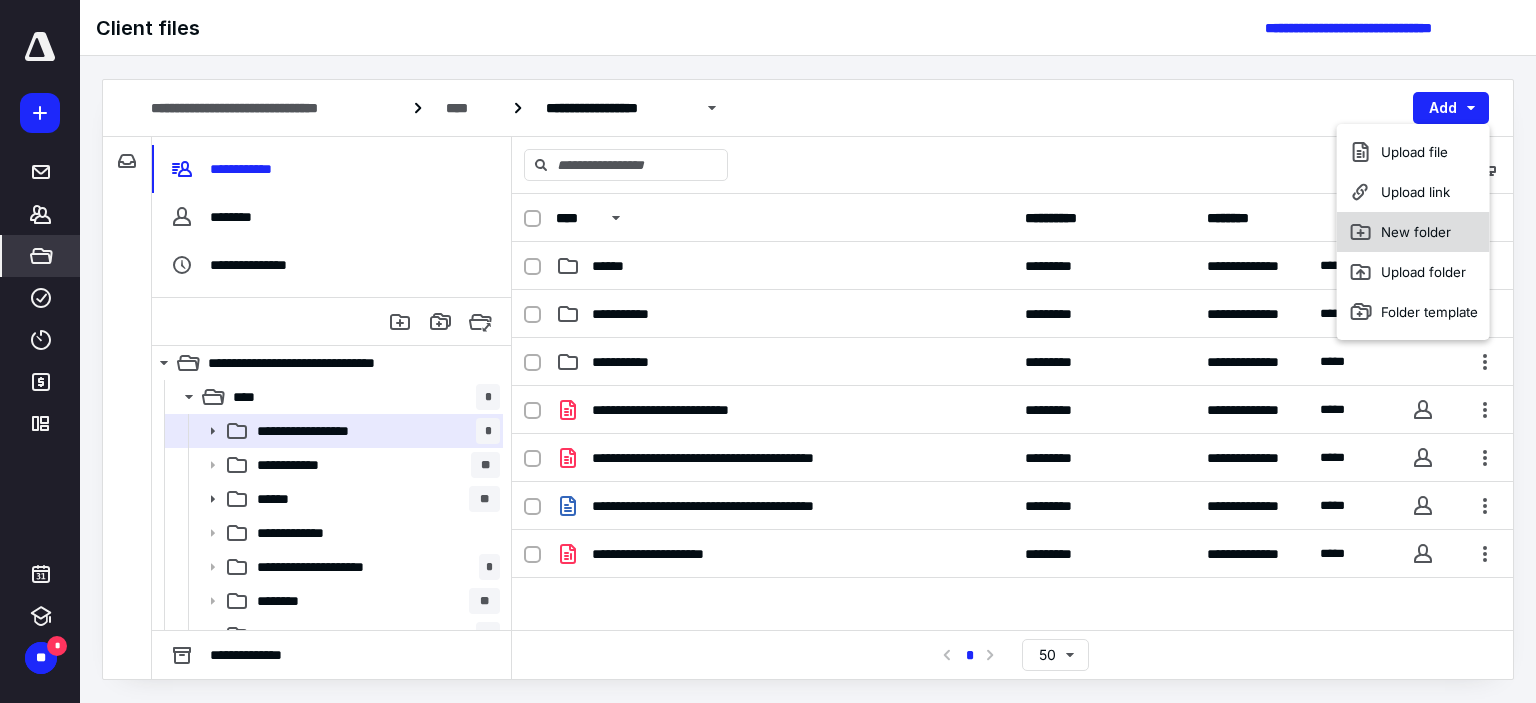click on "New folder" at bounding box center [1413, 232] 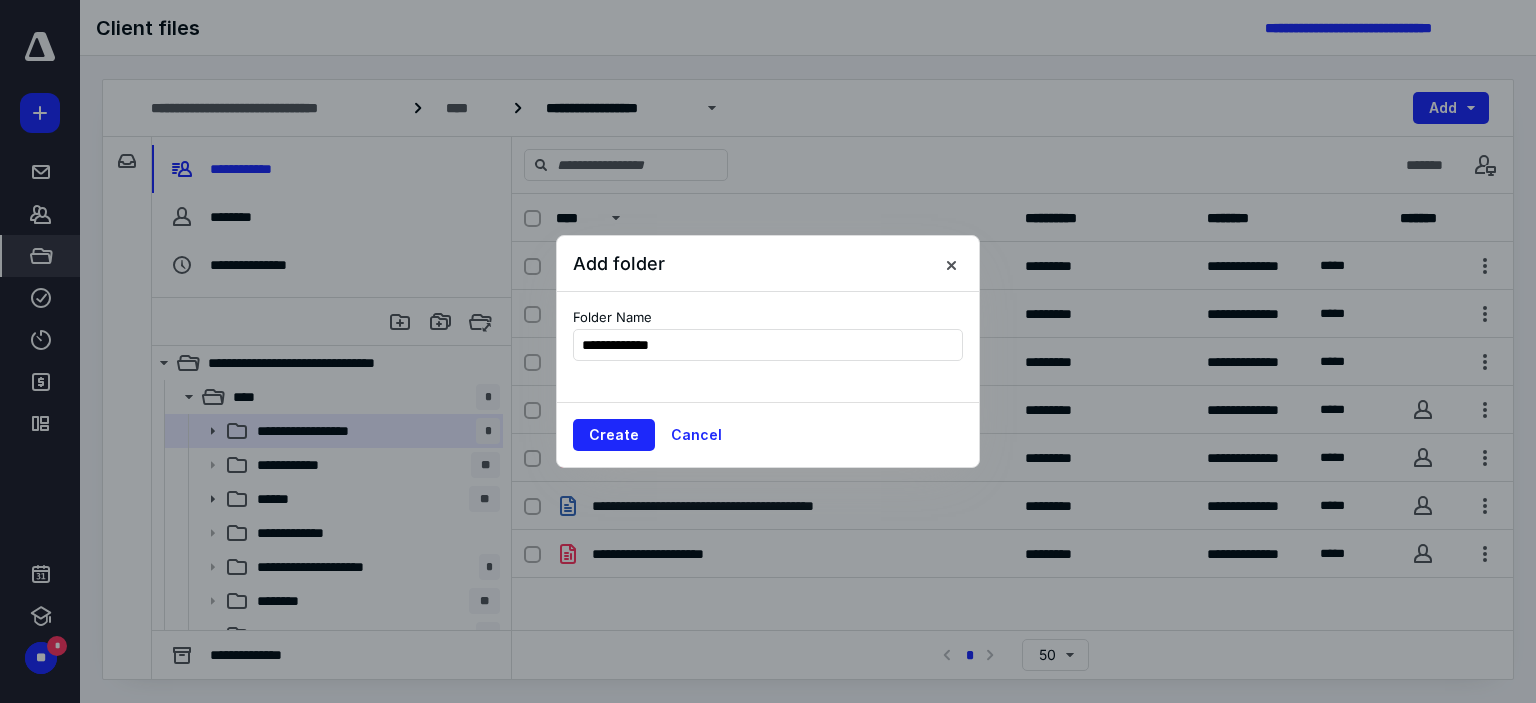 type on "**********" 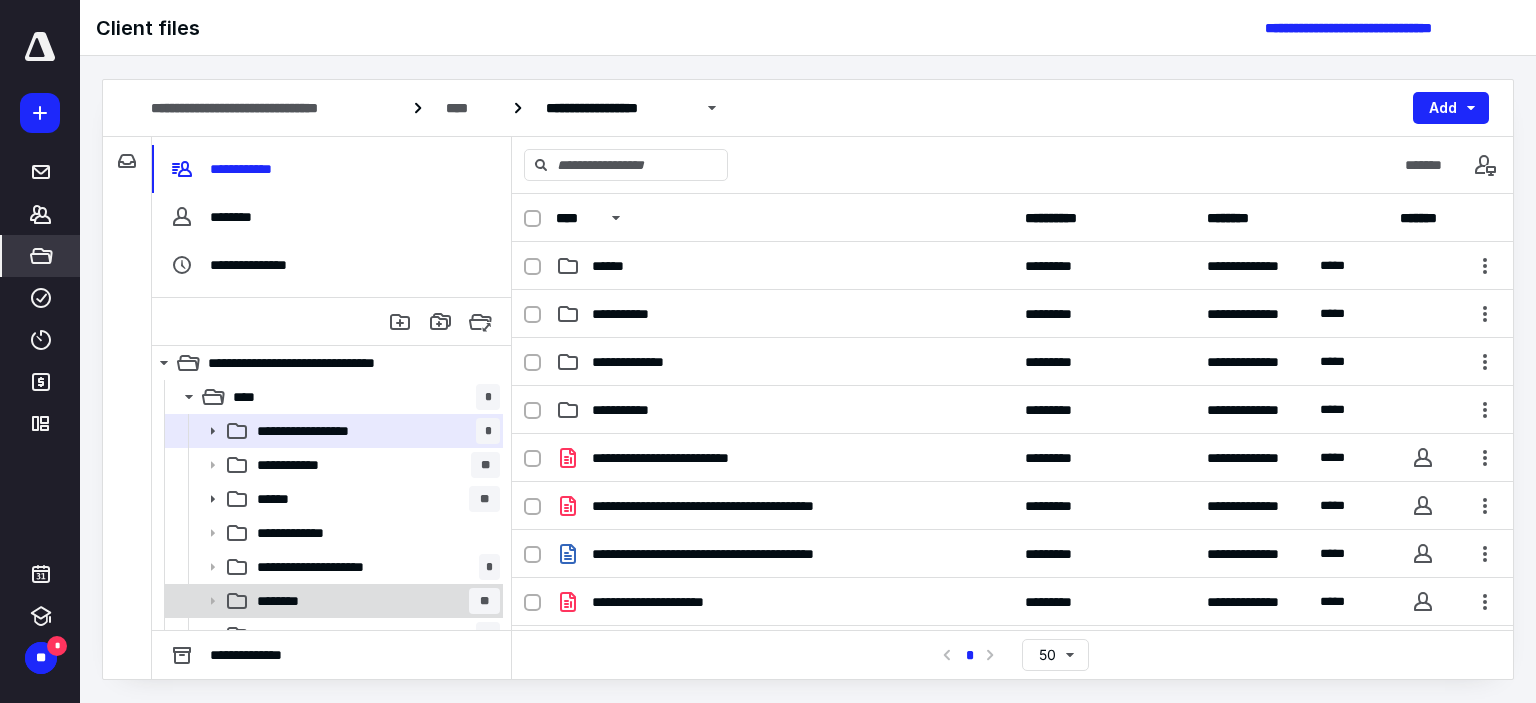 click on "******** **" at bounding box center (374, 601) 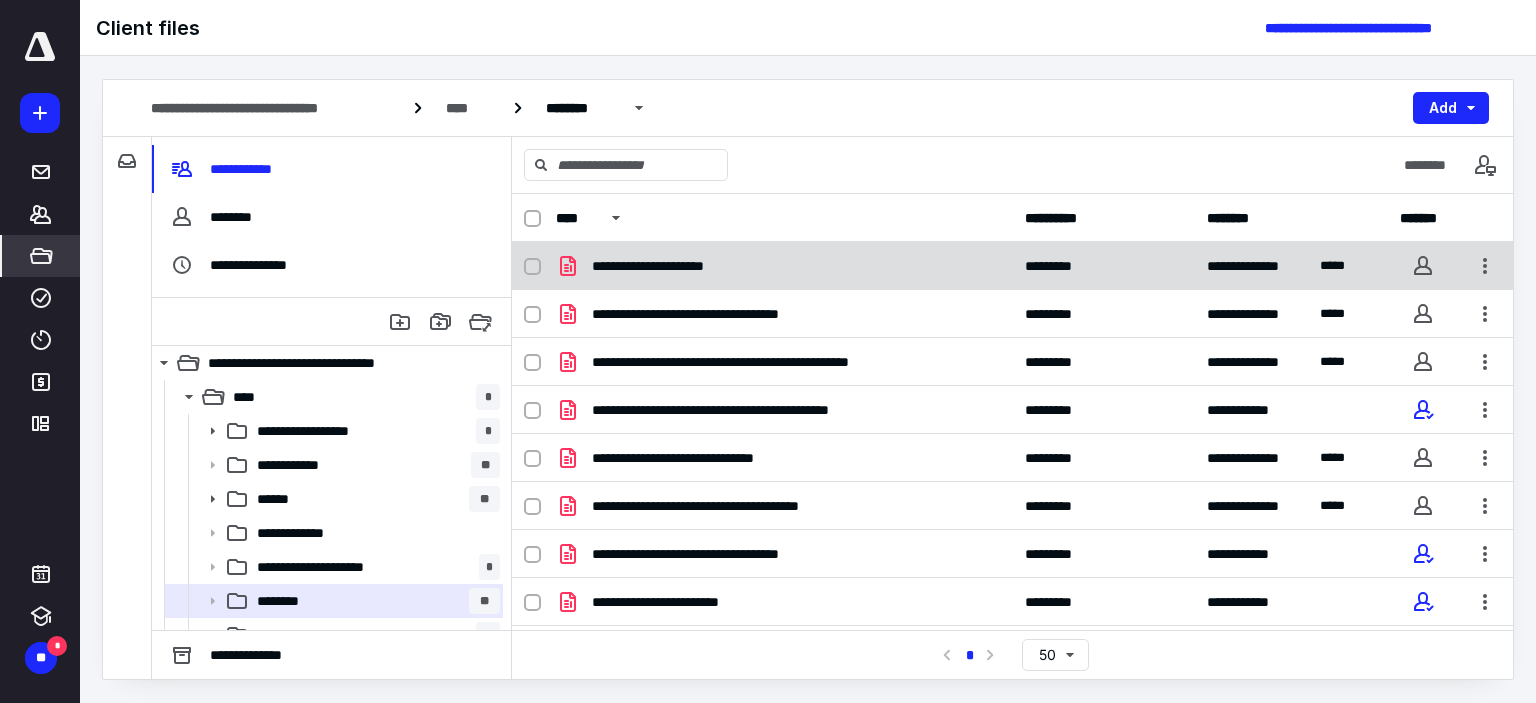 click at bounding box center (532, 267) 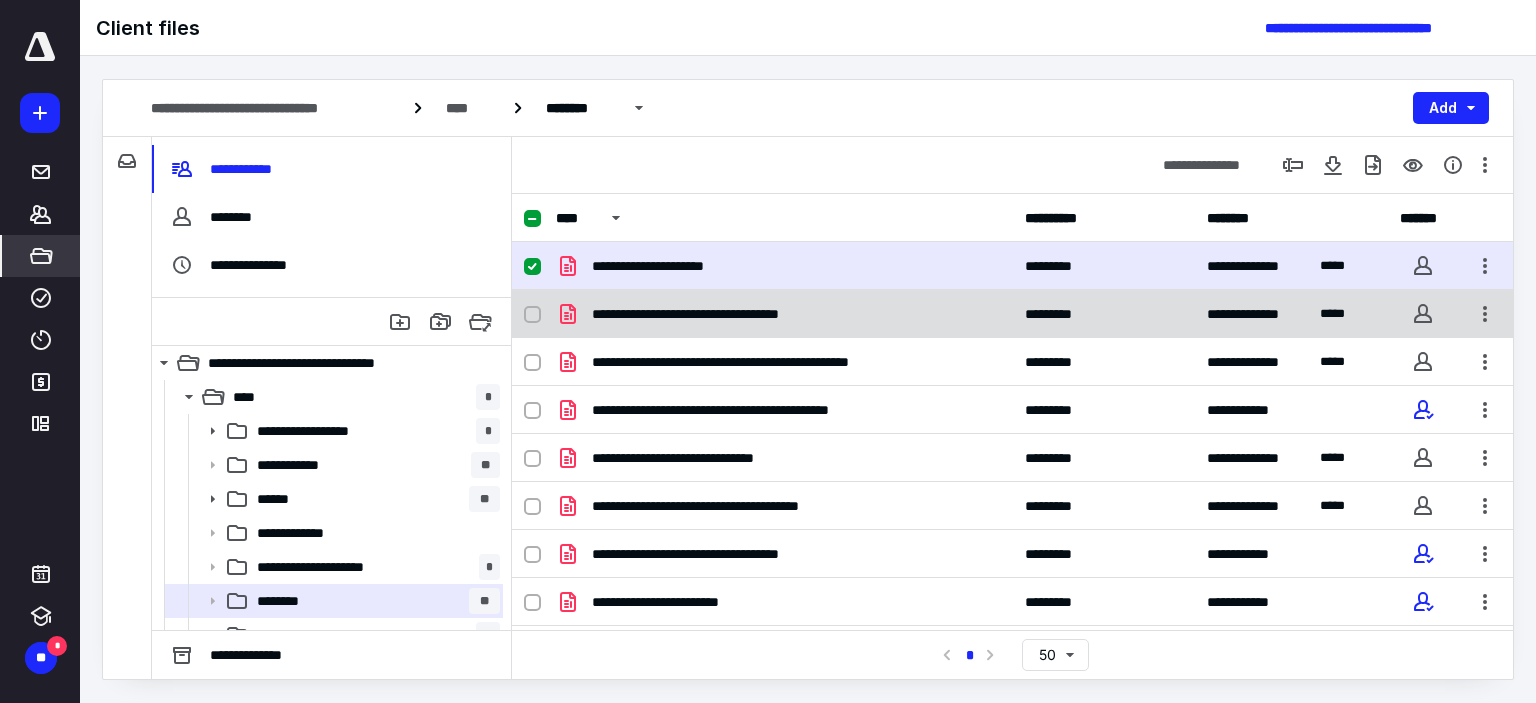 click at bounding box center (532, 315) 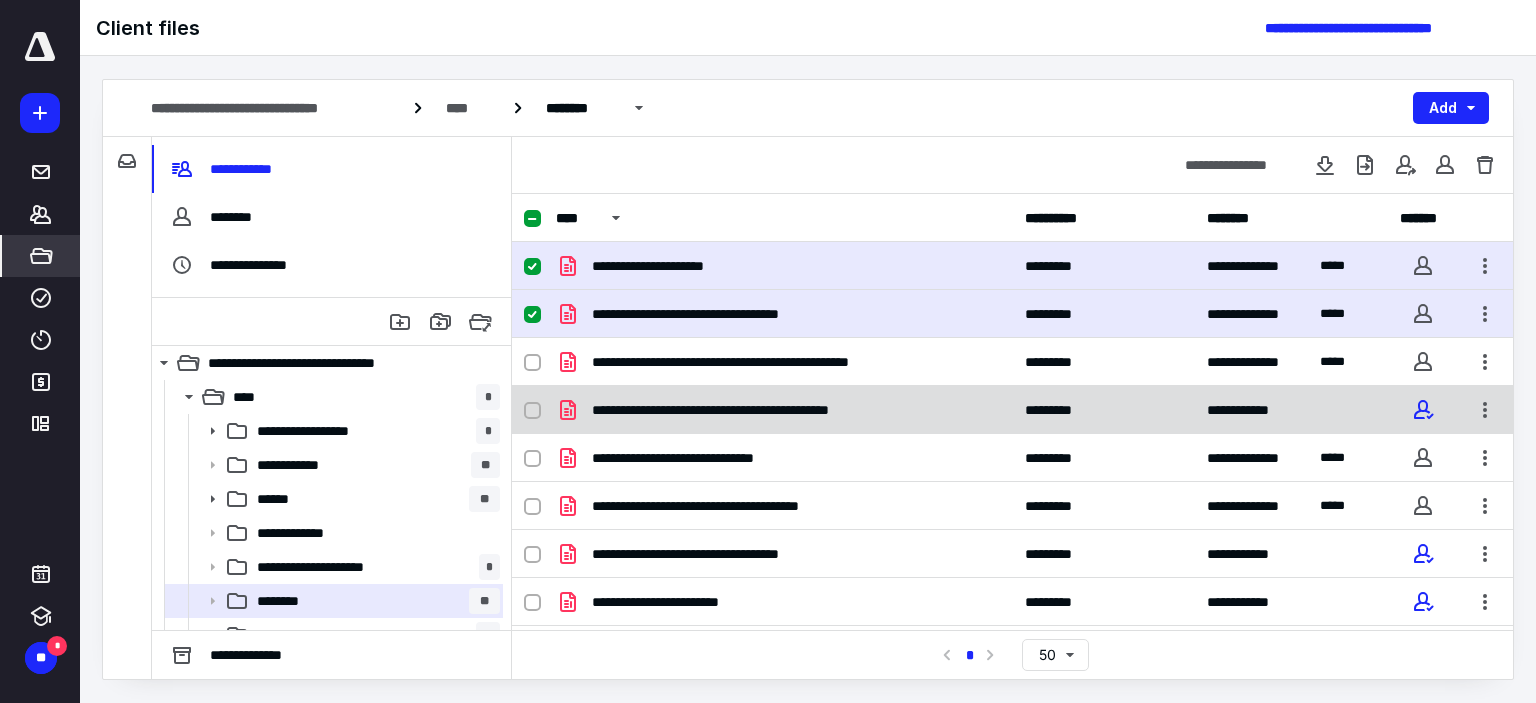 click at bounding box center [532, 410] 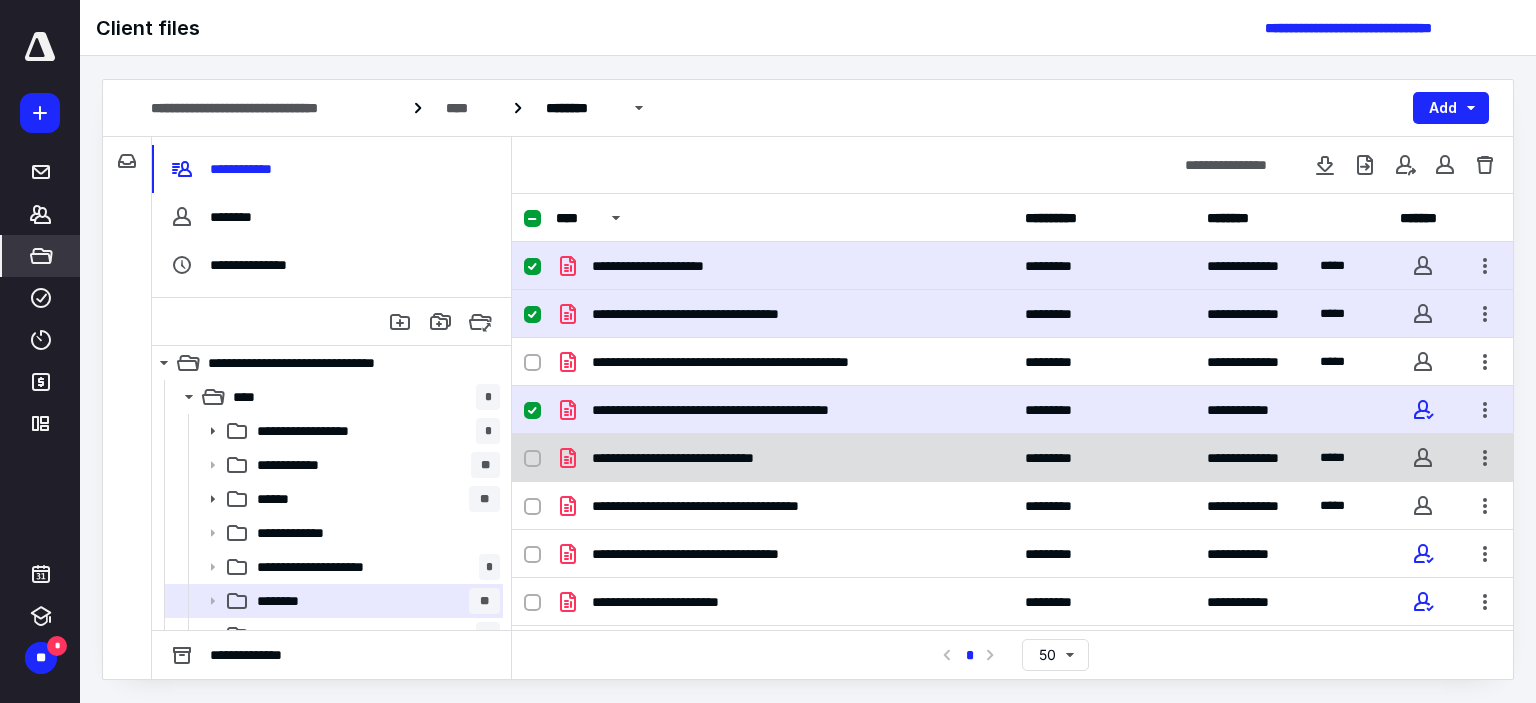 click at bounding box center [532, 459] 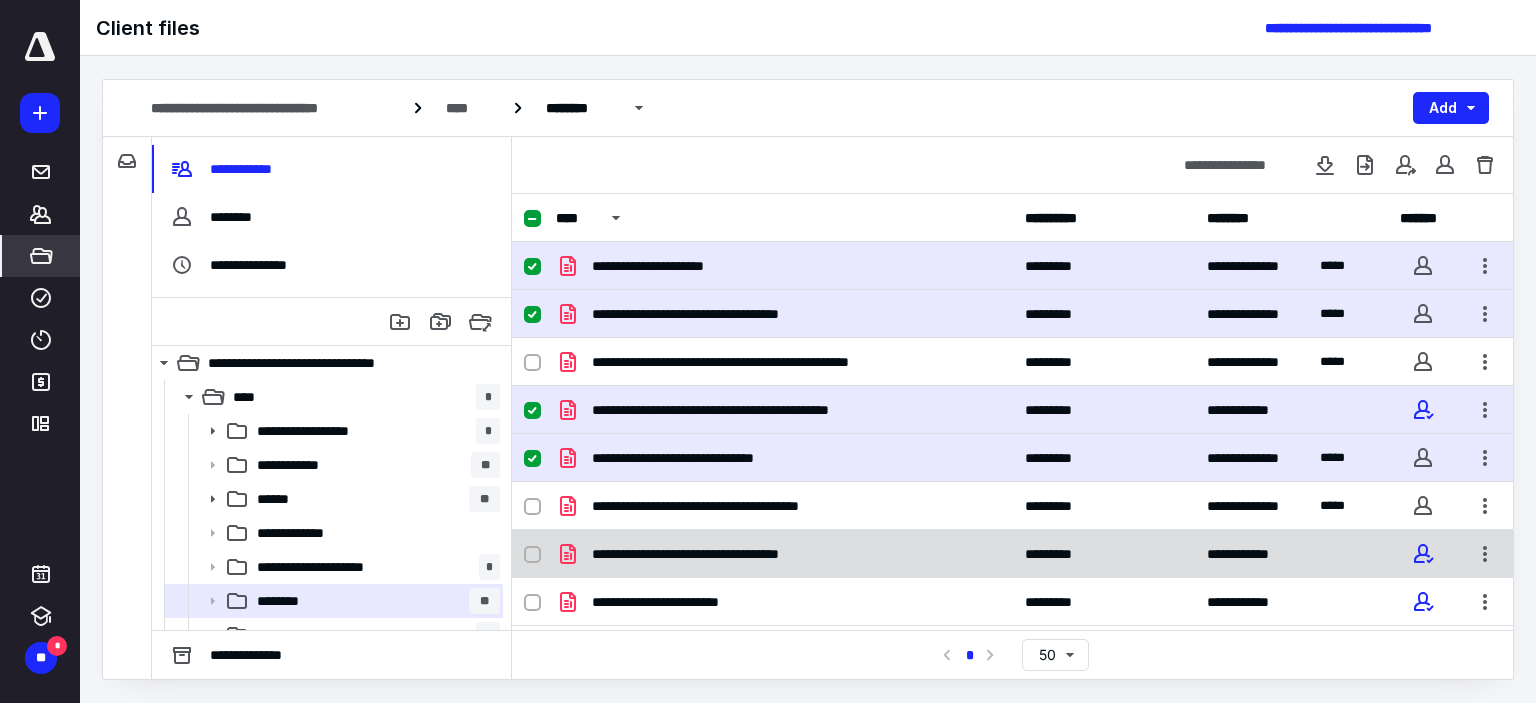click at bounding box center (532, 555) 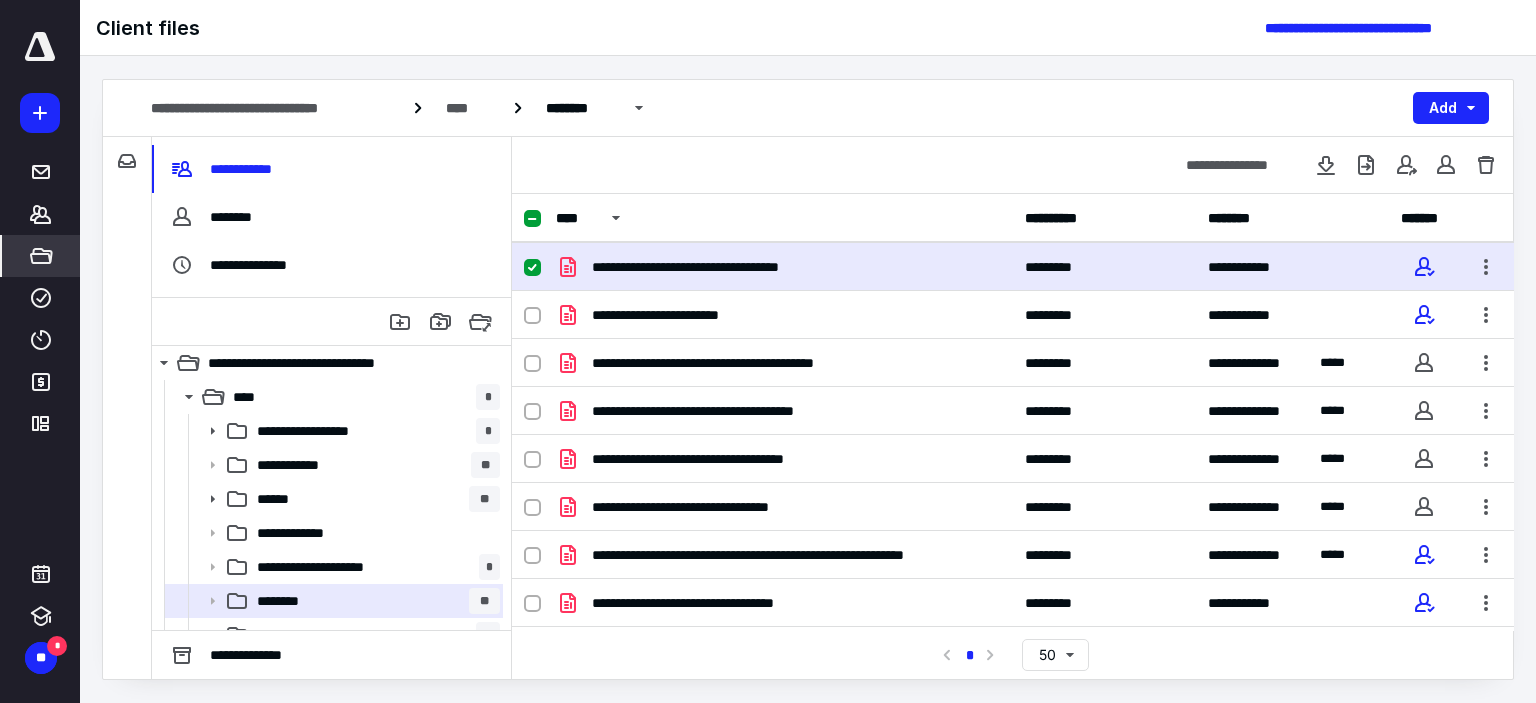 scroll, scrollTop: 300, scrollLeft: 0, axis: vertical 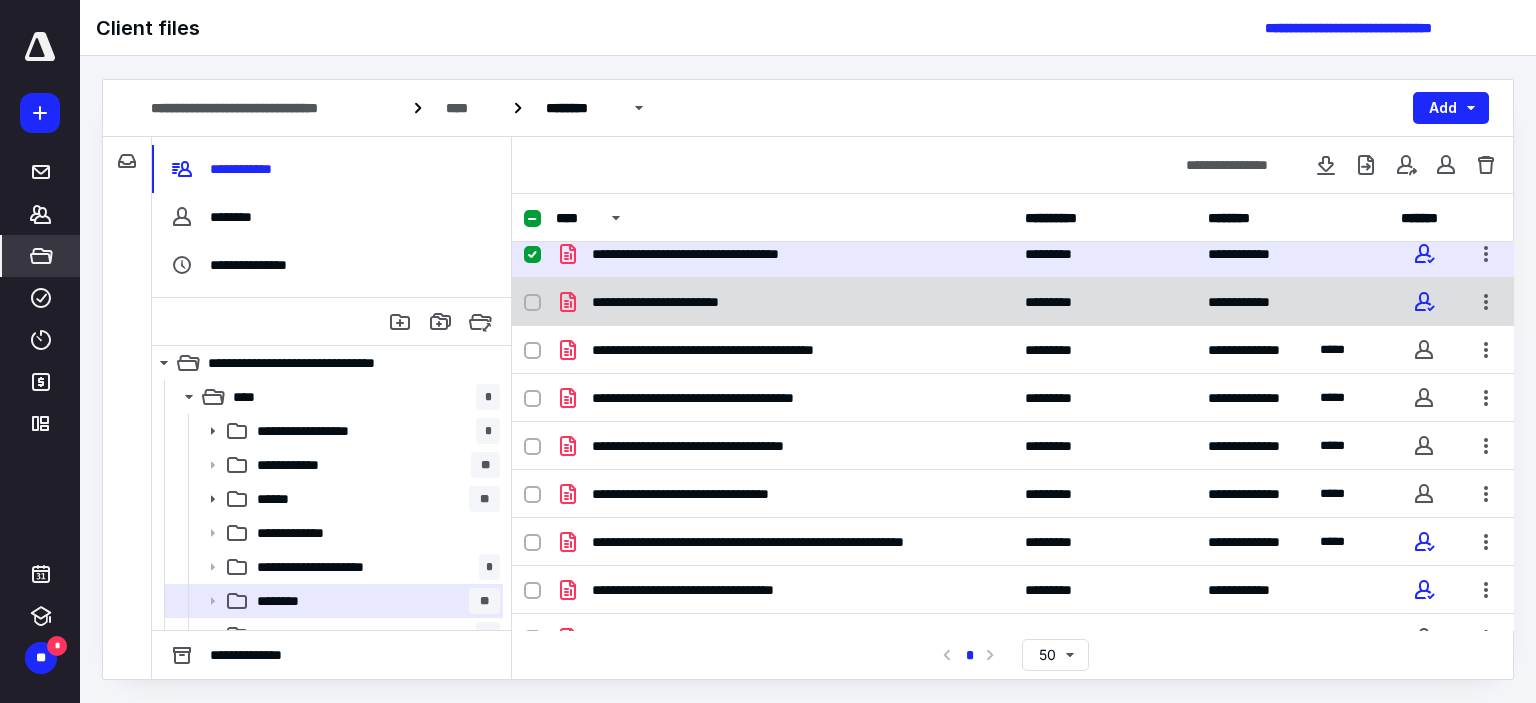 click 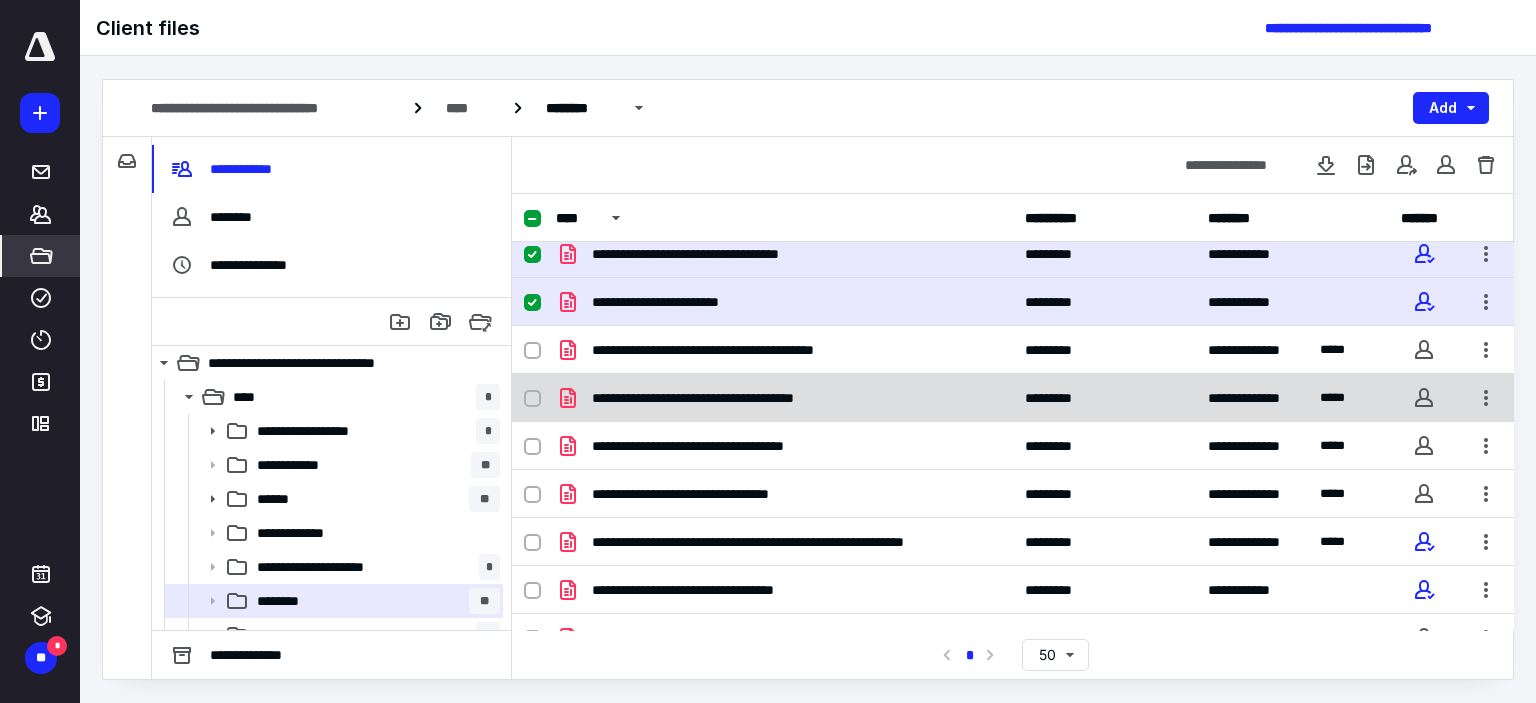 click 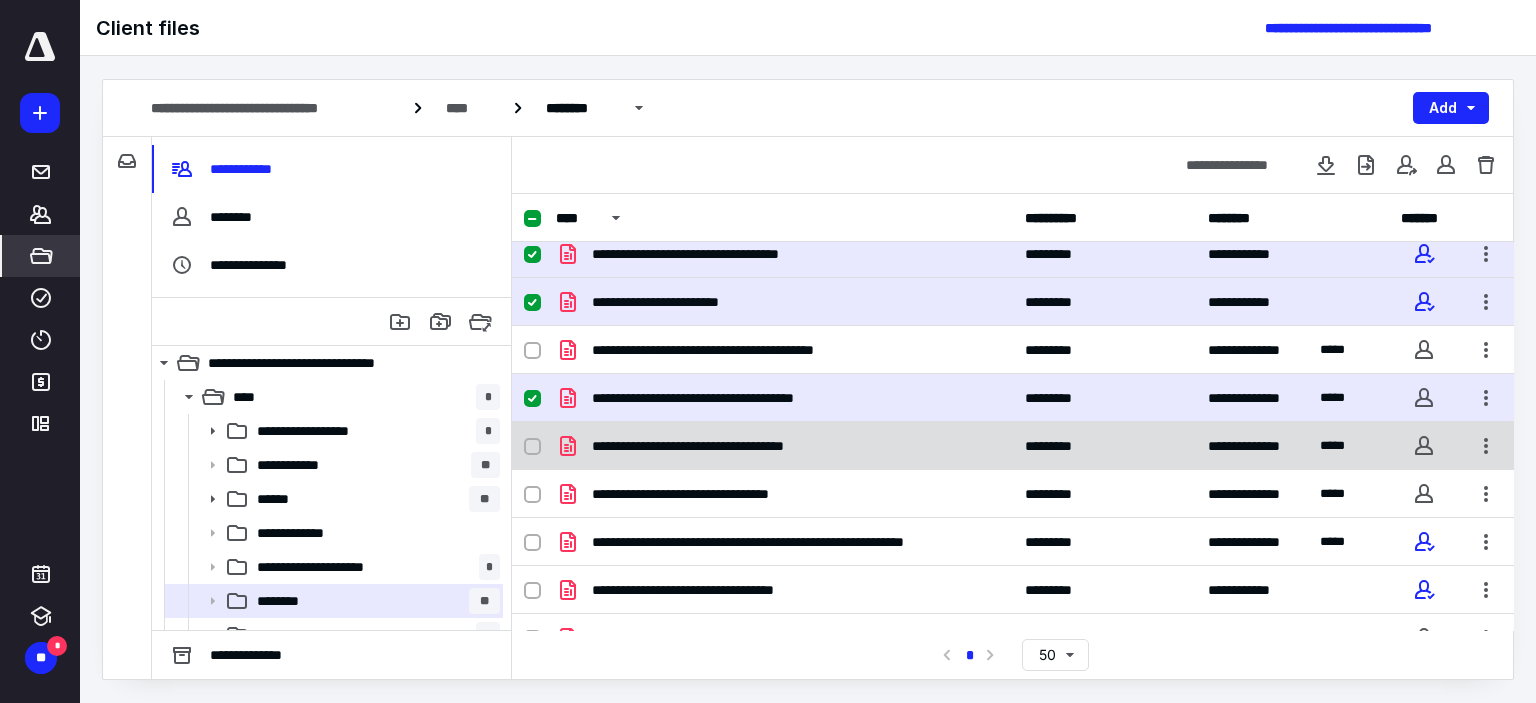 click 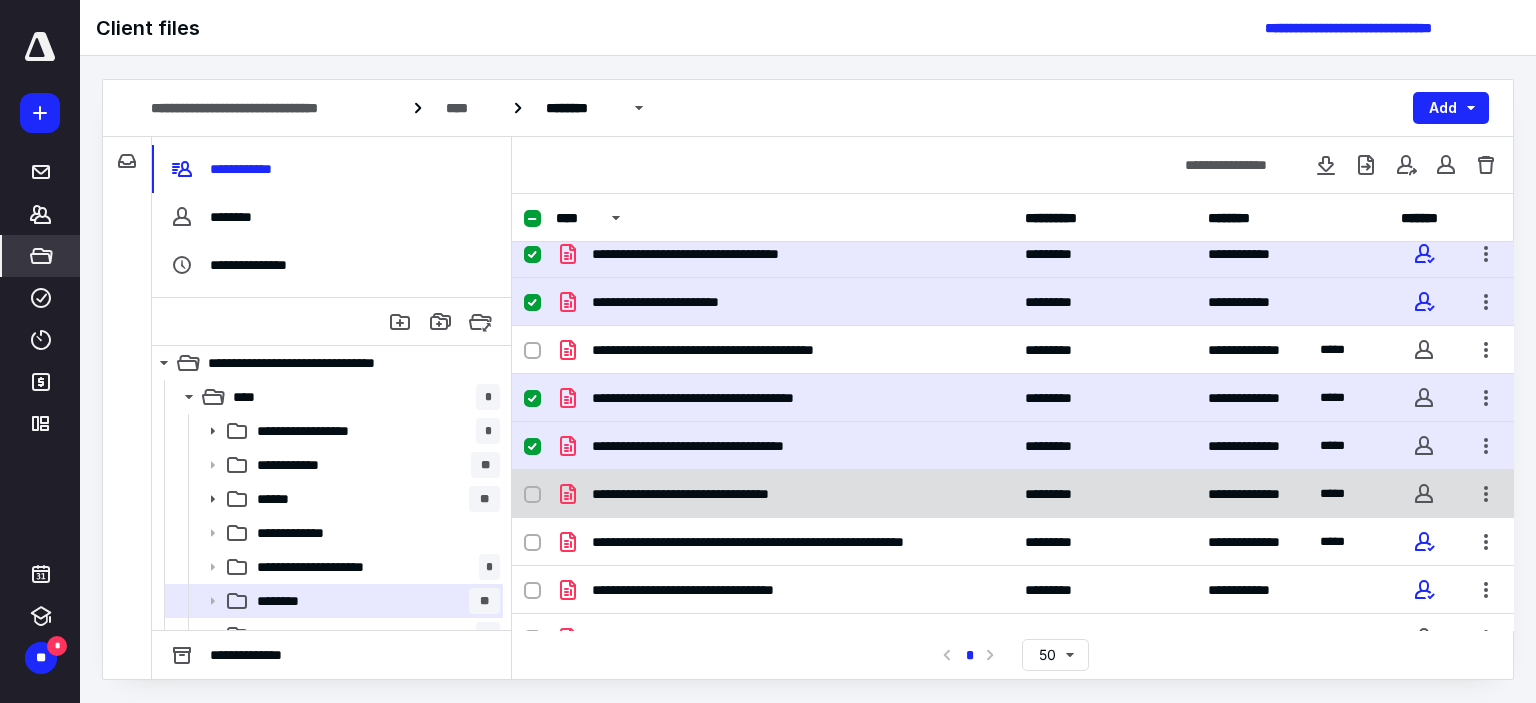 click 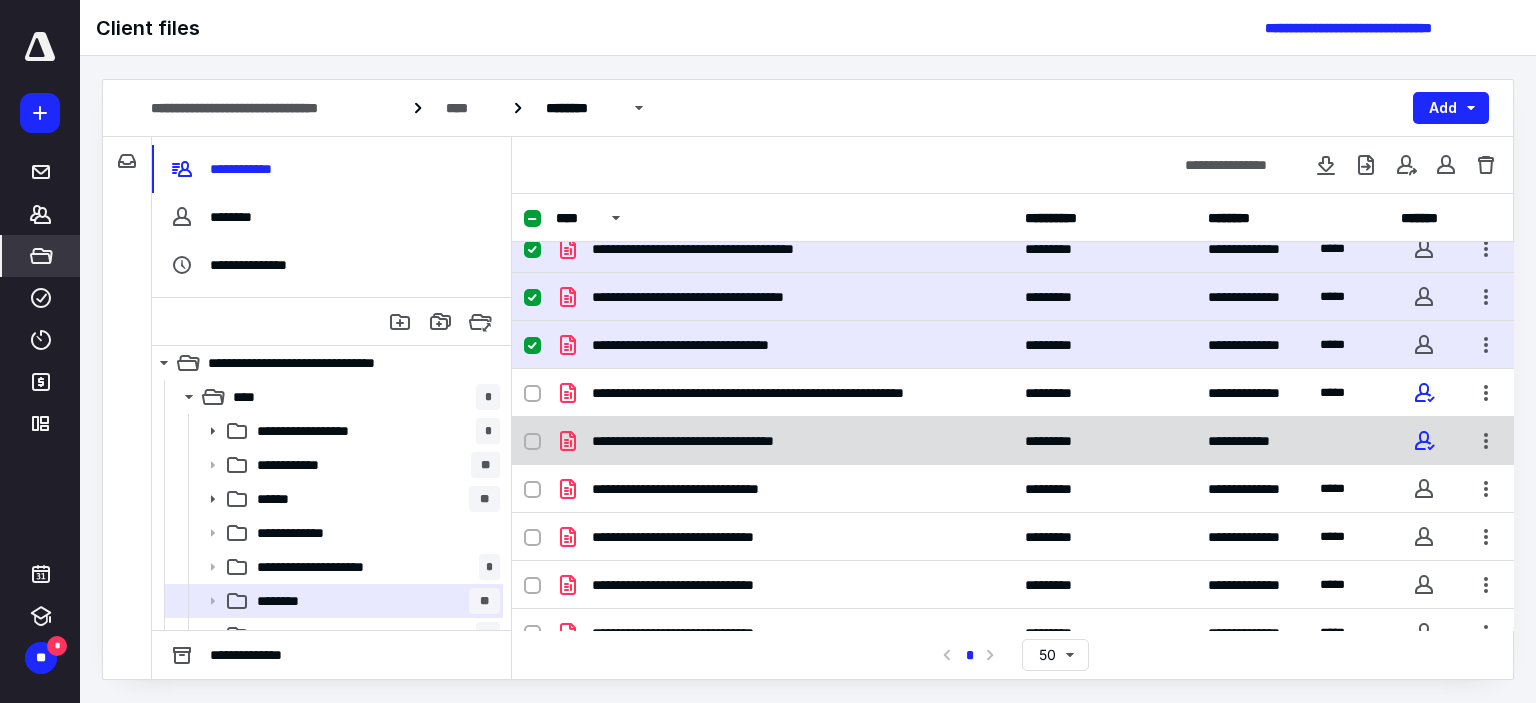 scroll, scrollTop: 500, scrollLeft: 0, axis: vertical 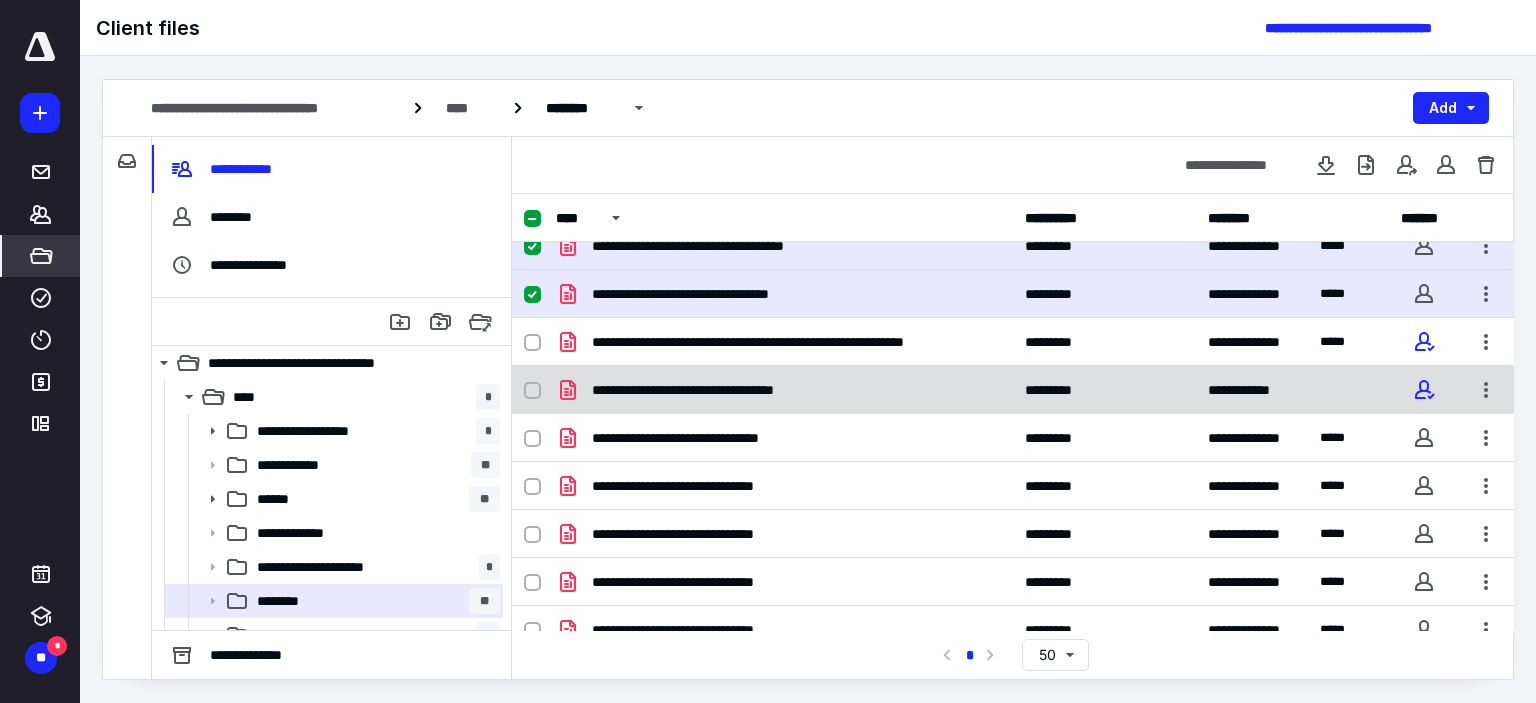 click at bounding box center [532, 391] 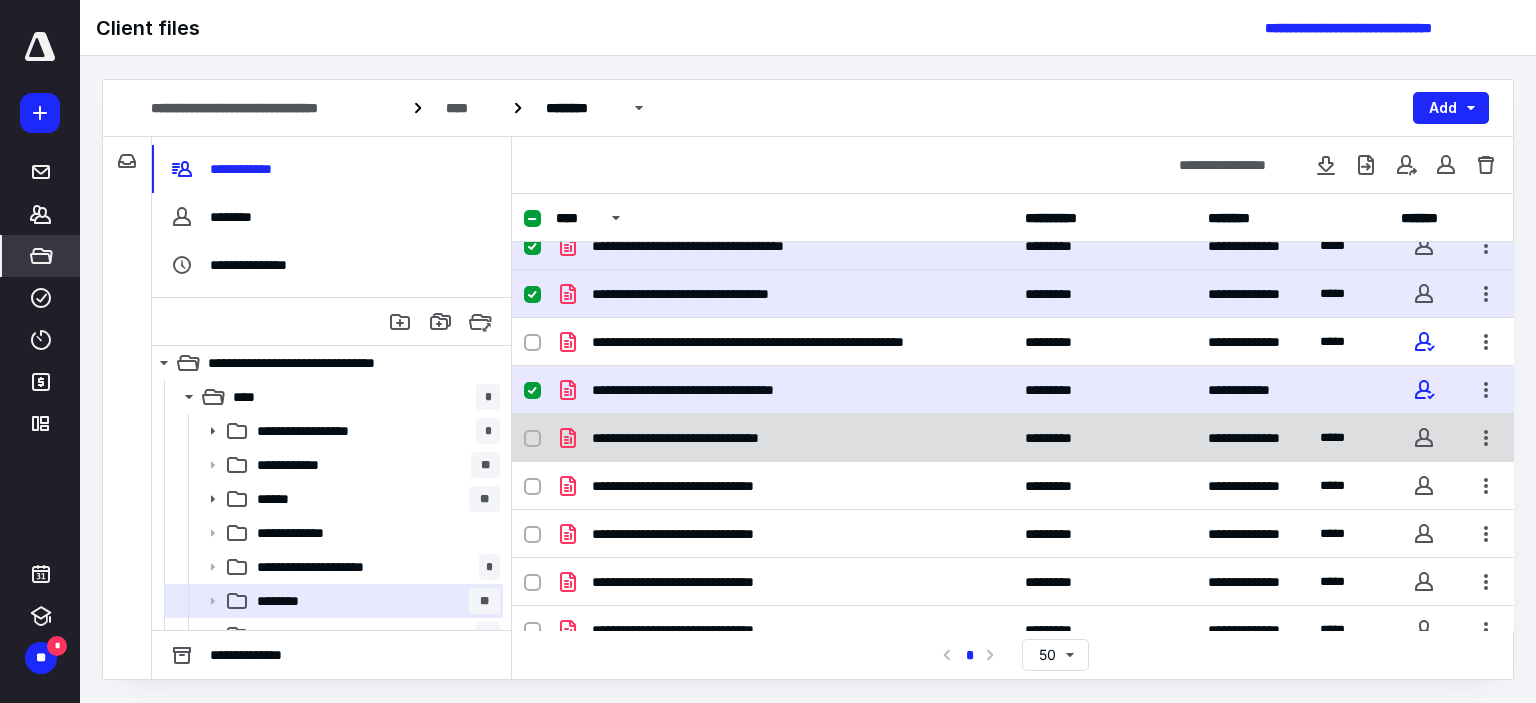 click 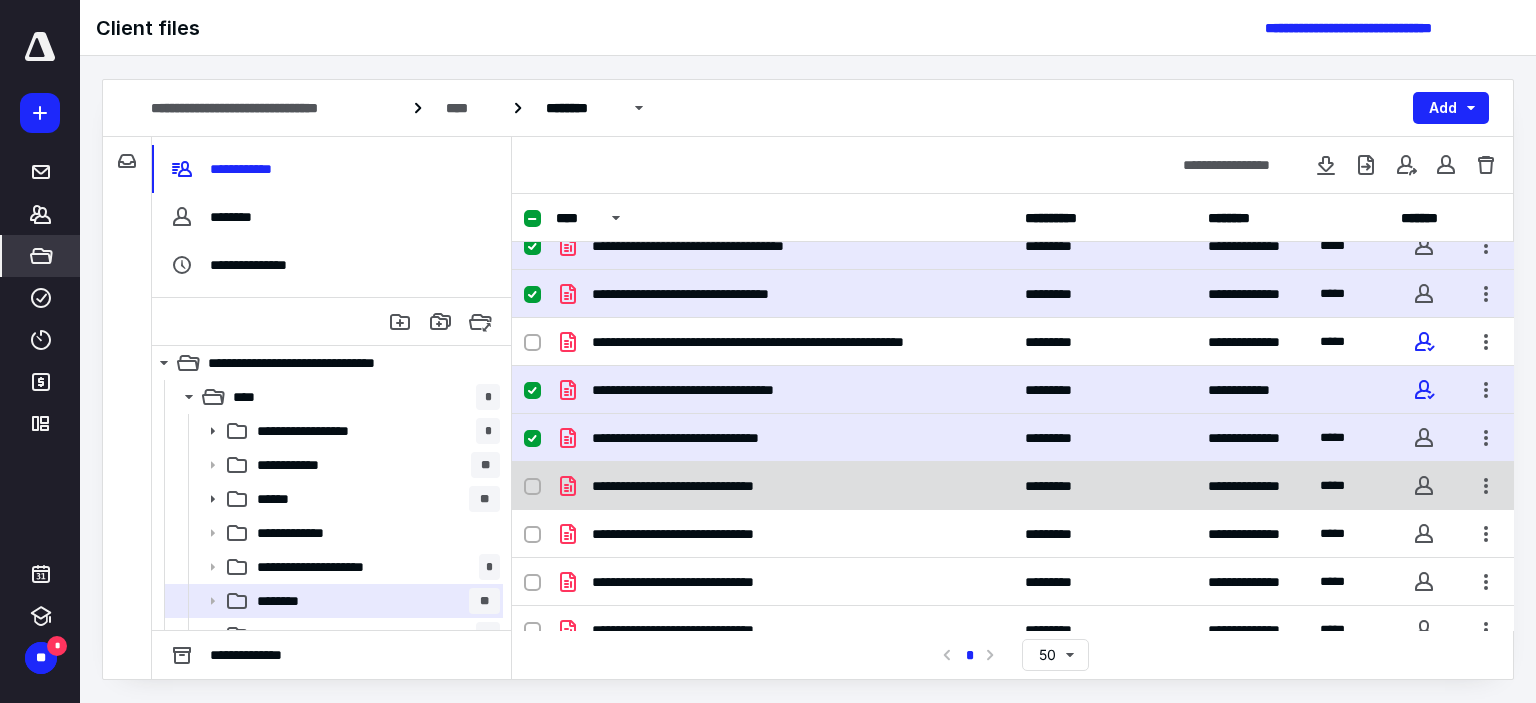 click at bounding box center [532, 487] 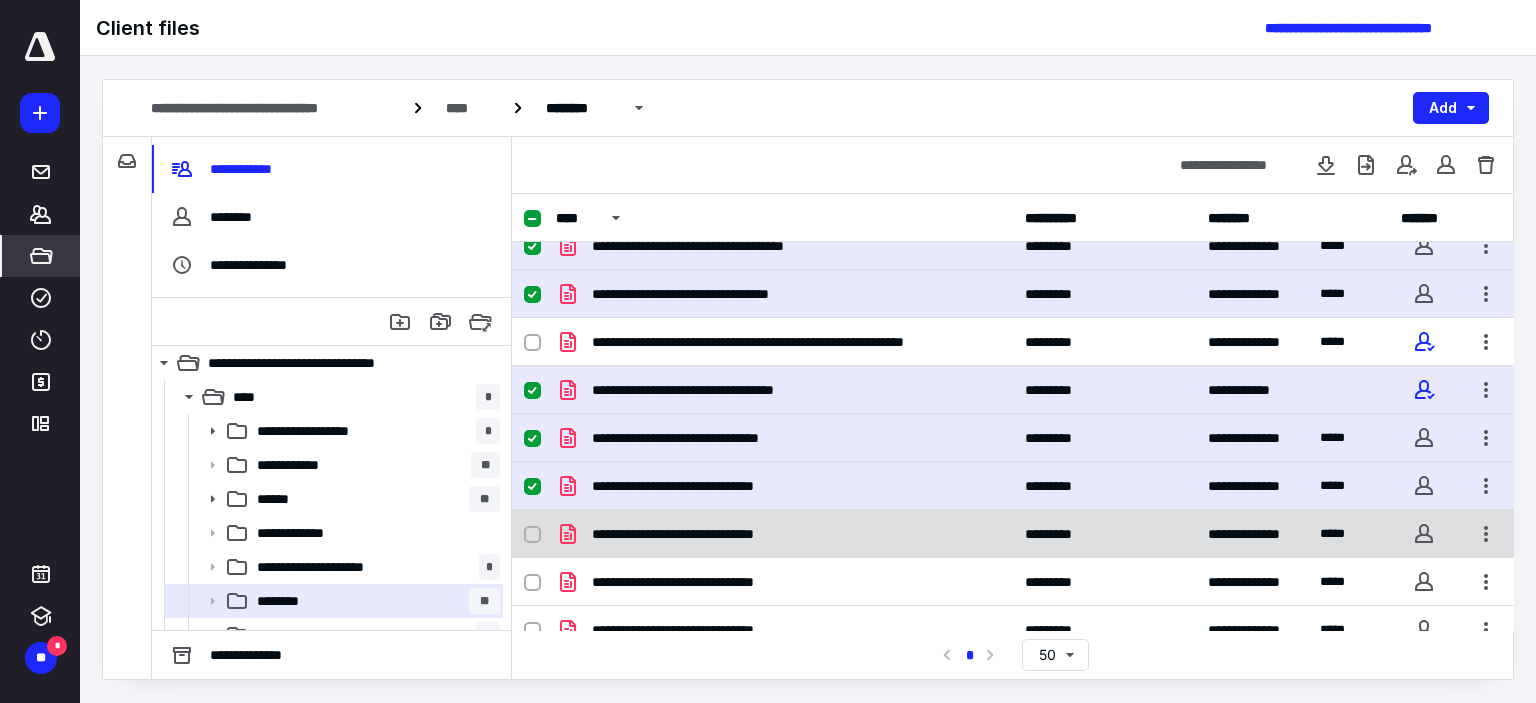 click at bounding box center [540, 534] 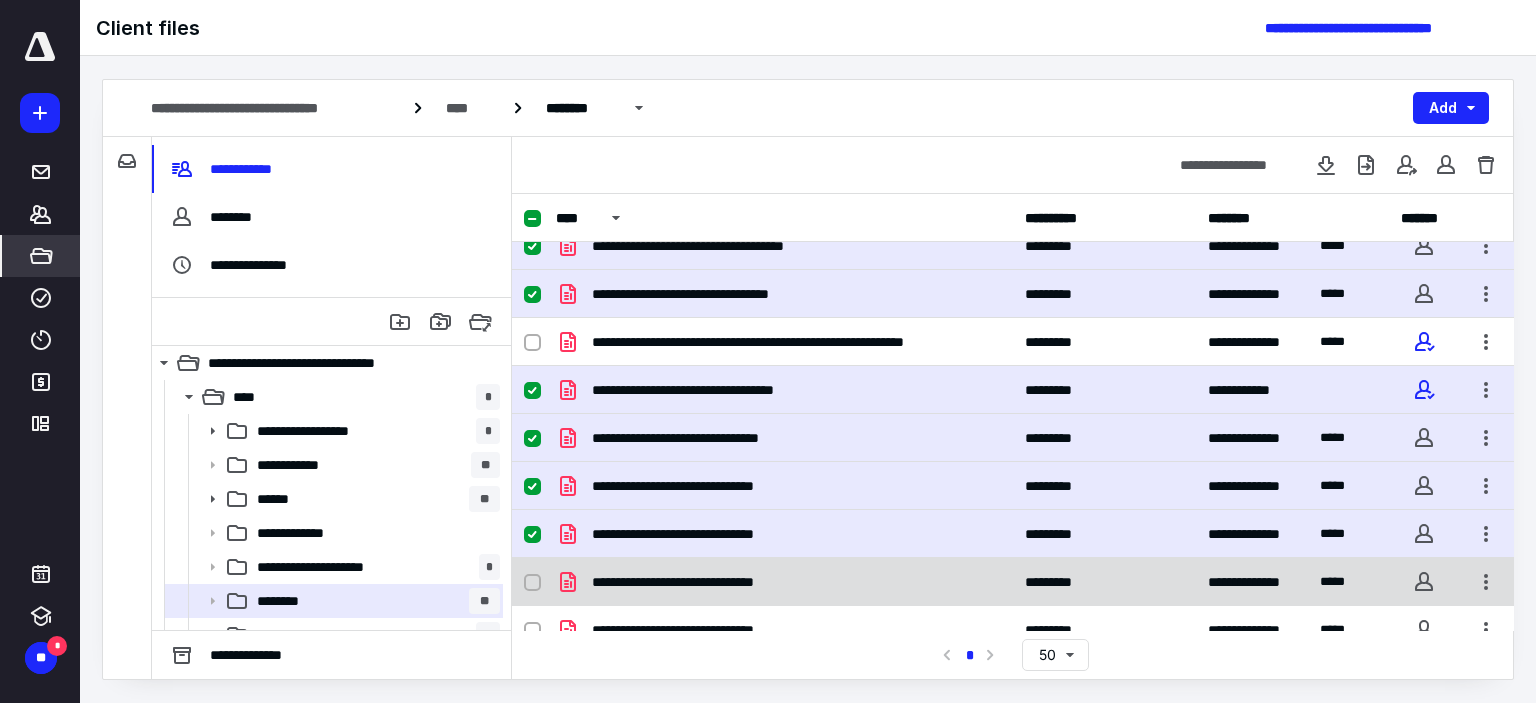 click 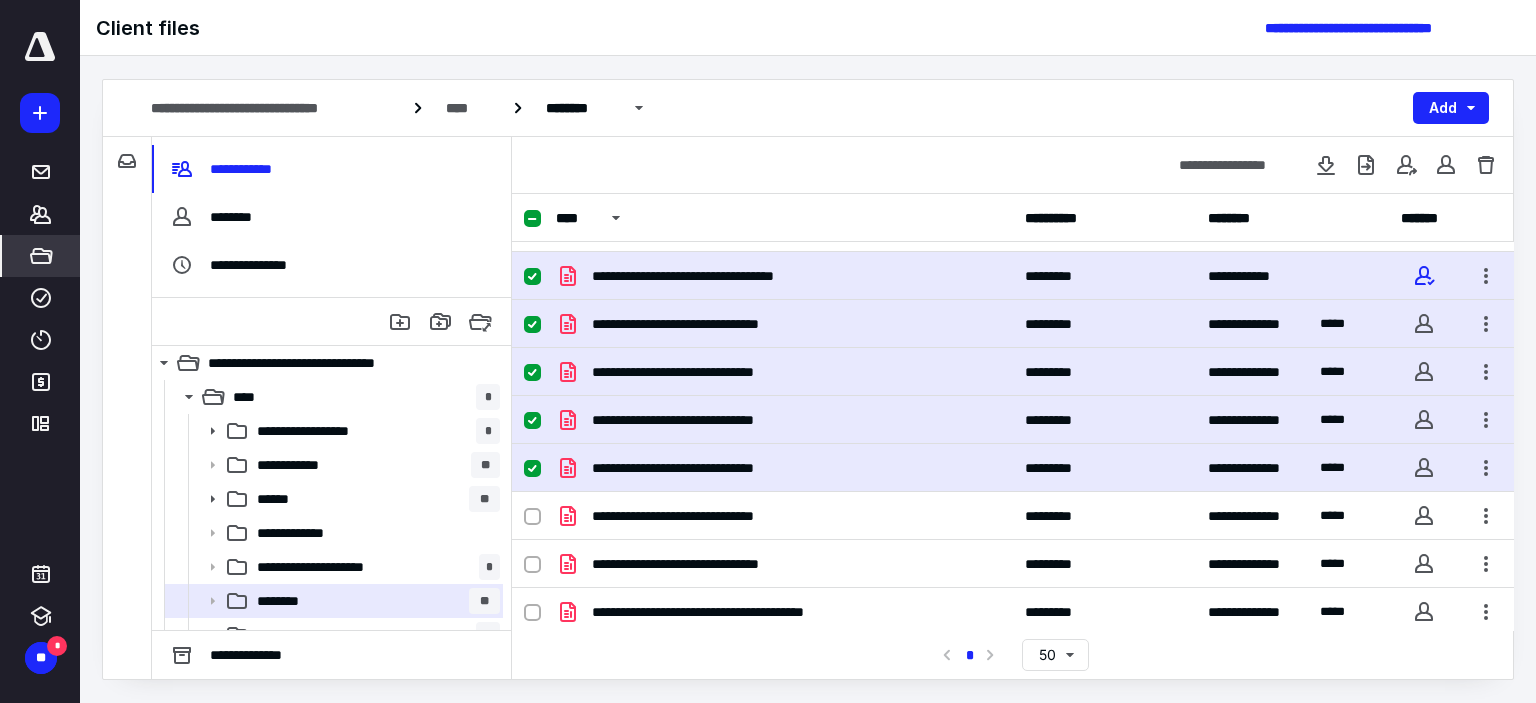 scroll, scrollTop: 700, scrollLeft: 0, axis: vertical 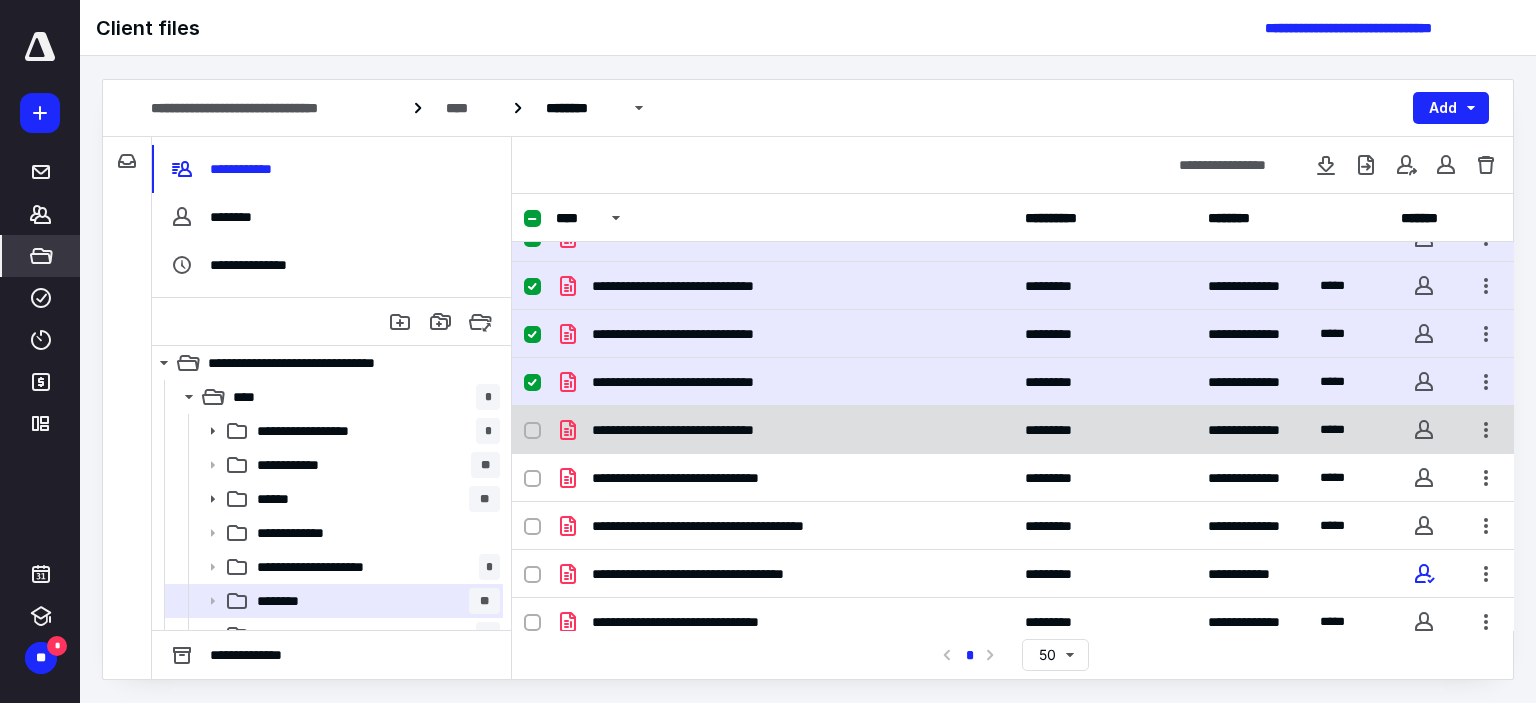click 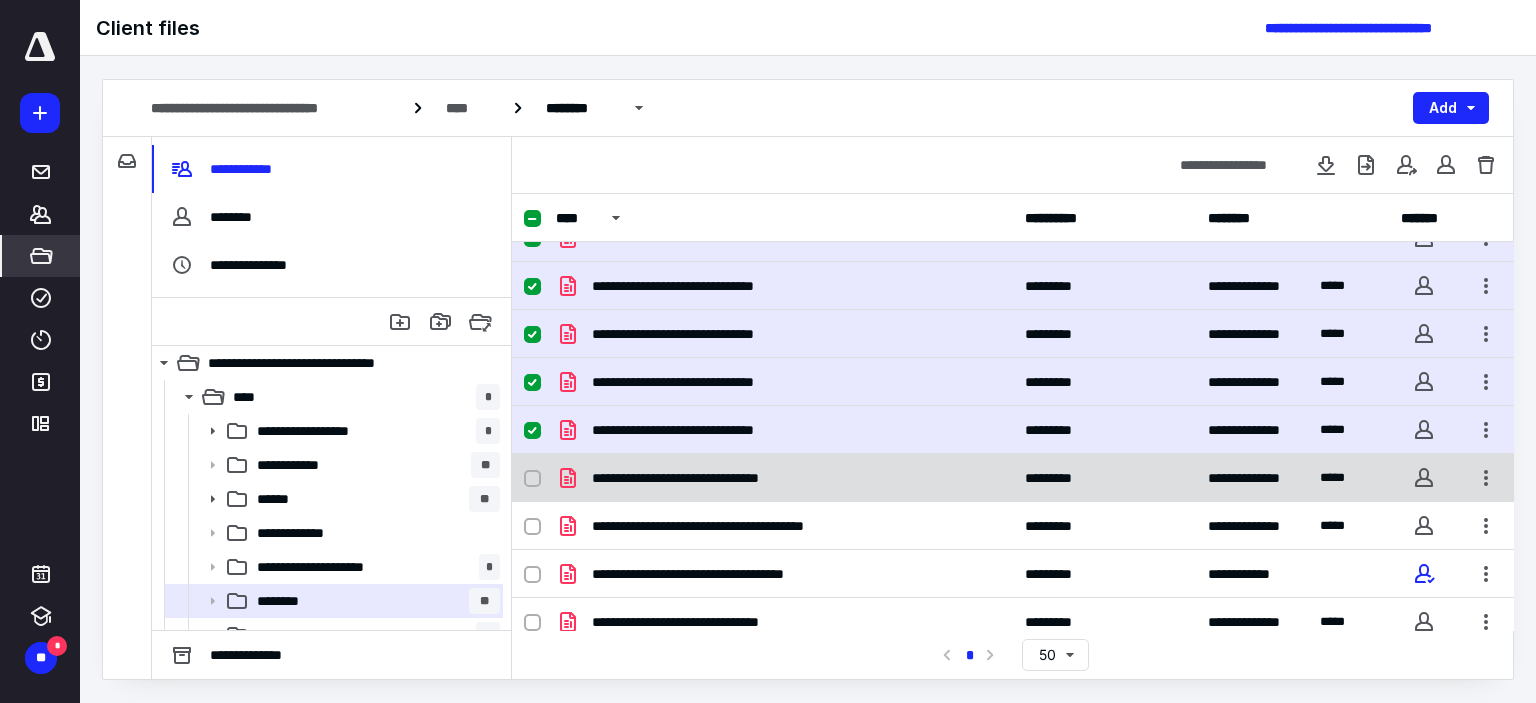 click on "**********" at bounding box center (1013, 478) 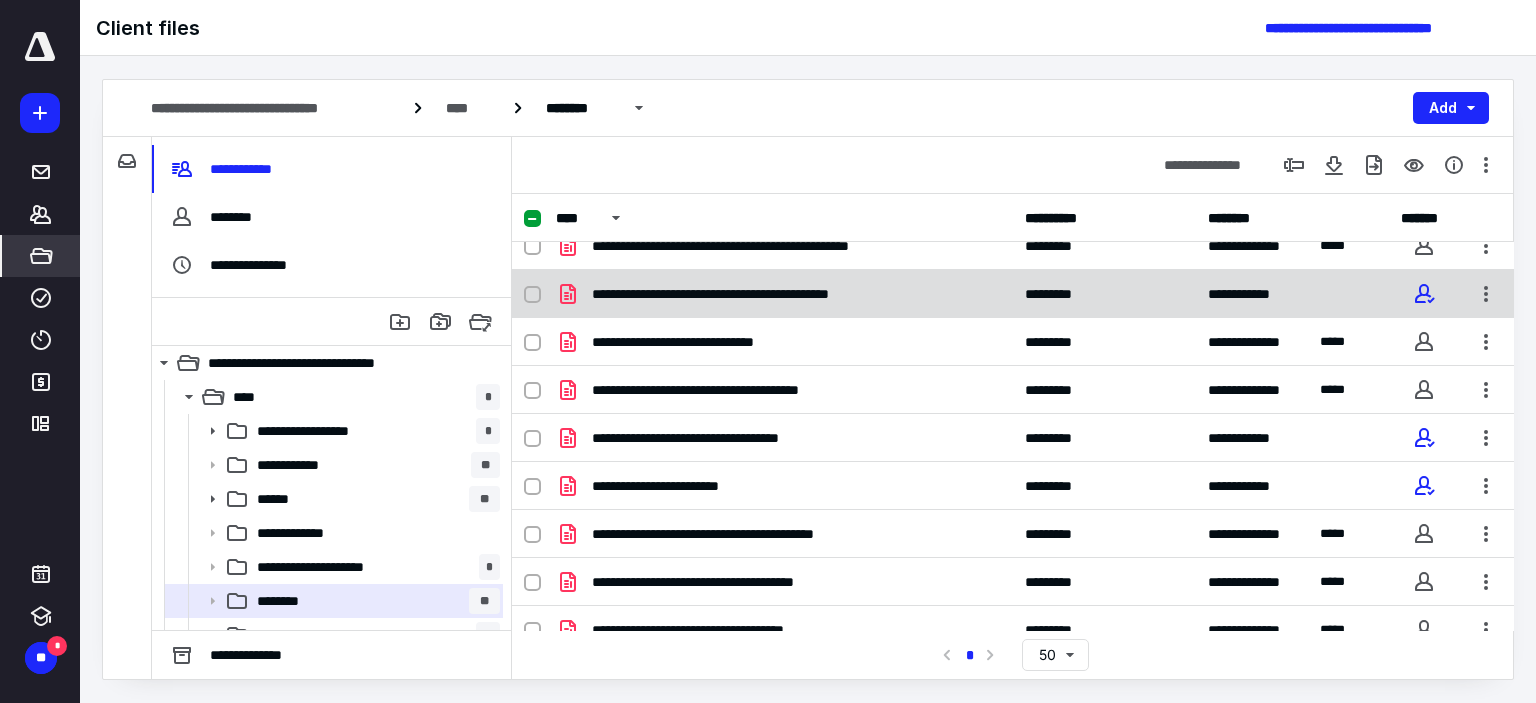 scroll, scrollTop: 0, scrollLeft: 0, axis: both 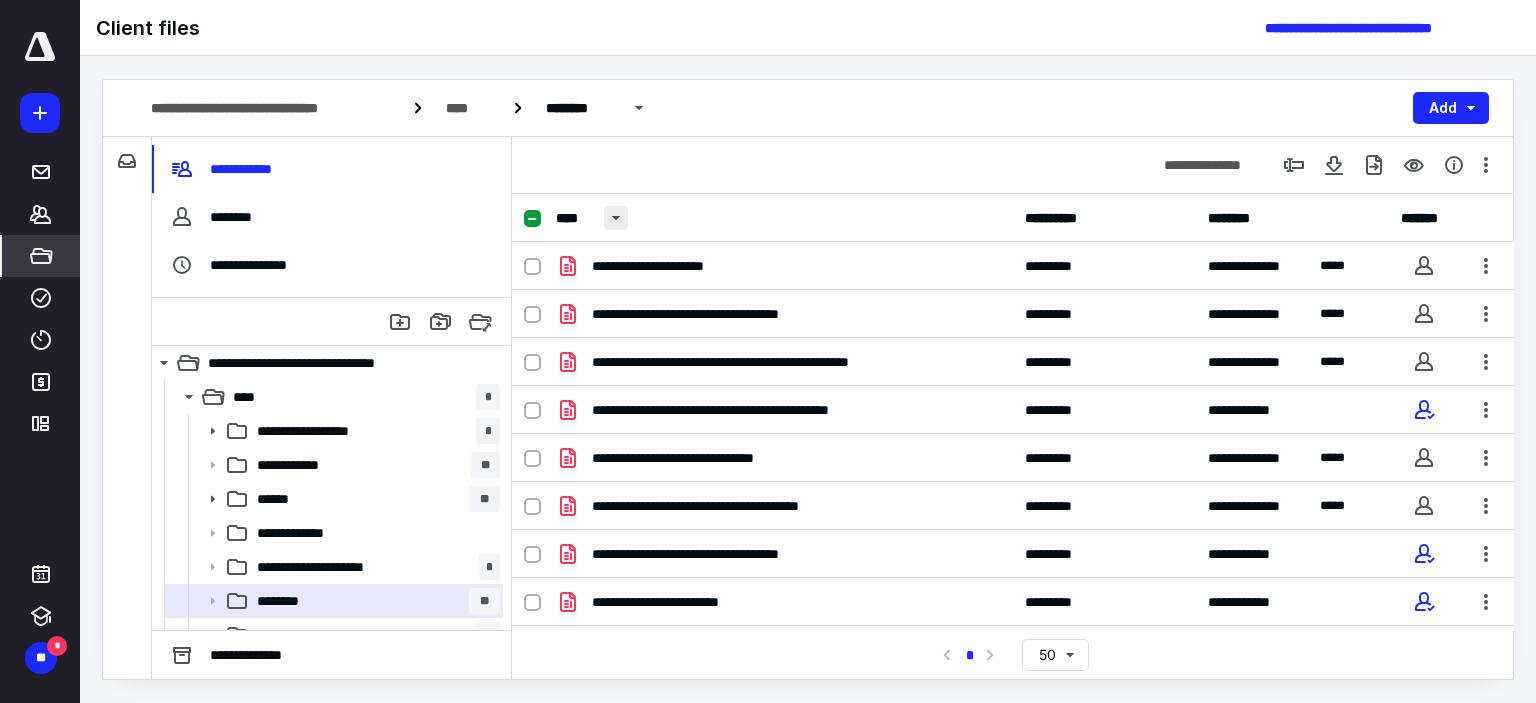 click at bounding box center (616, 218) 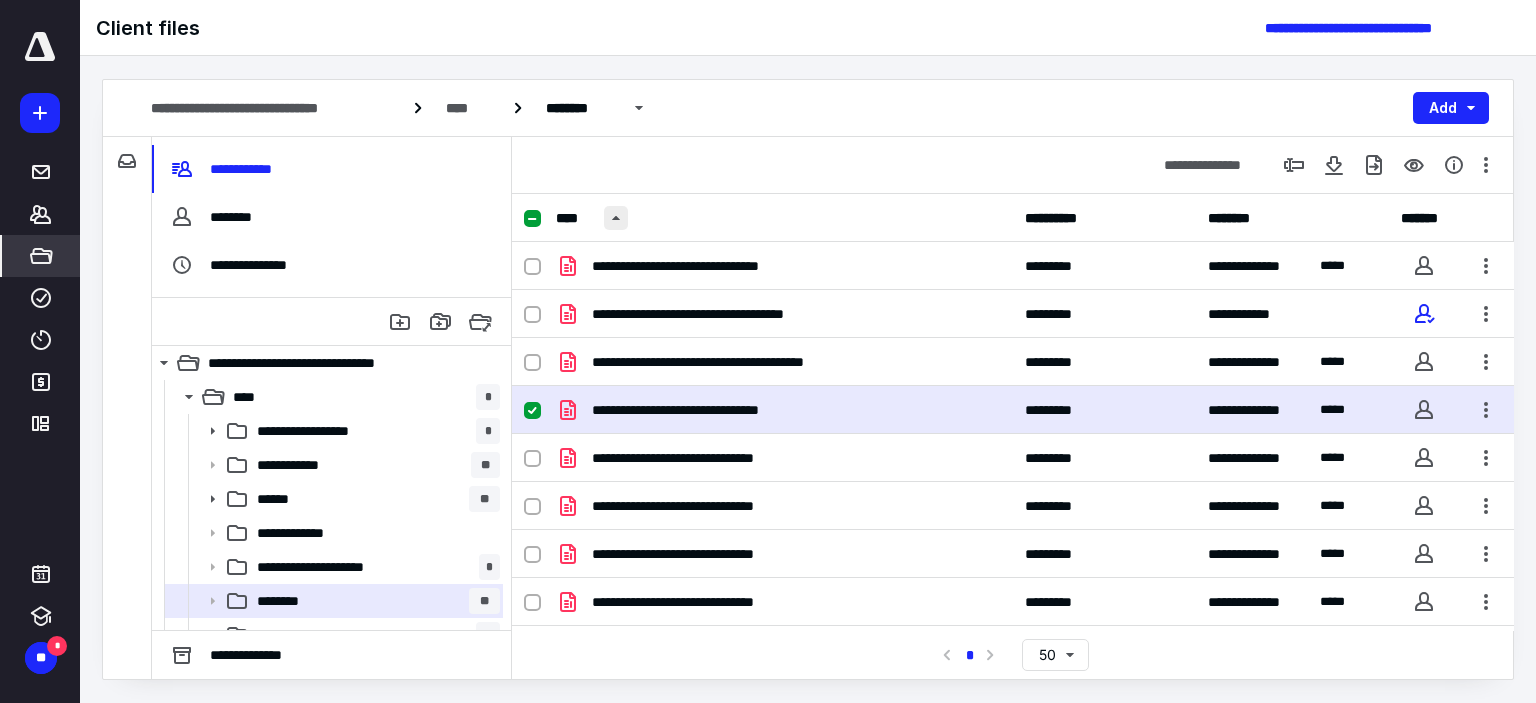 click at bounding box center [616, 218] 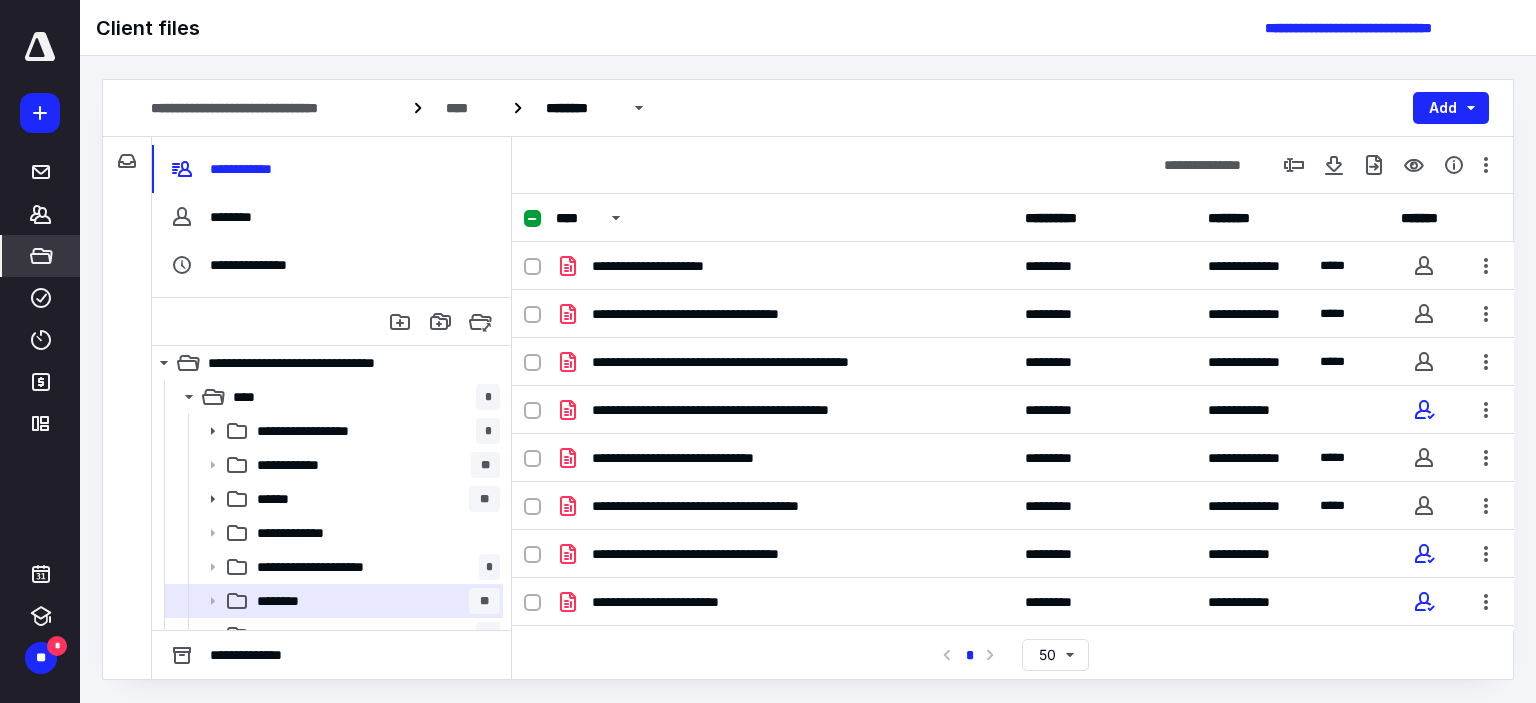 click 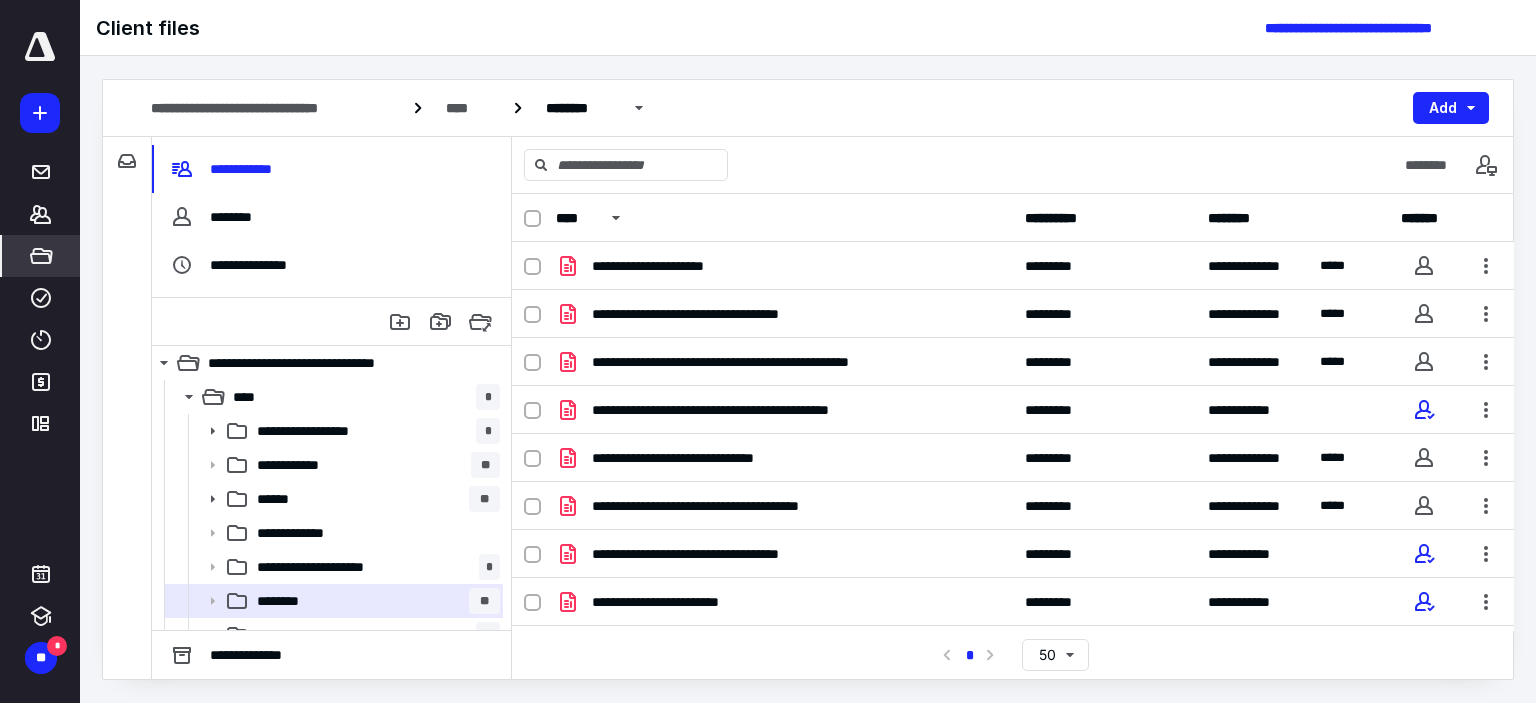 click 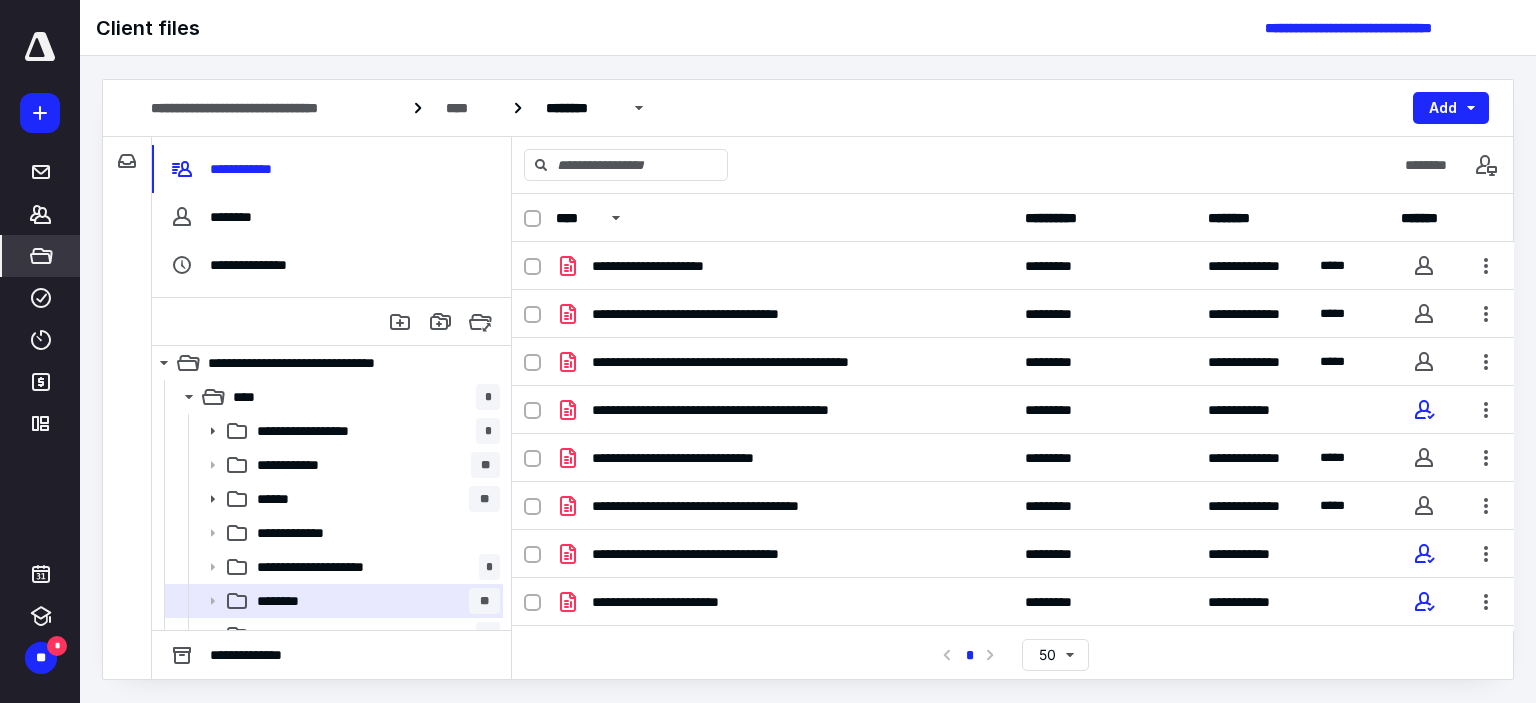 checkbox on "true" 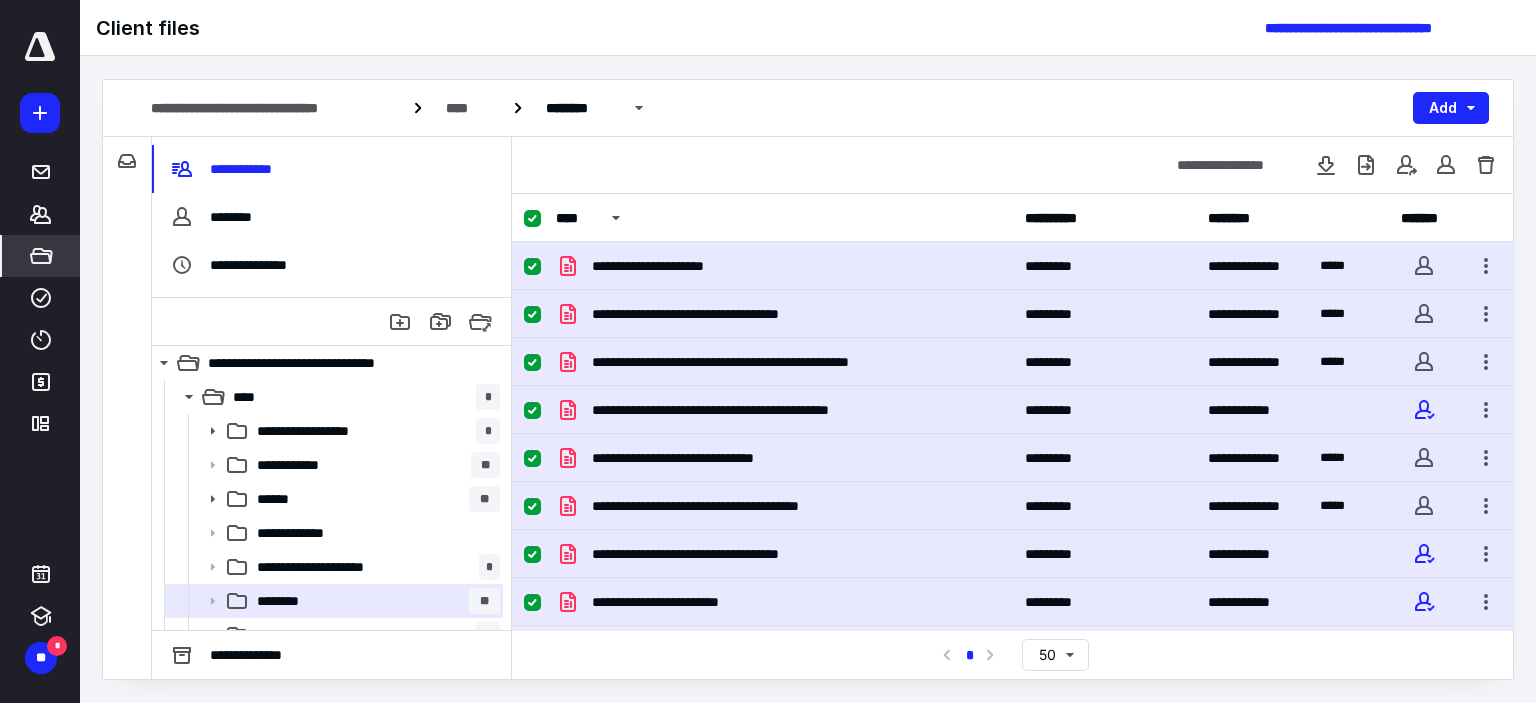 click 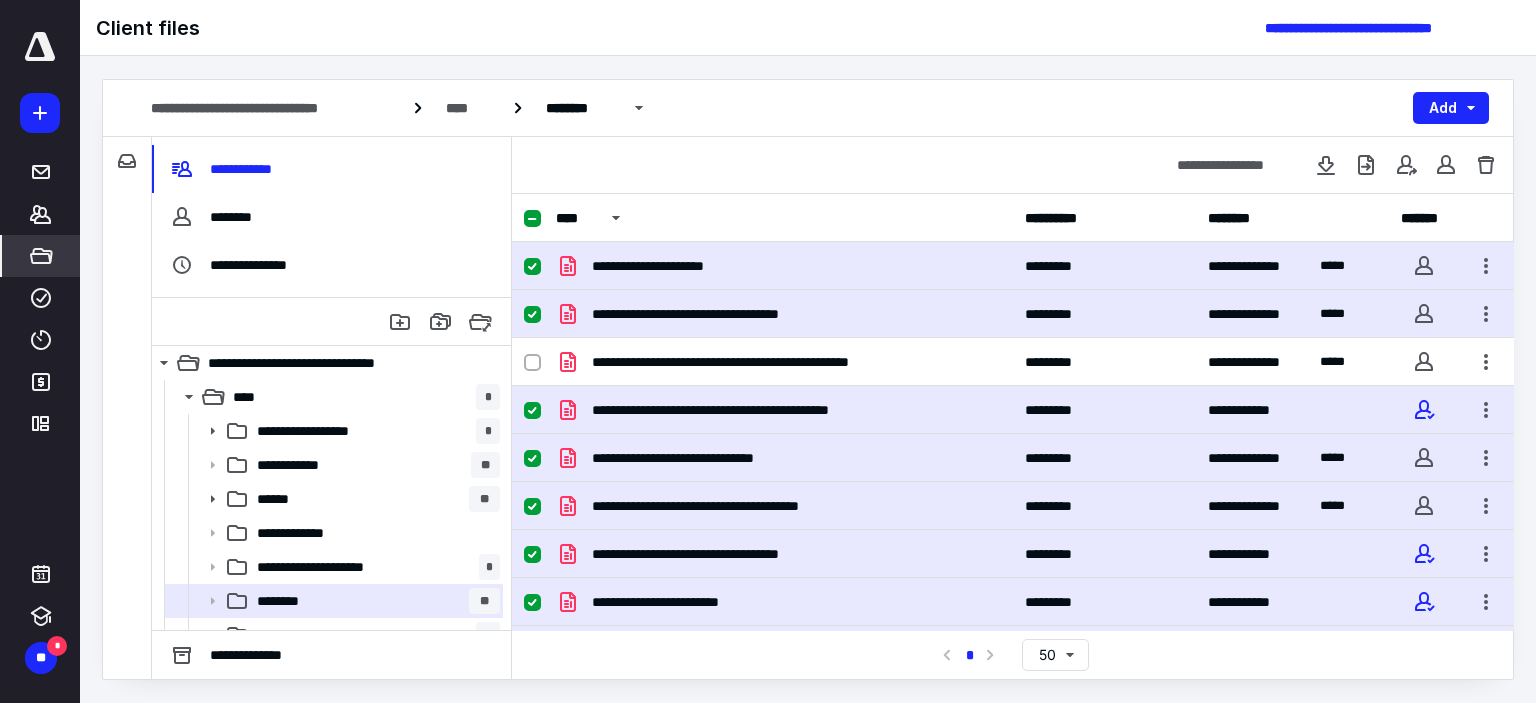 click 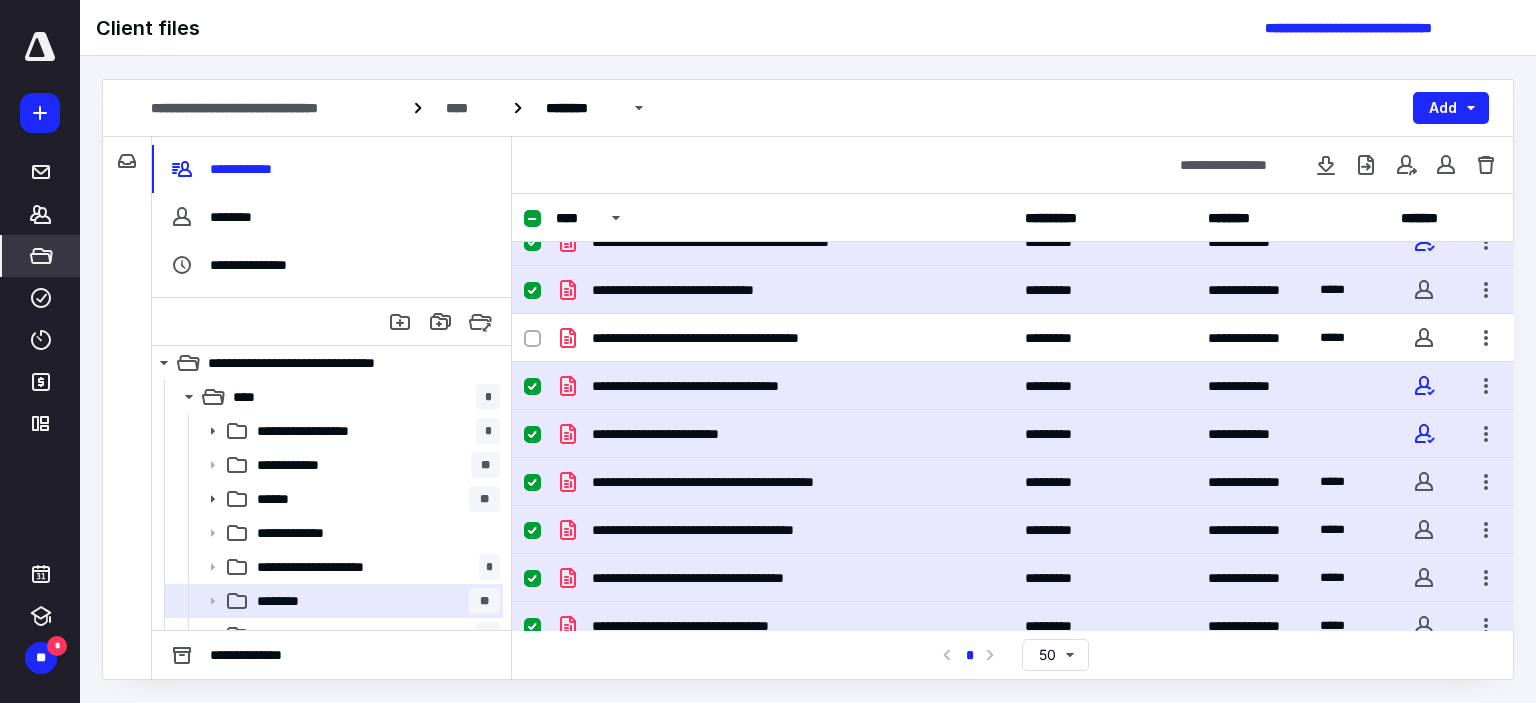 scroll, scrollTop: 200, scrollLeft: 0, axis: vertical 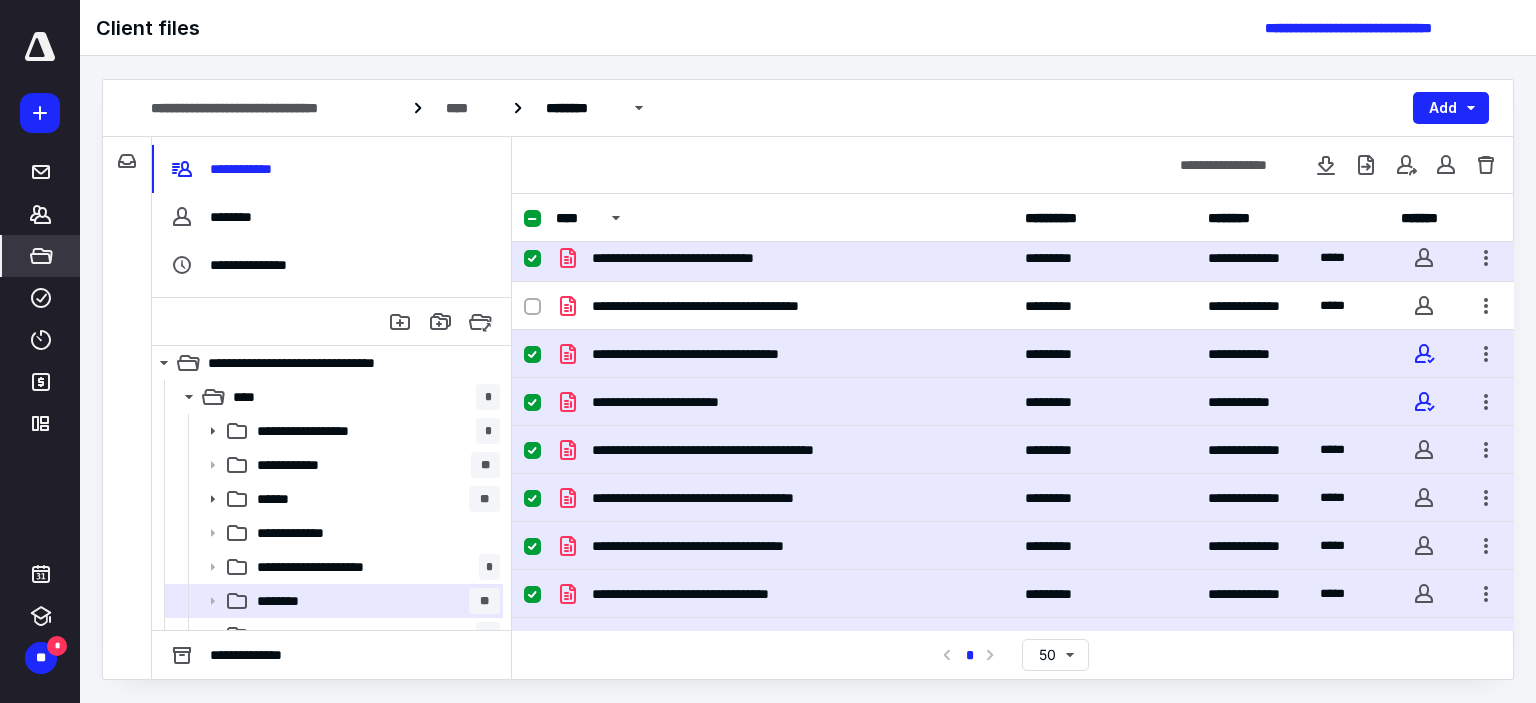 click 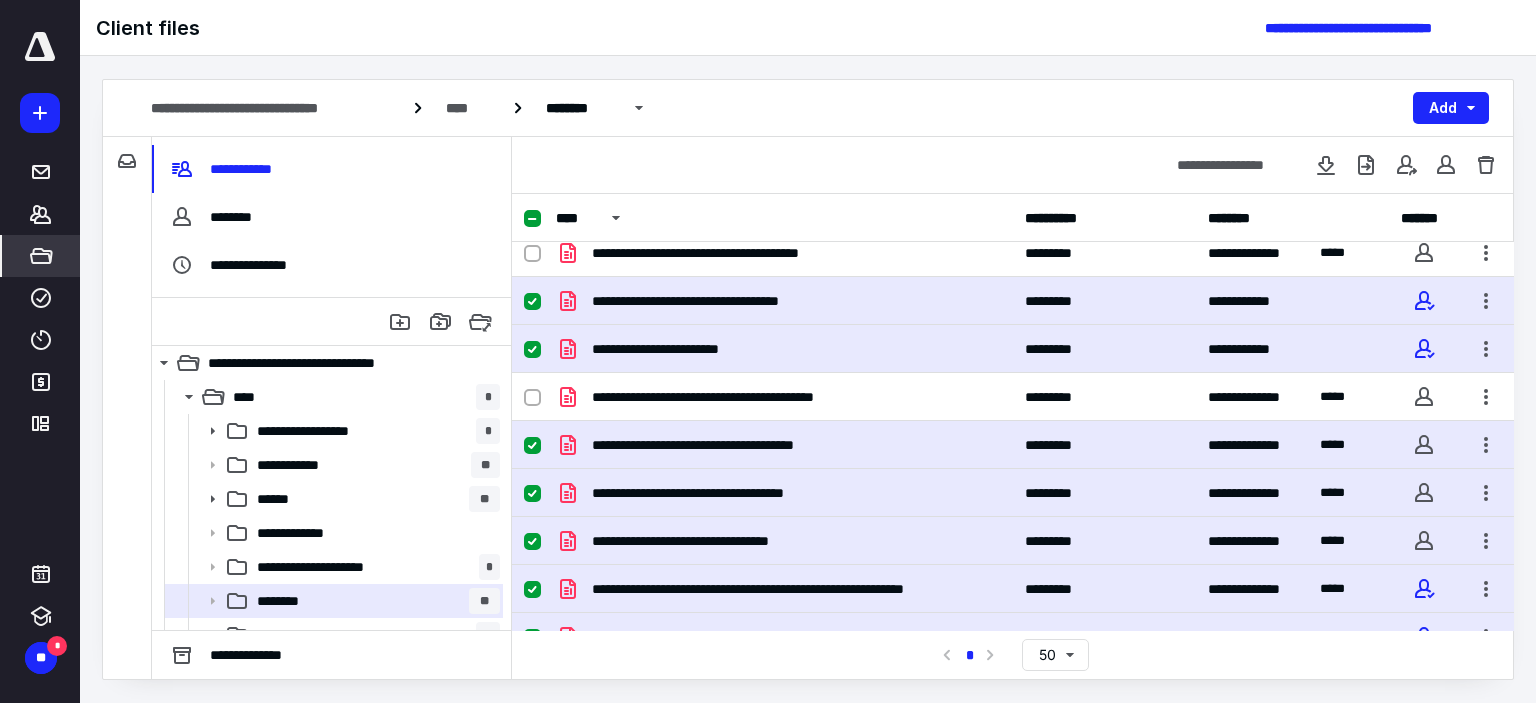 scroll, scrollTop: 300, scrollLeft: 0, axis: vertical 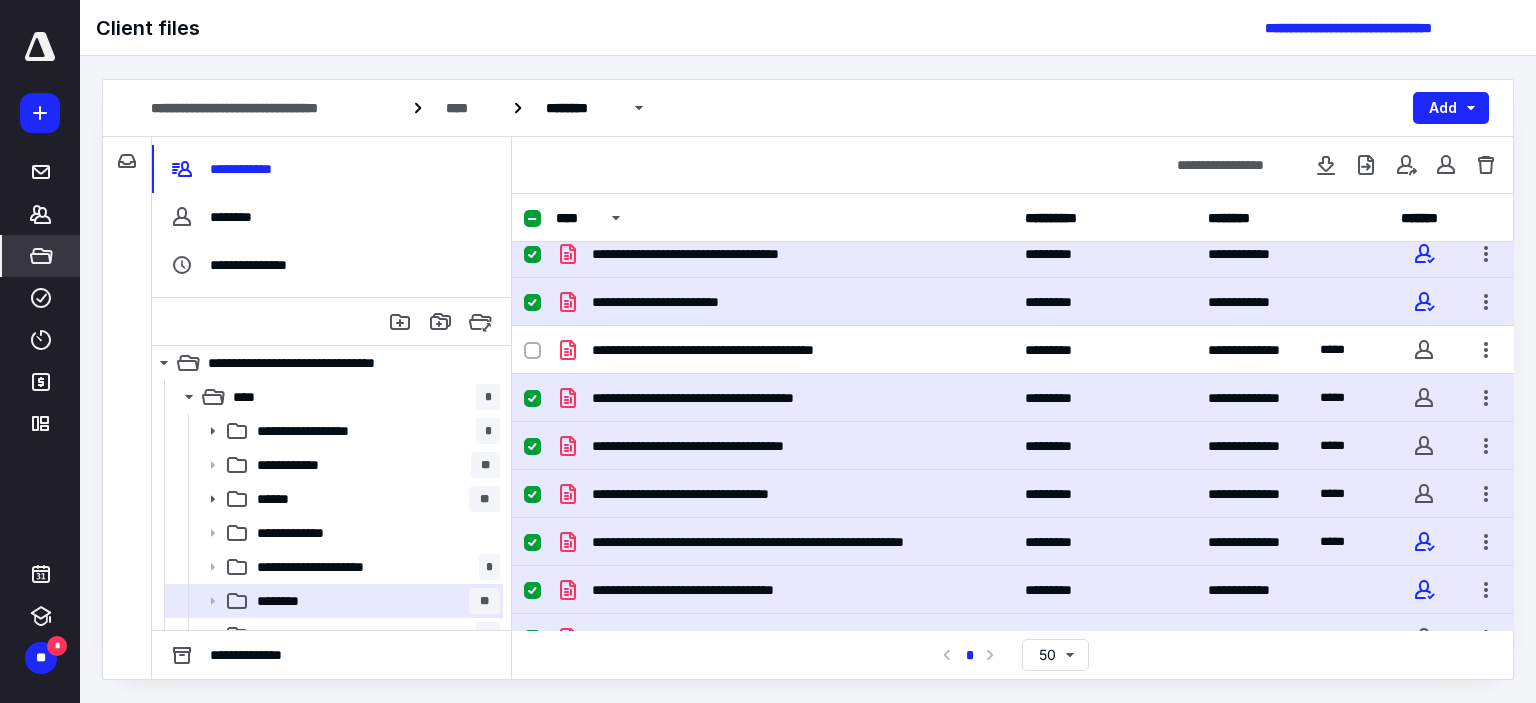 click 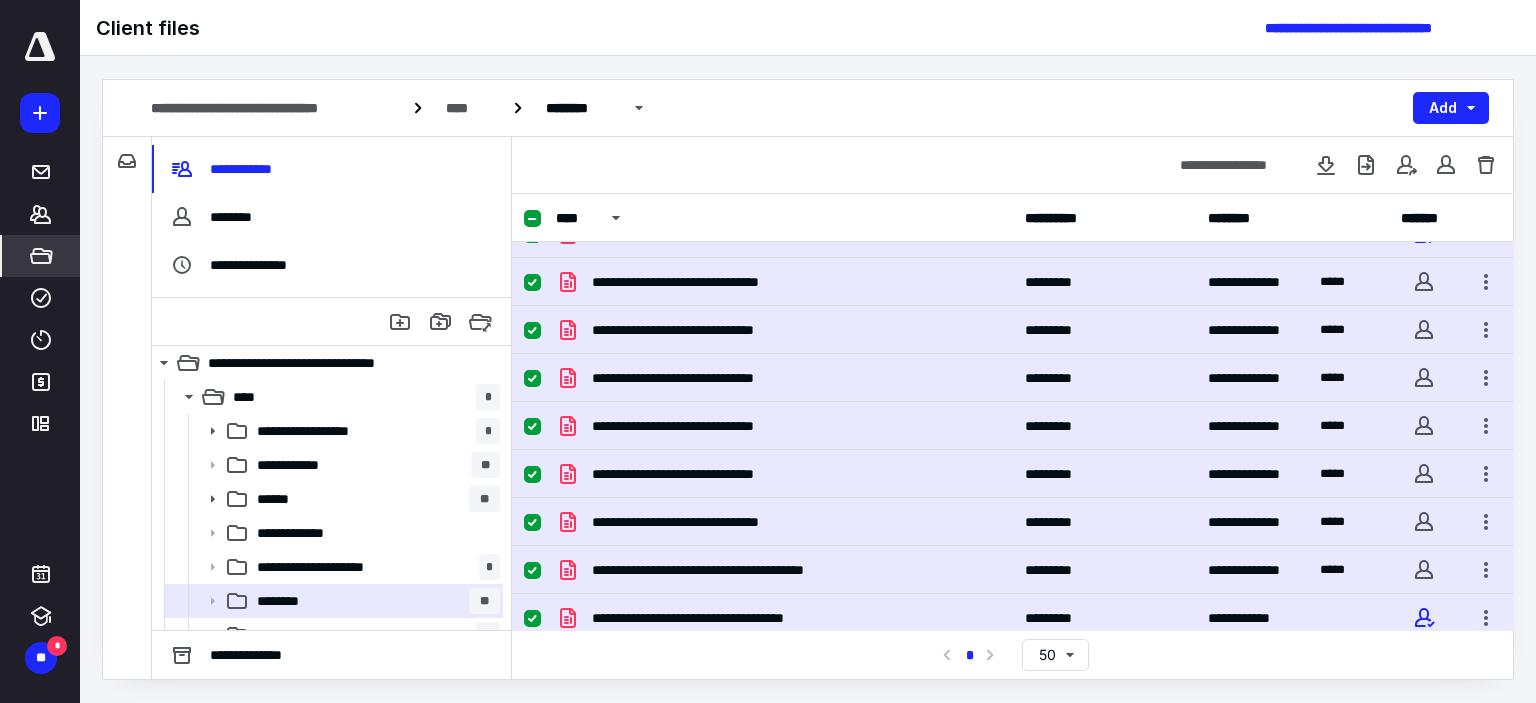 scroll, scrollTop: 700, scrollLeft: 0, axis: vertical 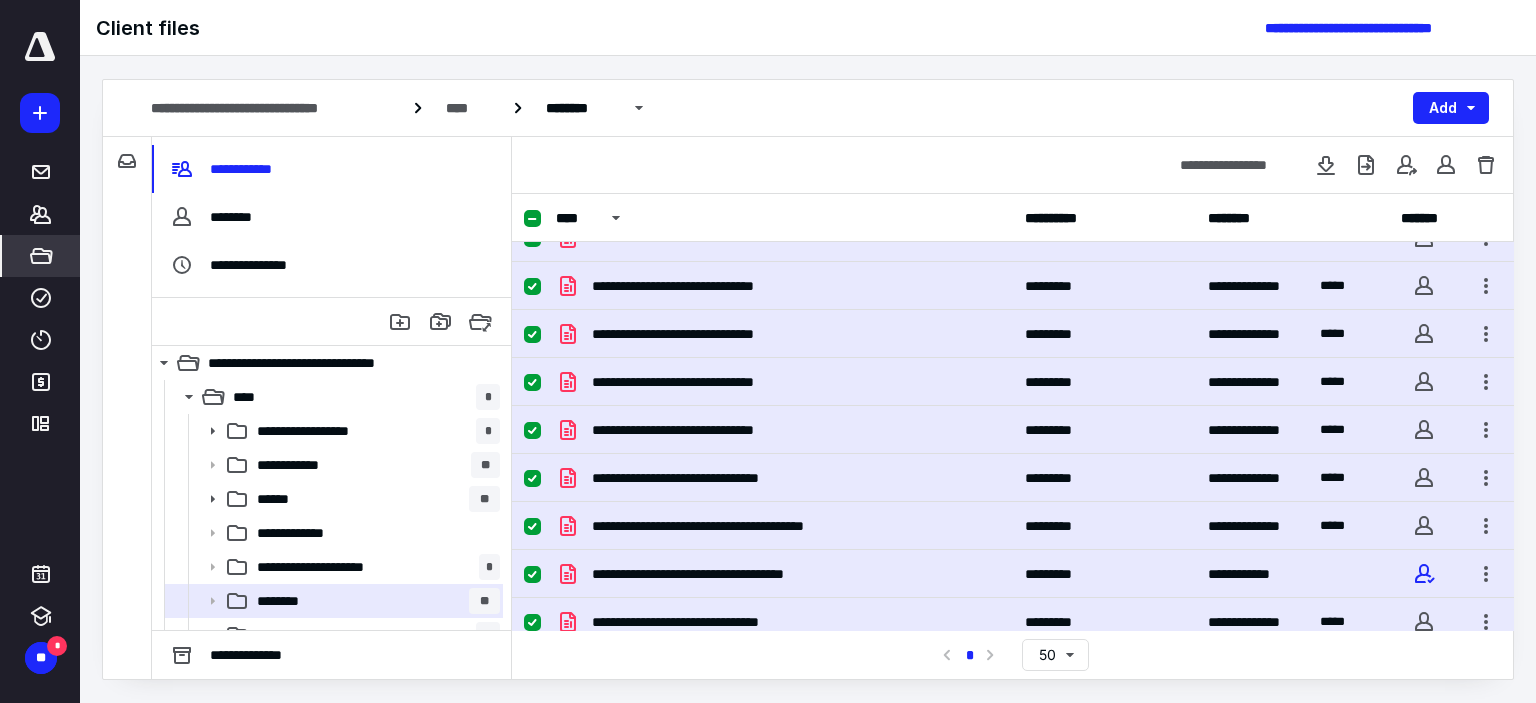 click 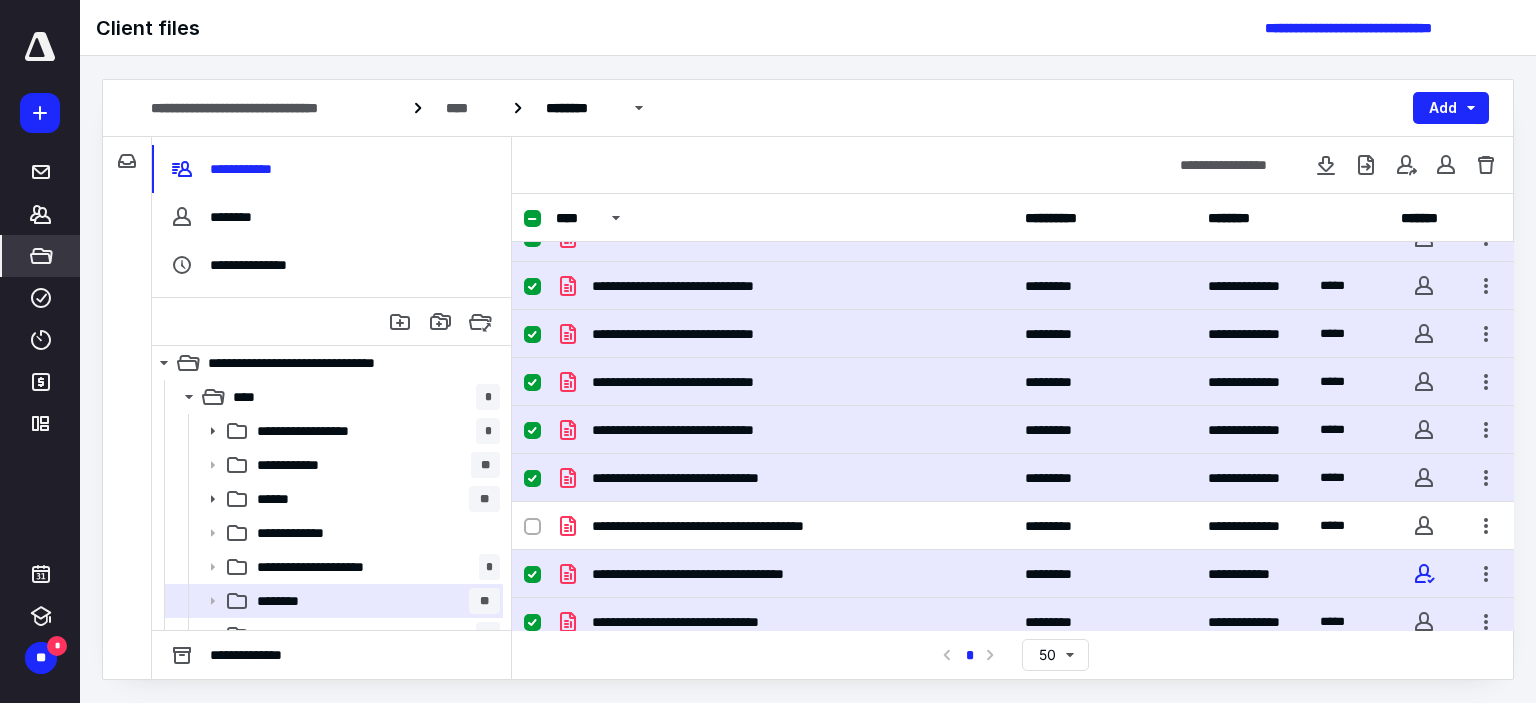 scroll, scrollTop: 710, scrollLeft: 0, axis: vertical 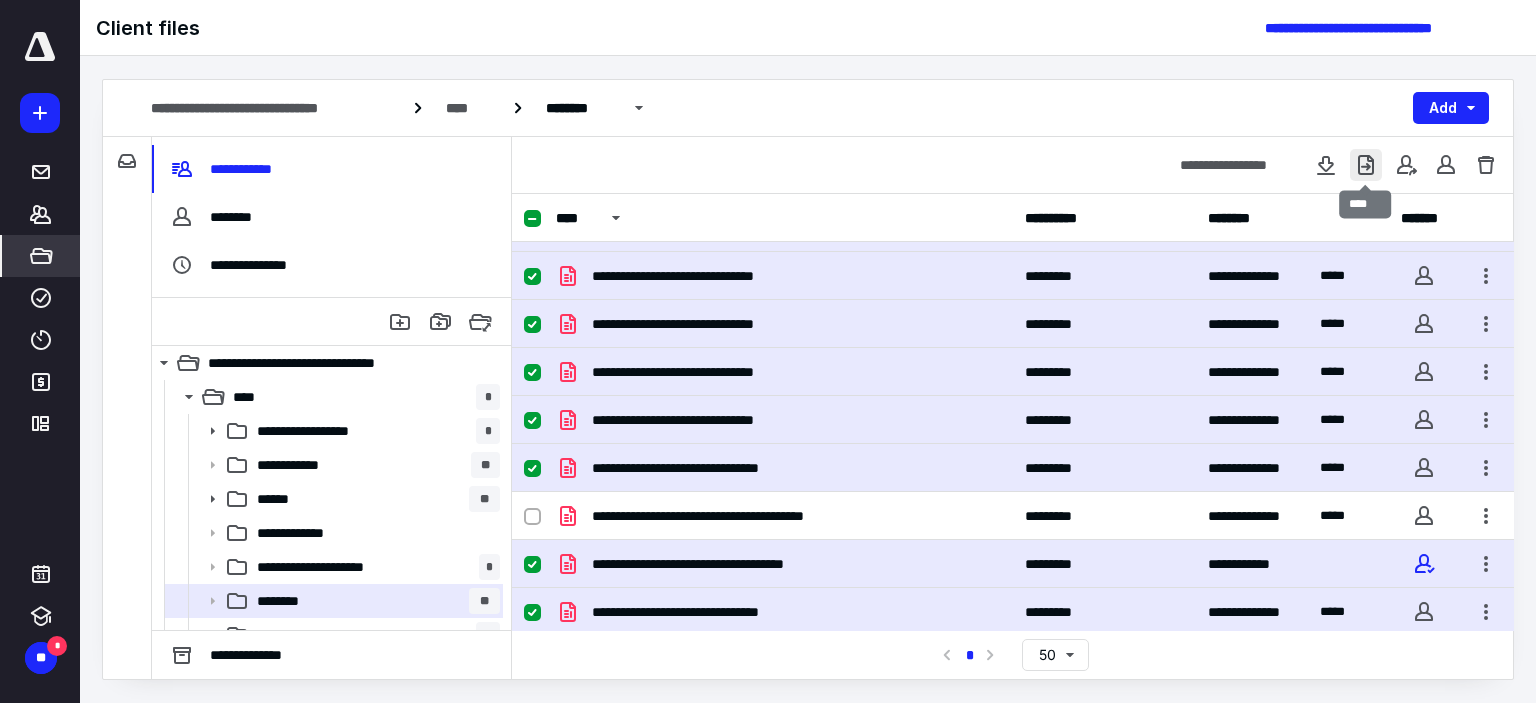 click at bounding box center (1366, 165) 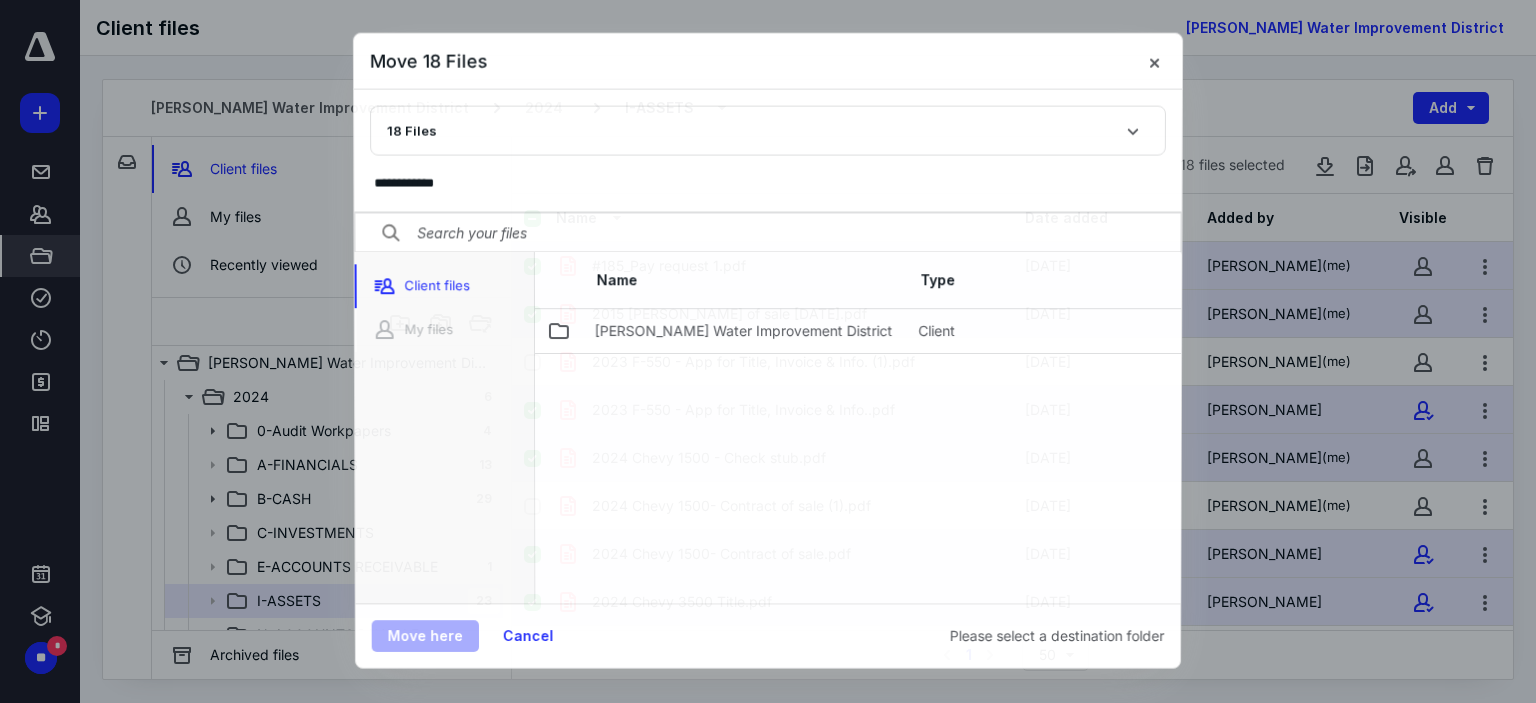 scroll, scrollTop: 710, scrollLeft: 0, axis: vertical 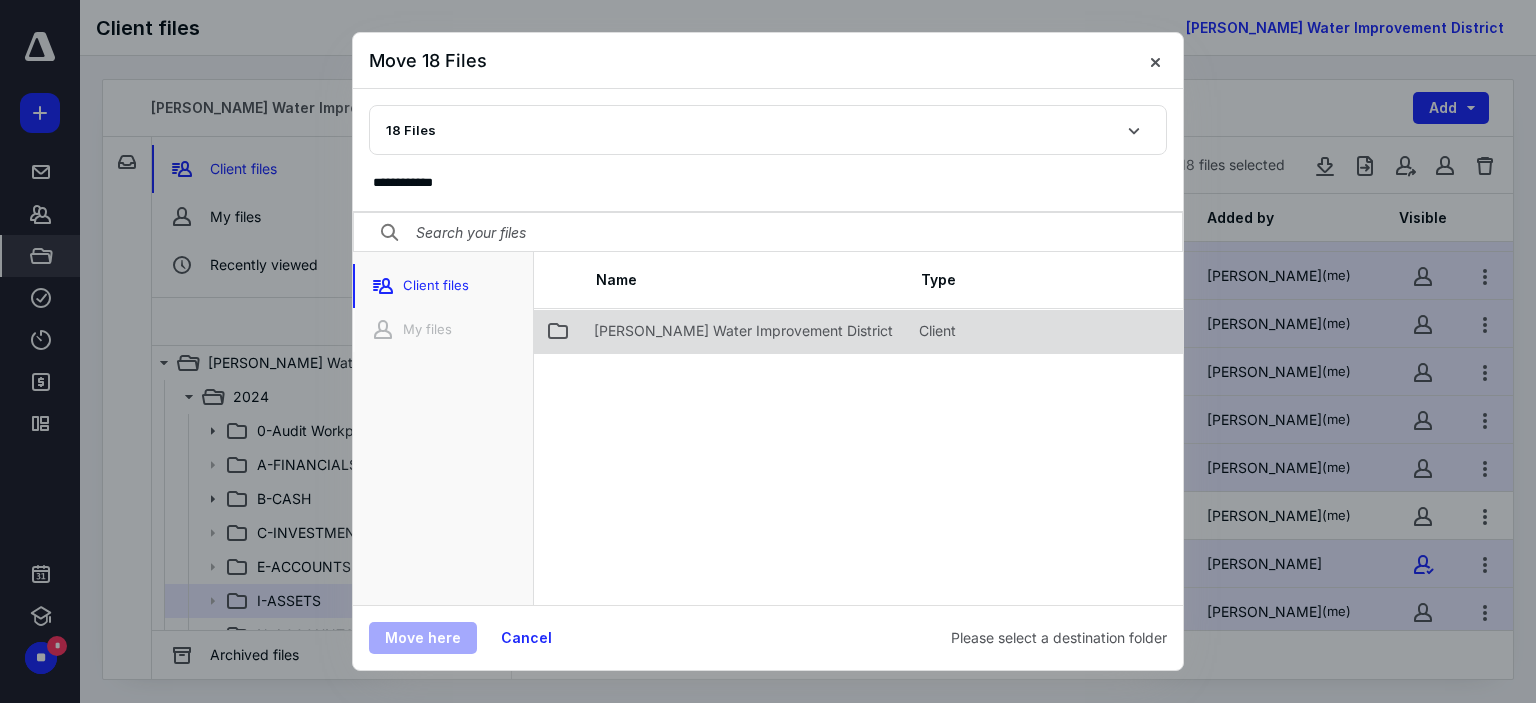 click on "[PERSON_NAME] Water Improvement District" at bounding box center [743, 331] 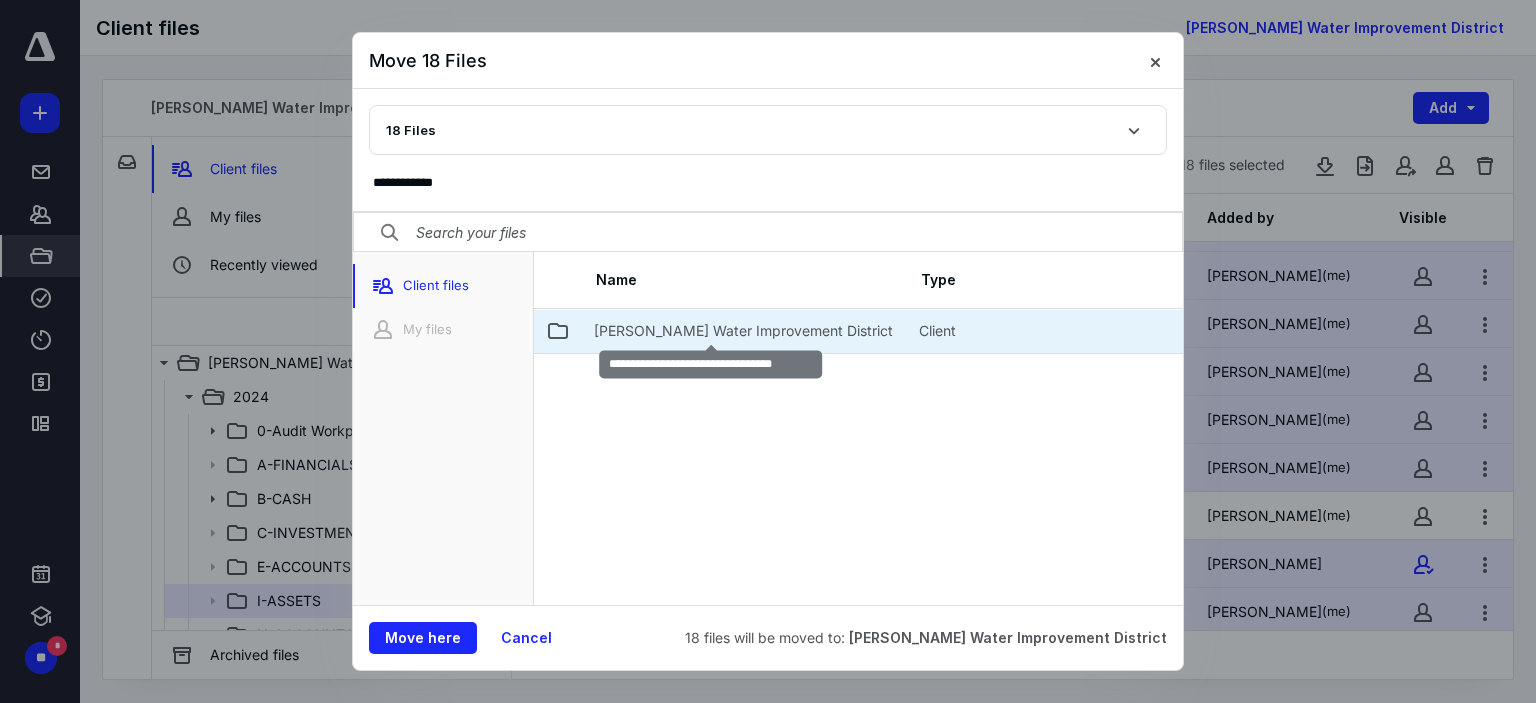 click on "[PERSON_NAME] Water Improvement District" at bounding box center [743, 331] 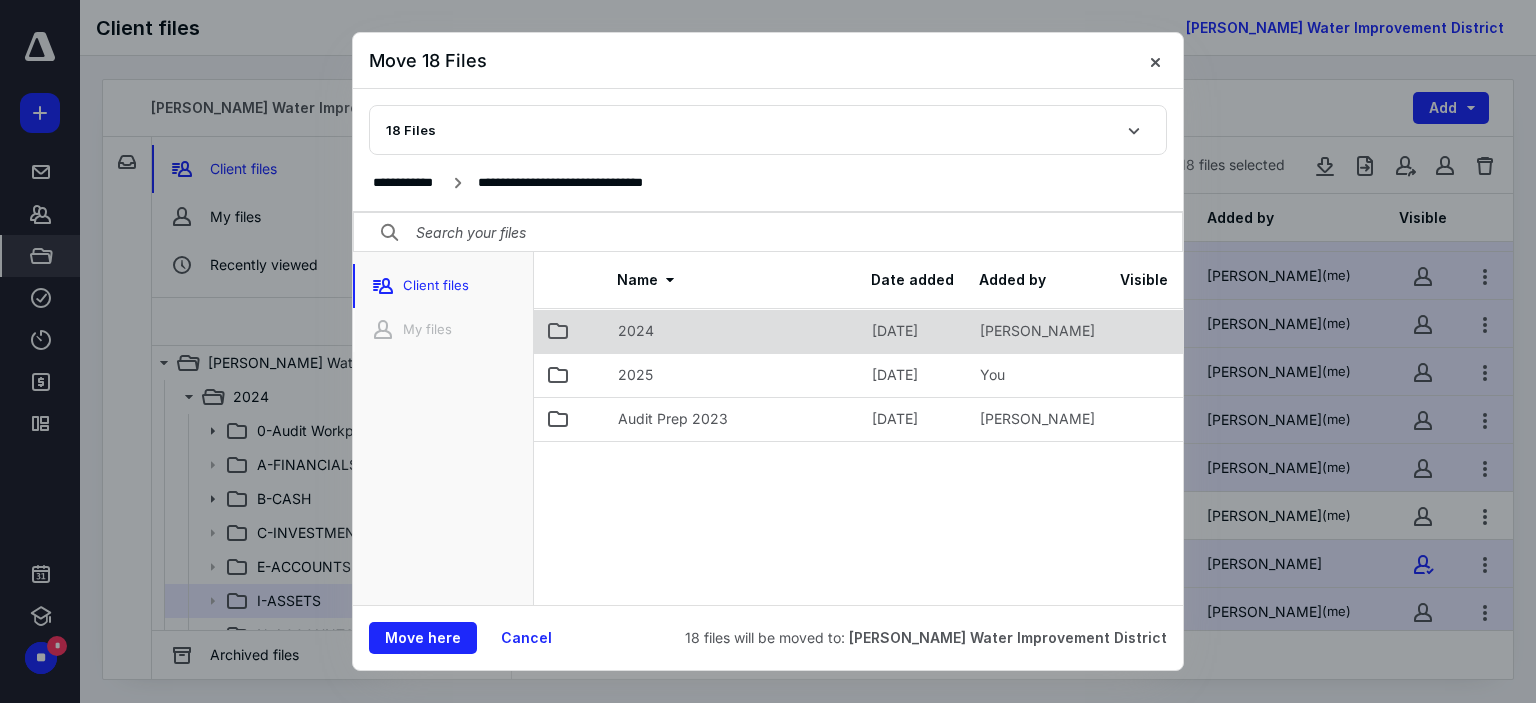 click on "2024" at bounding box center (733, 331) 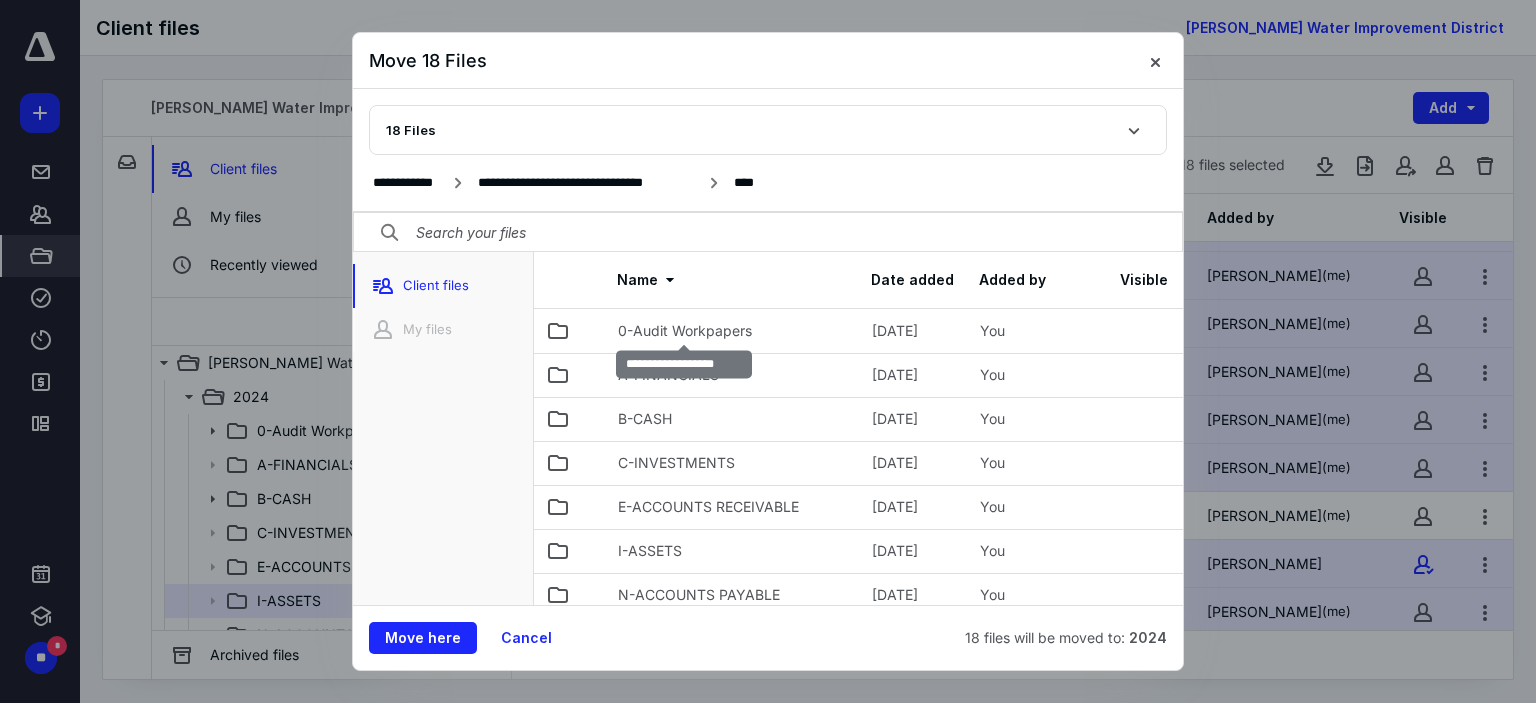 click on "0-Audit Workpapers" at bounding box center (685, 331) 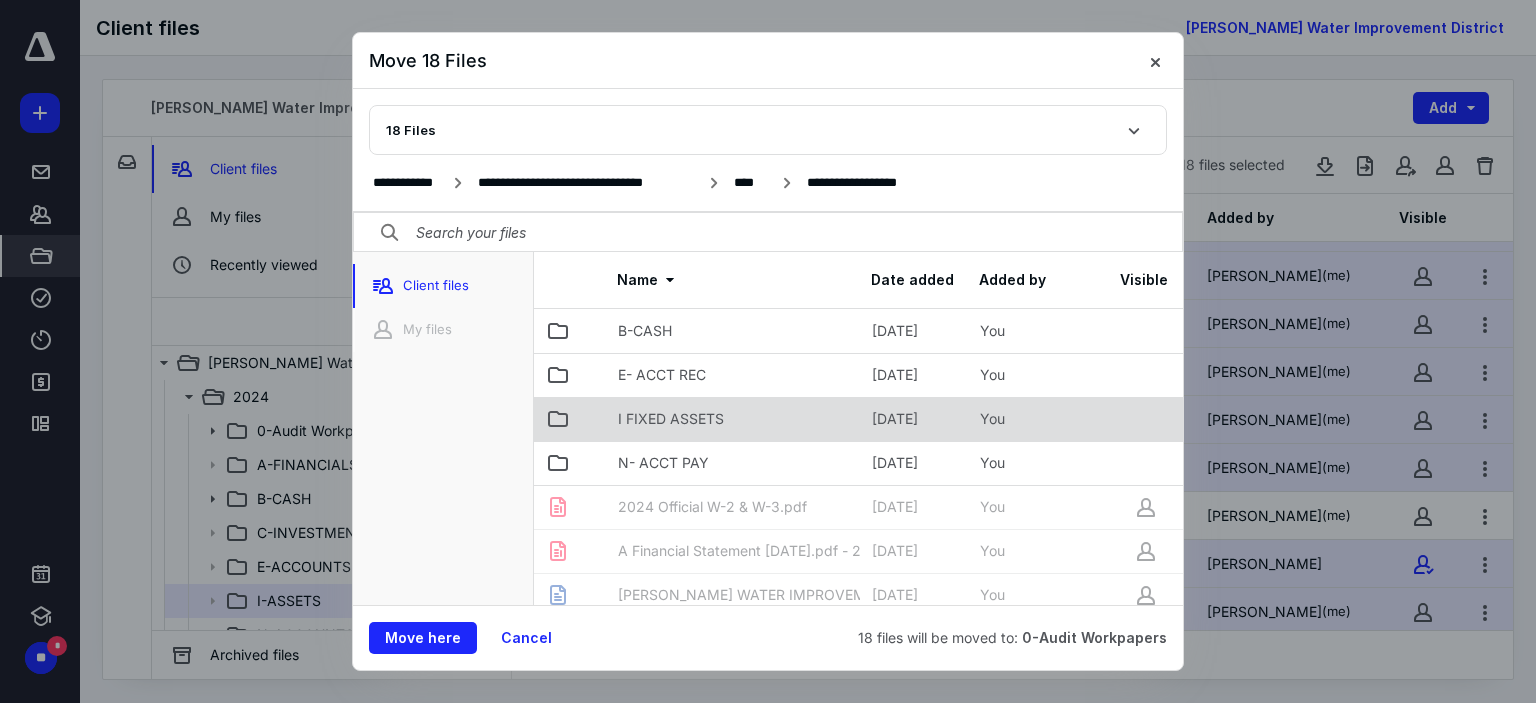 click on "I FIXED ASSETS" at bounding box center (671, 419) 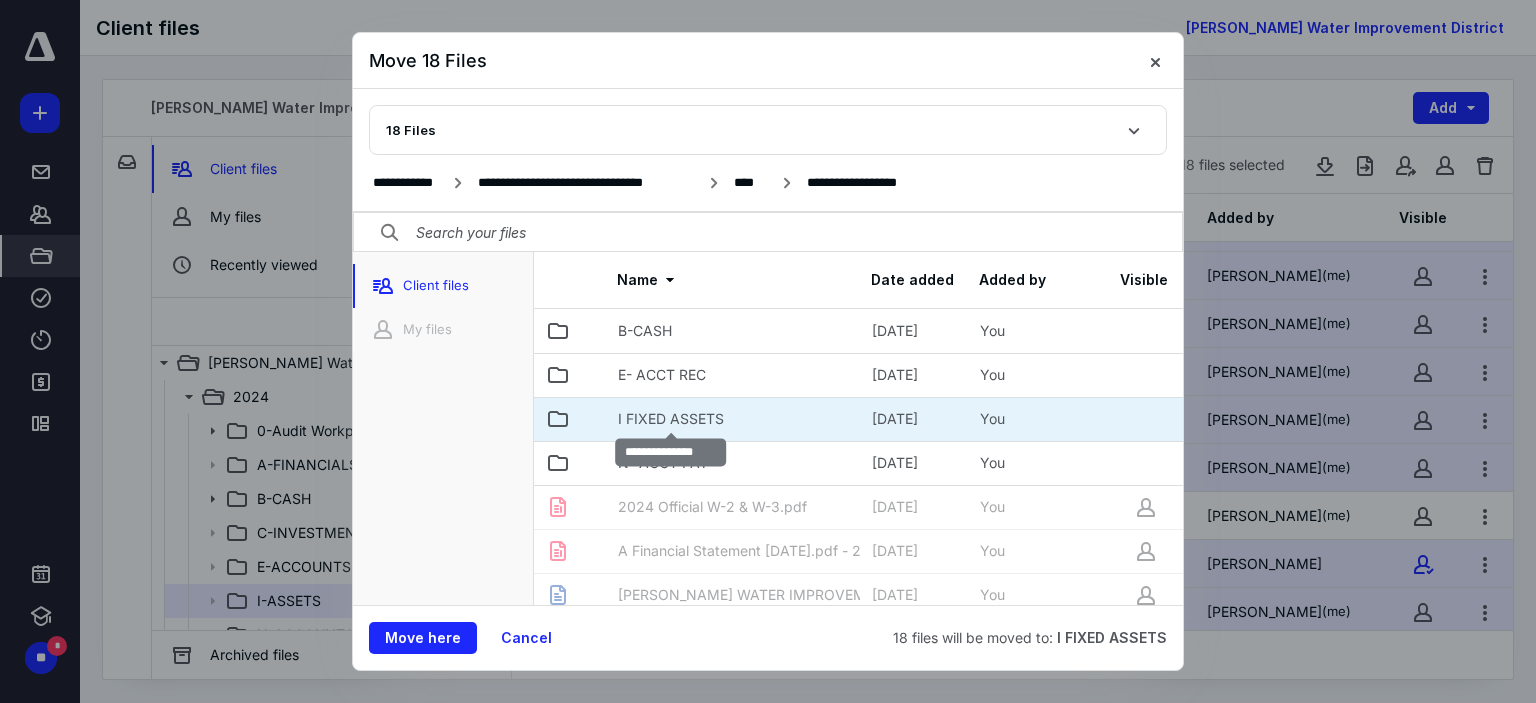 click on "I FIXED ASSETS" at bounding box center [671, 419] 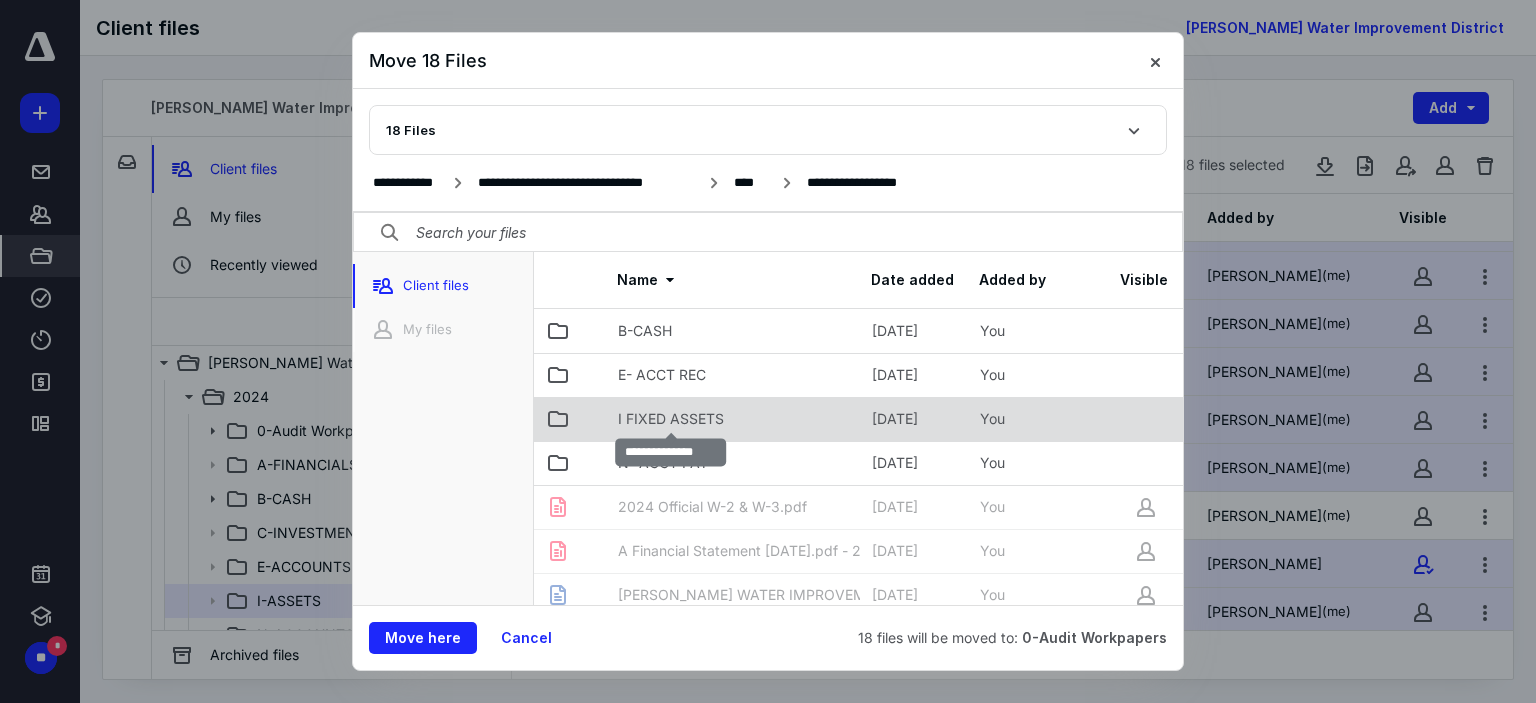 click on "I FIXED ASSETS" at bounding box center (671, 419) 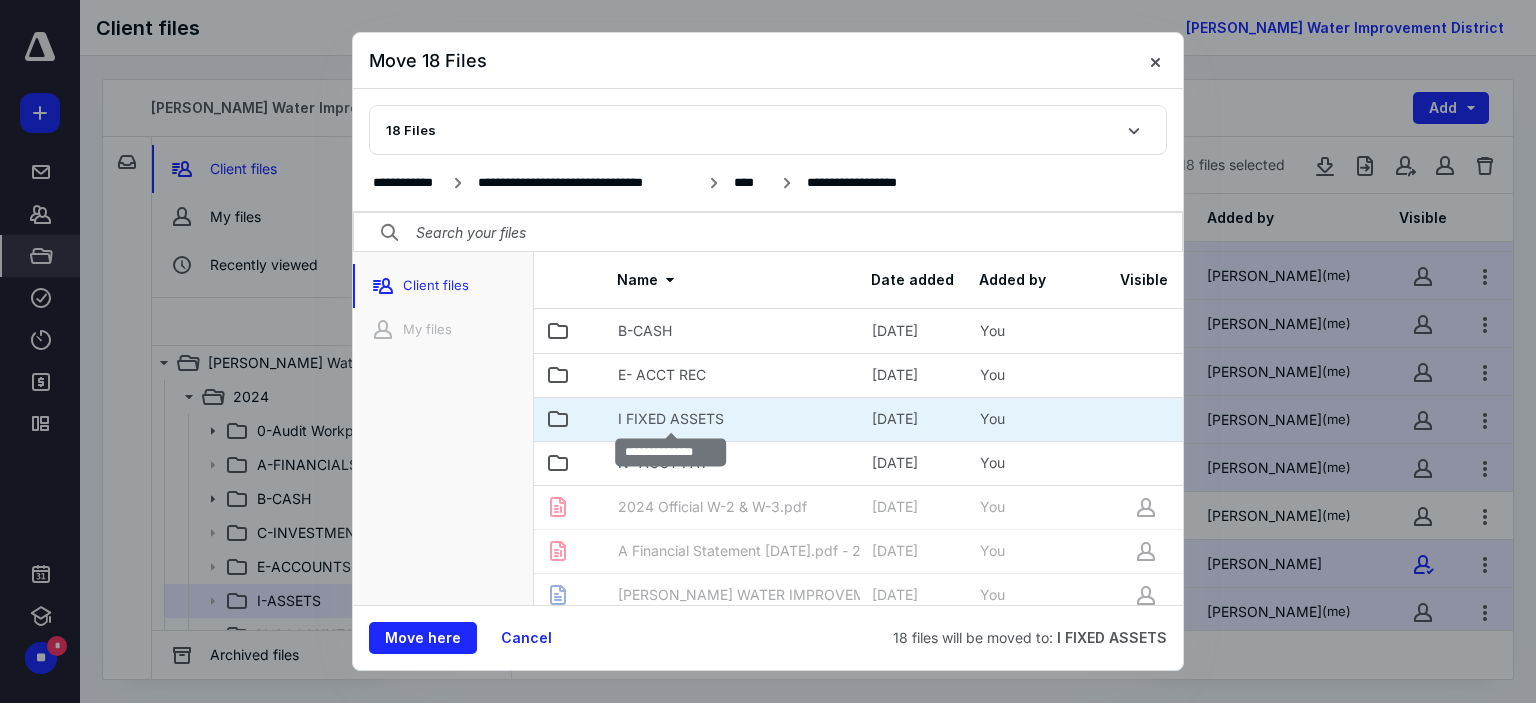 click on "I FIXED ASSETS" at bounding box center [671, 419] 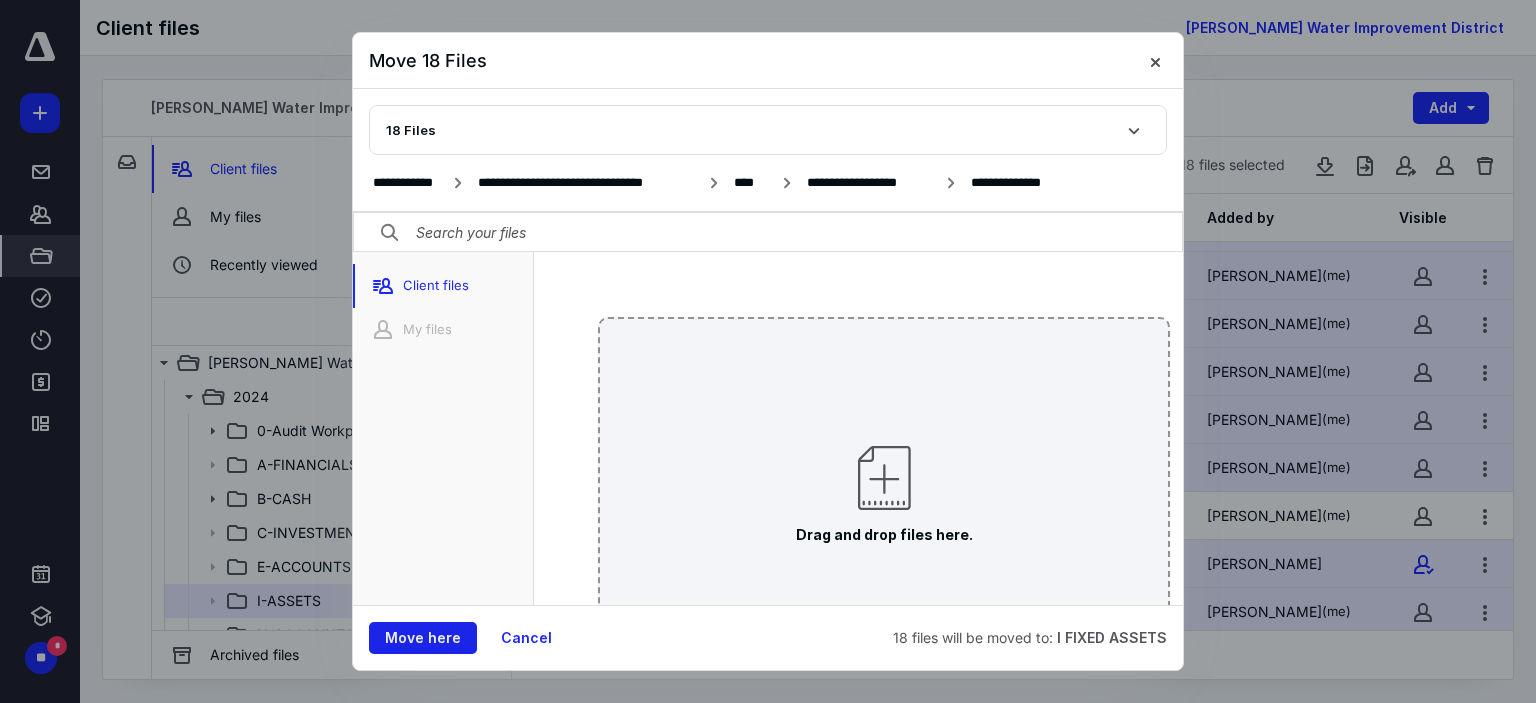 click on "Move here" at bounding box center [423, 638] 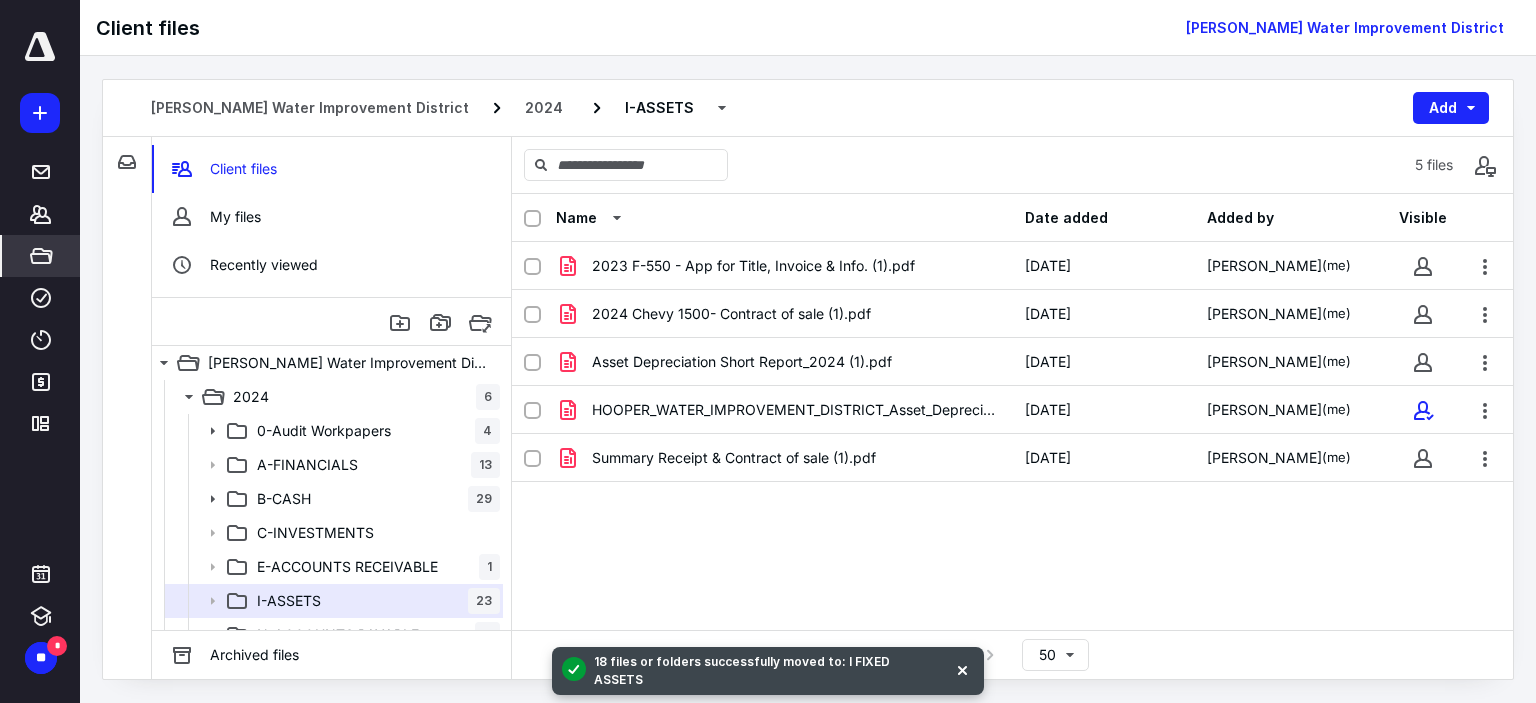 scroll, scrollTop: 0, scrollLeft: 0, axis: both 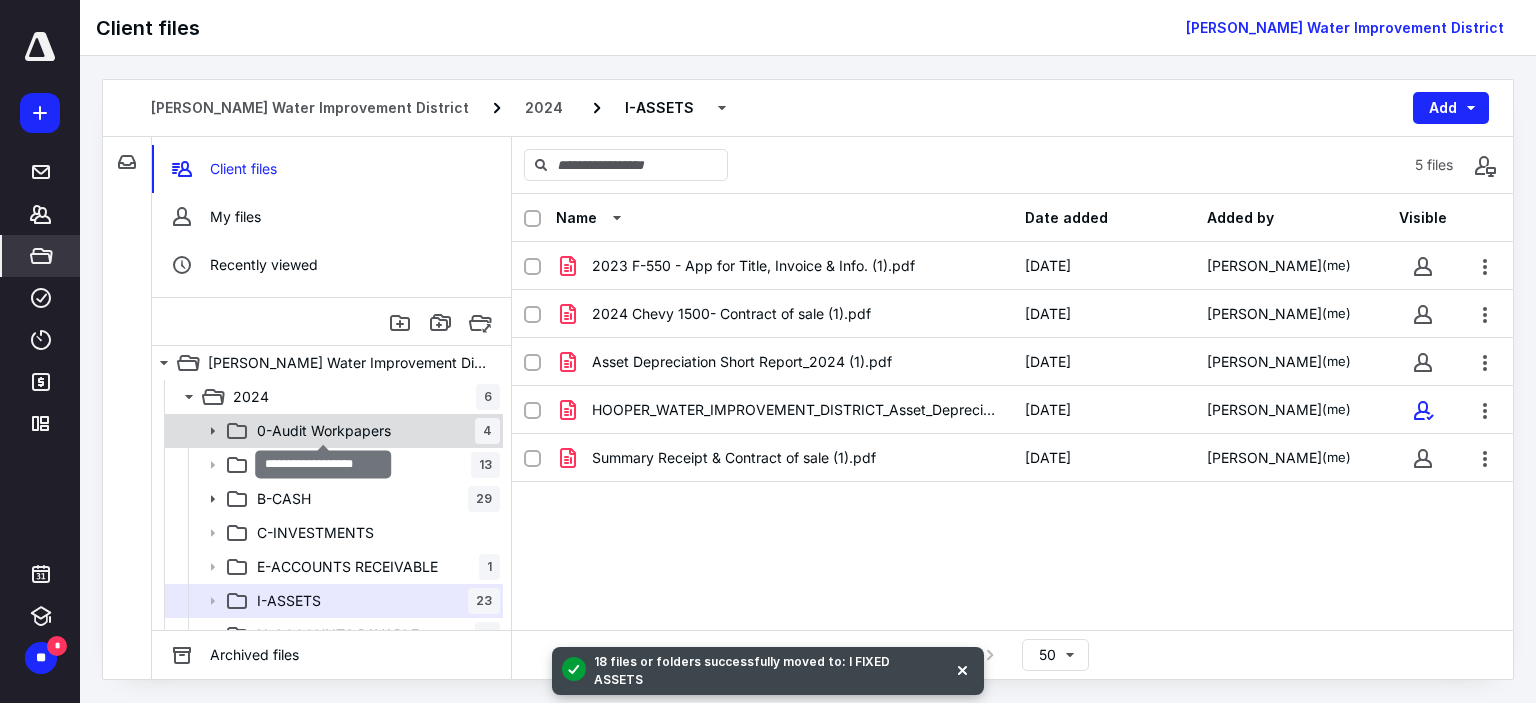 click on "0-Audit Workpapers" at bounding box center [324, 431] 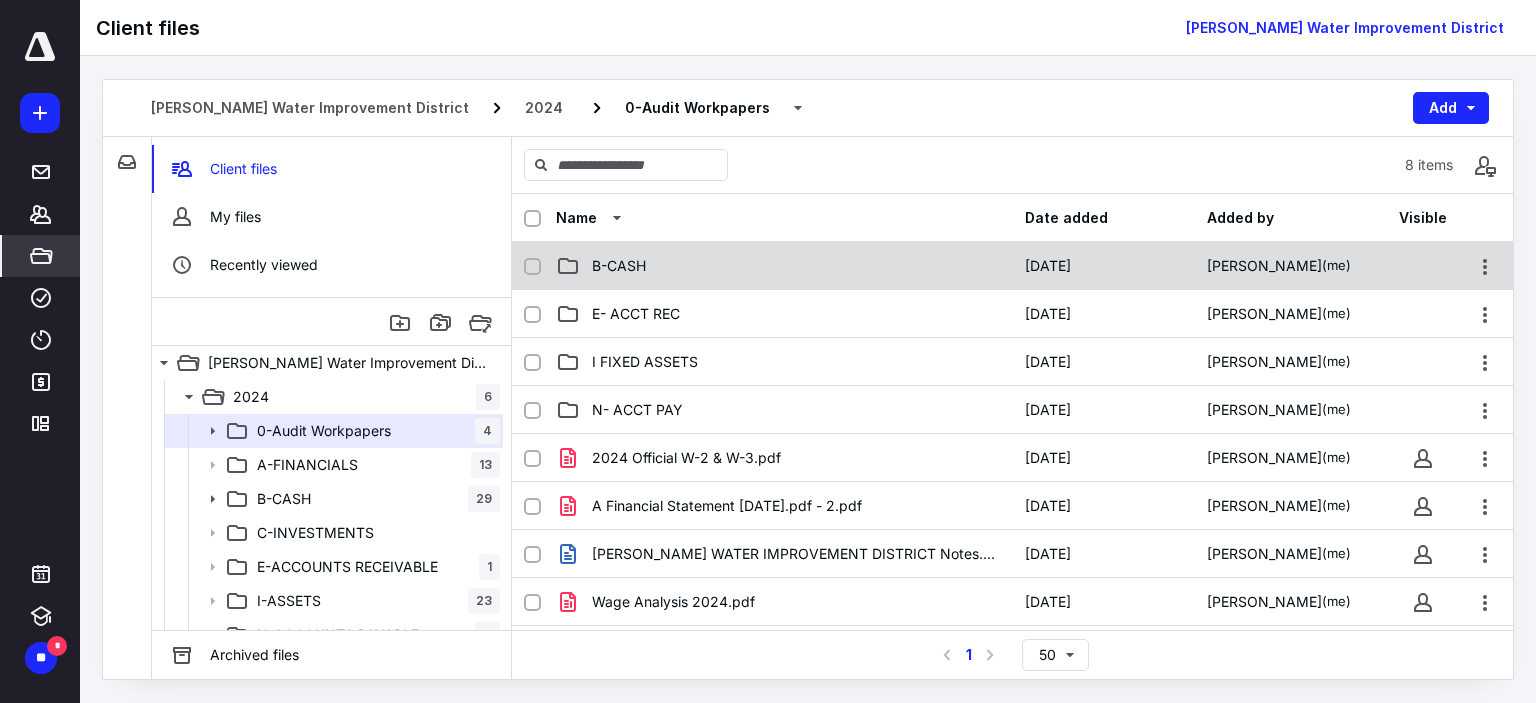 click on "B-CASH" at bounding box center (784, 266) 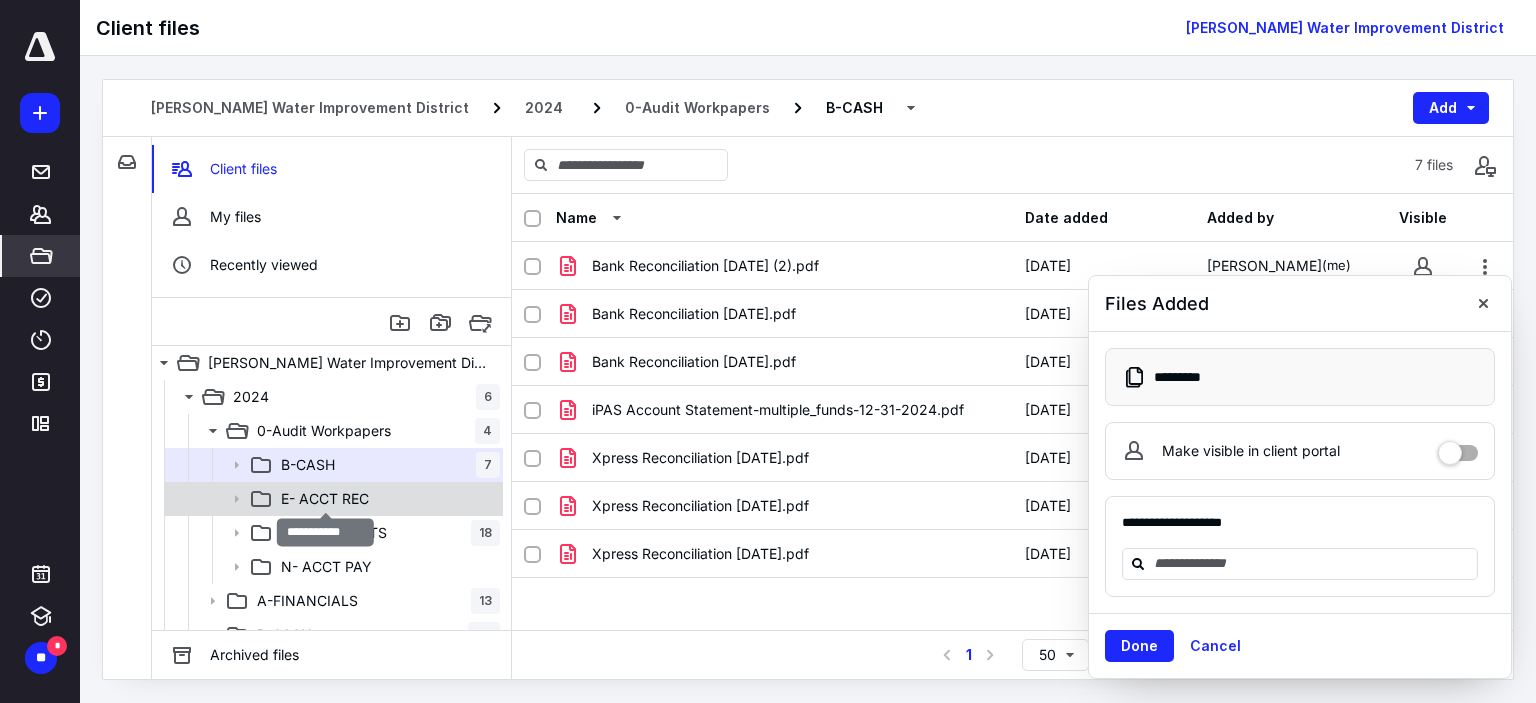 click on "E- ACCT REC" at bounding box center [325, 499] 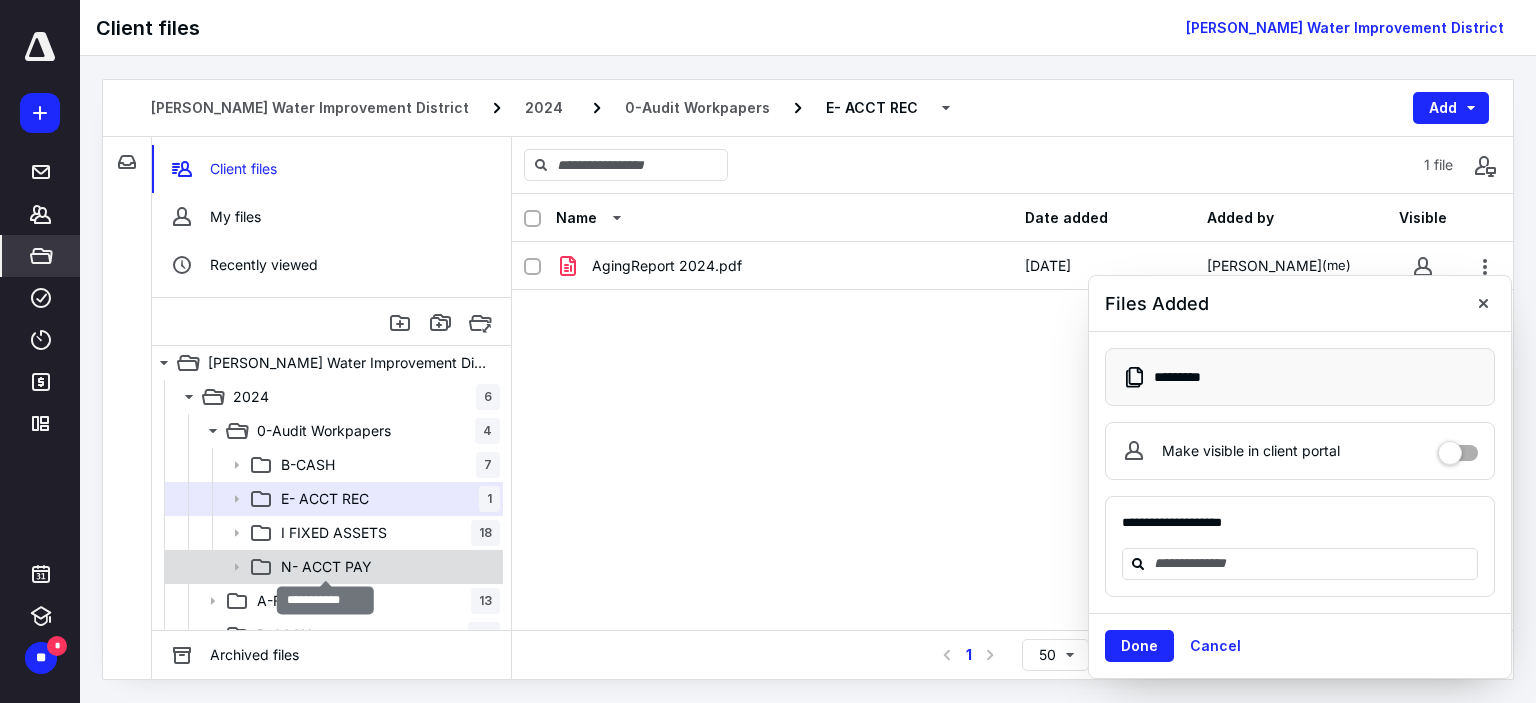 click on "N- ACCT PAY" at bounding box center [326, 567] 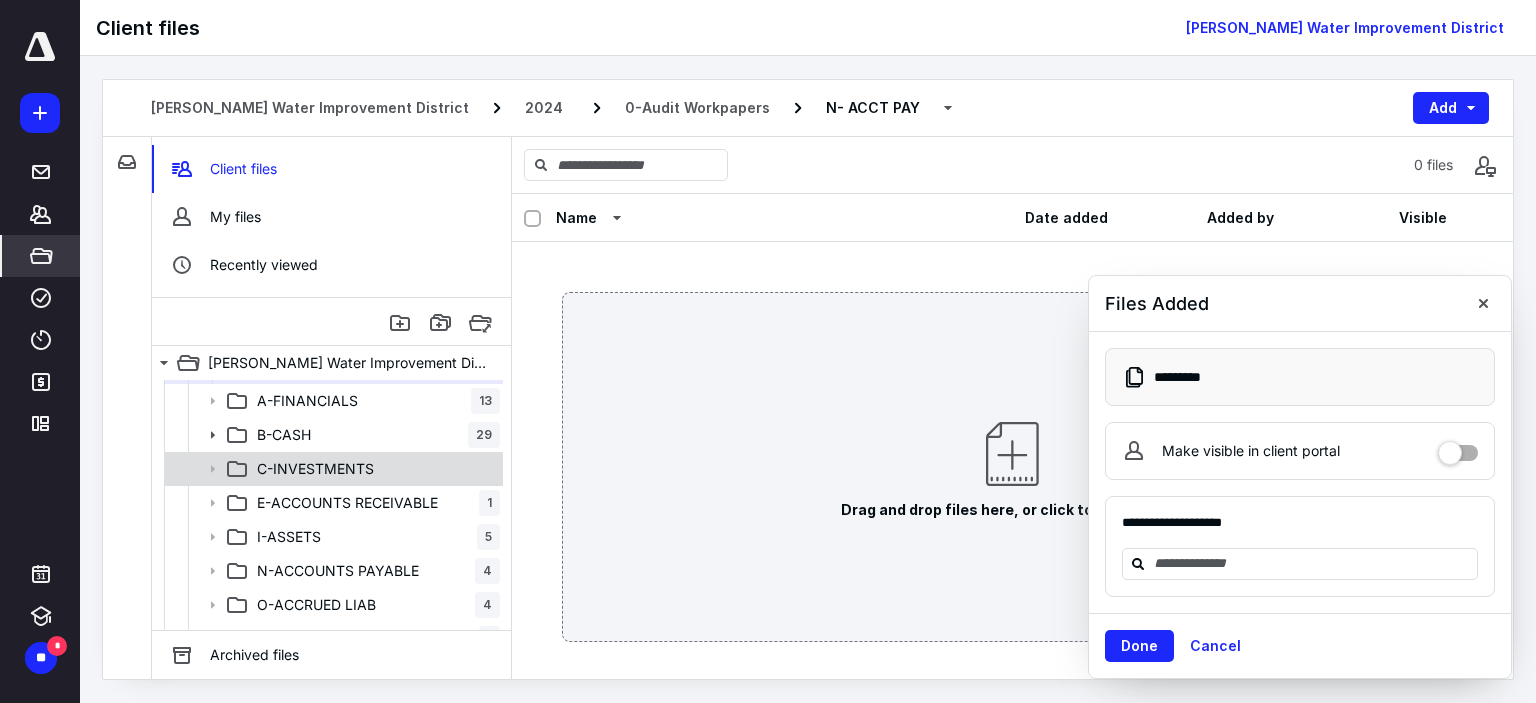scroll, scrollTop: 300, scrollLeft: 0, axis: vertical 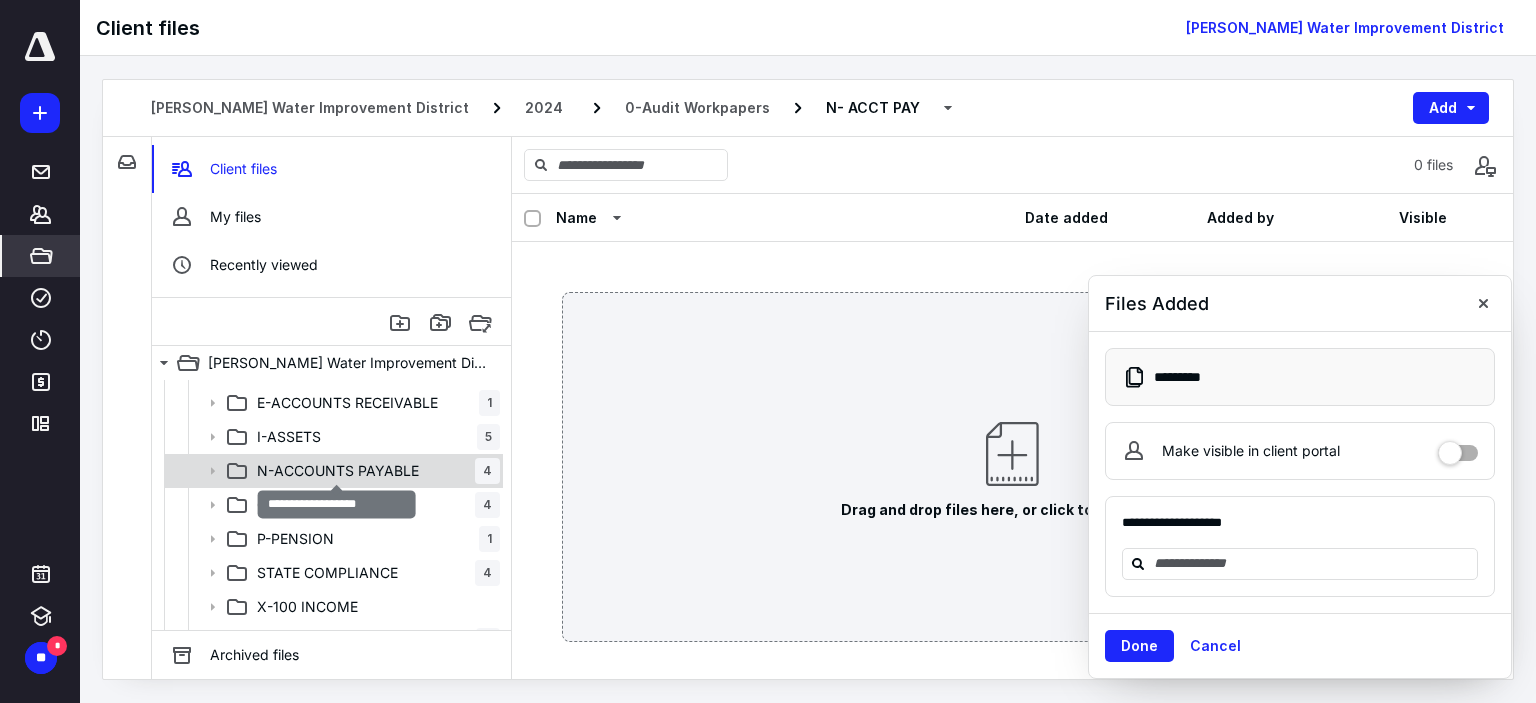 click on "N-ACCOUNTS PAYABLE" at bounding box center [338, 471] 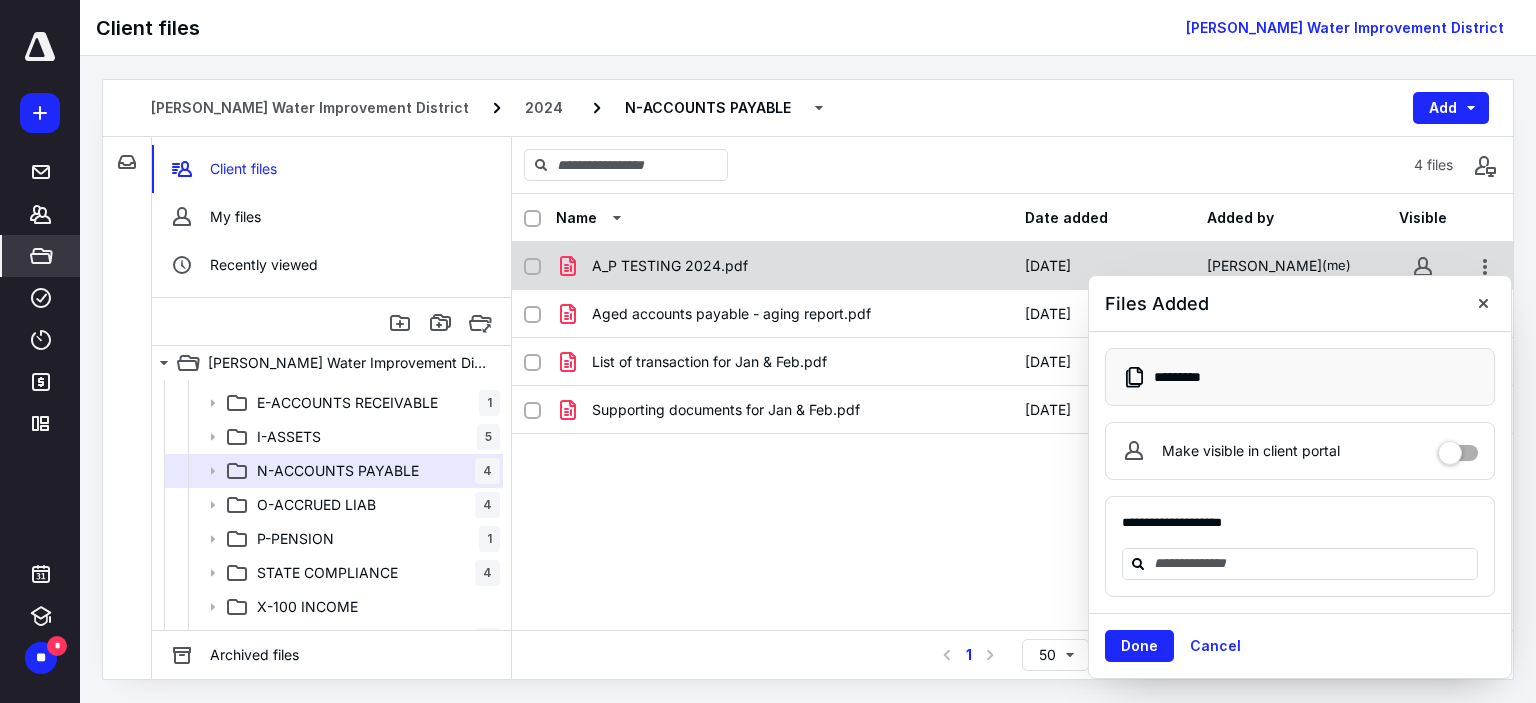 click 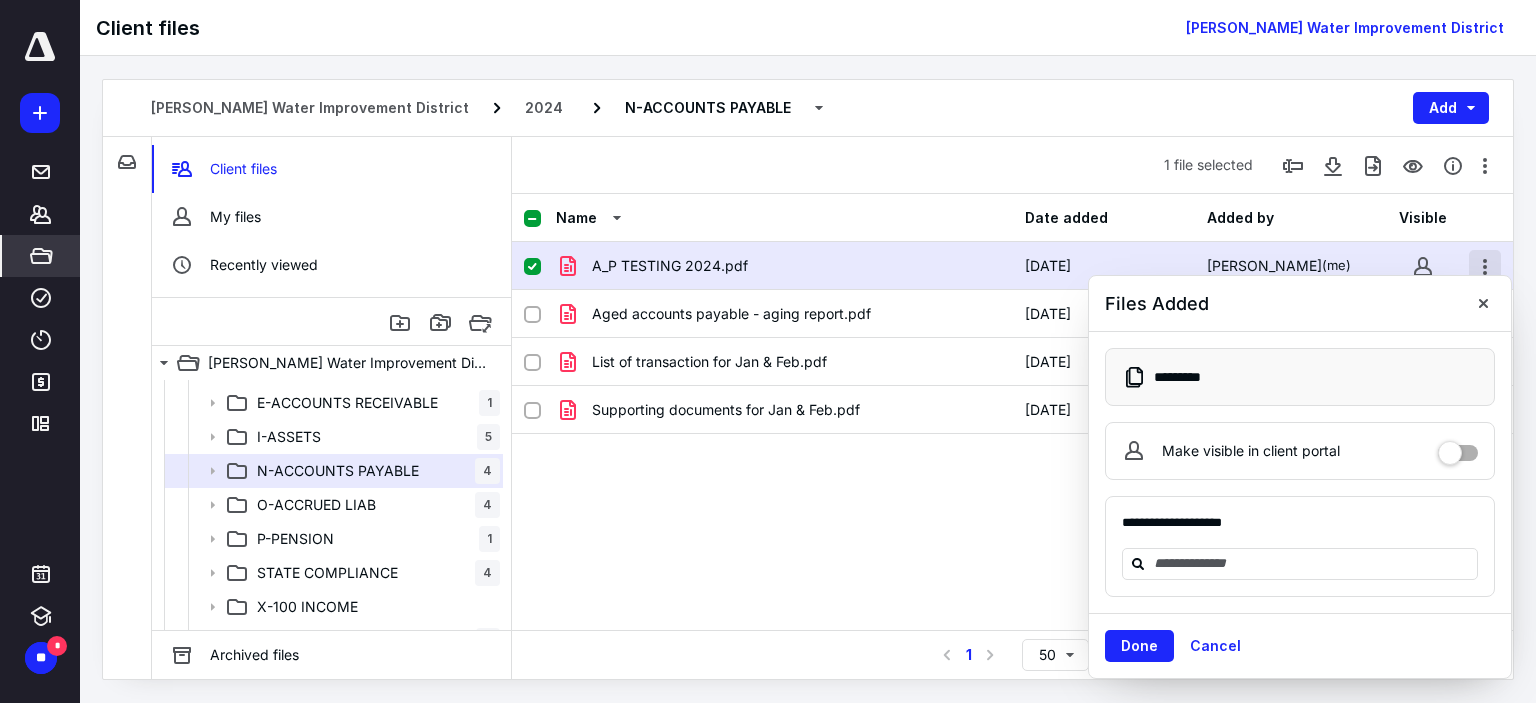 click at bounding box center [1485, 266] 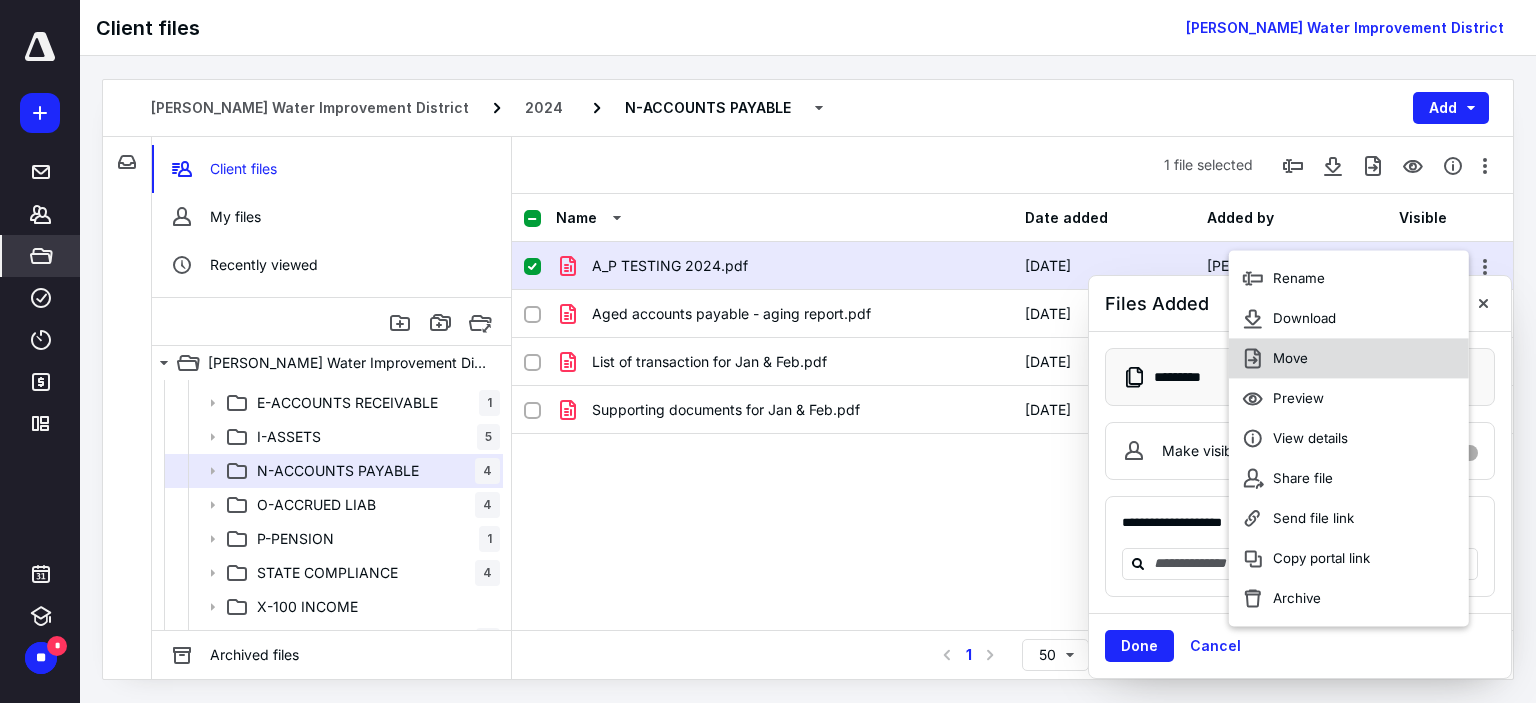 click on "Move" at bounding box center (1349, 358) 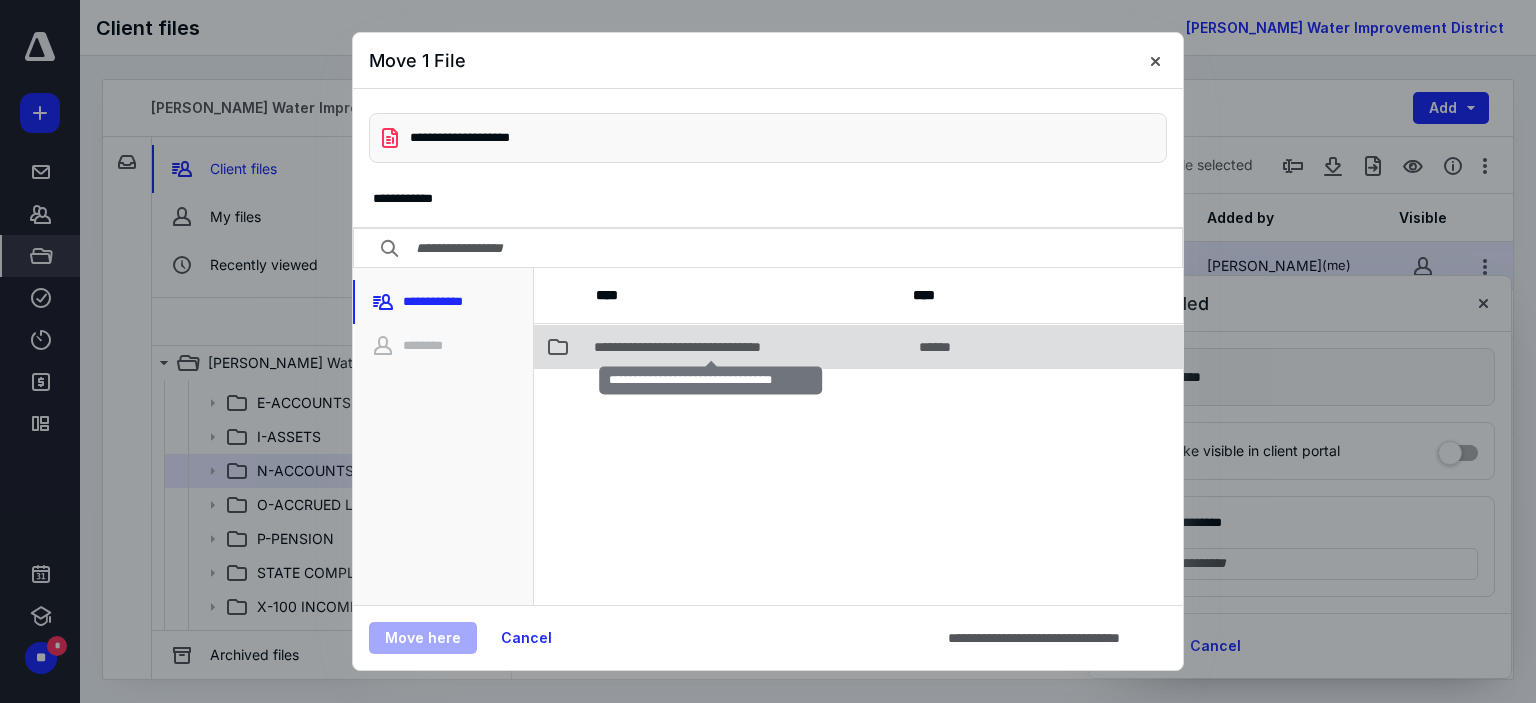click on "**********" at bounding box center (710, 347) 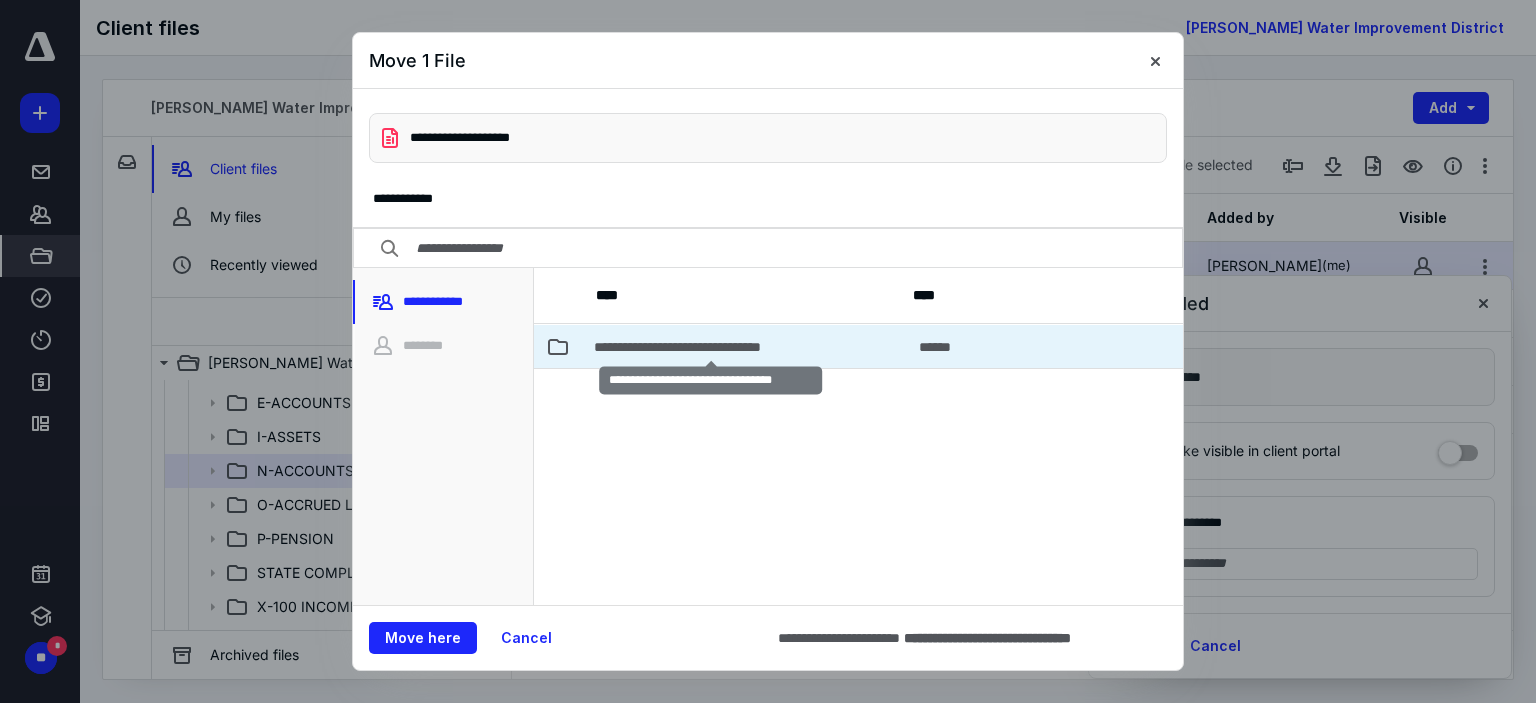 click on "**********" at bounding box center [710, 347] 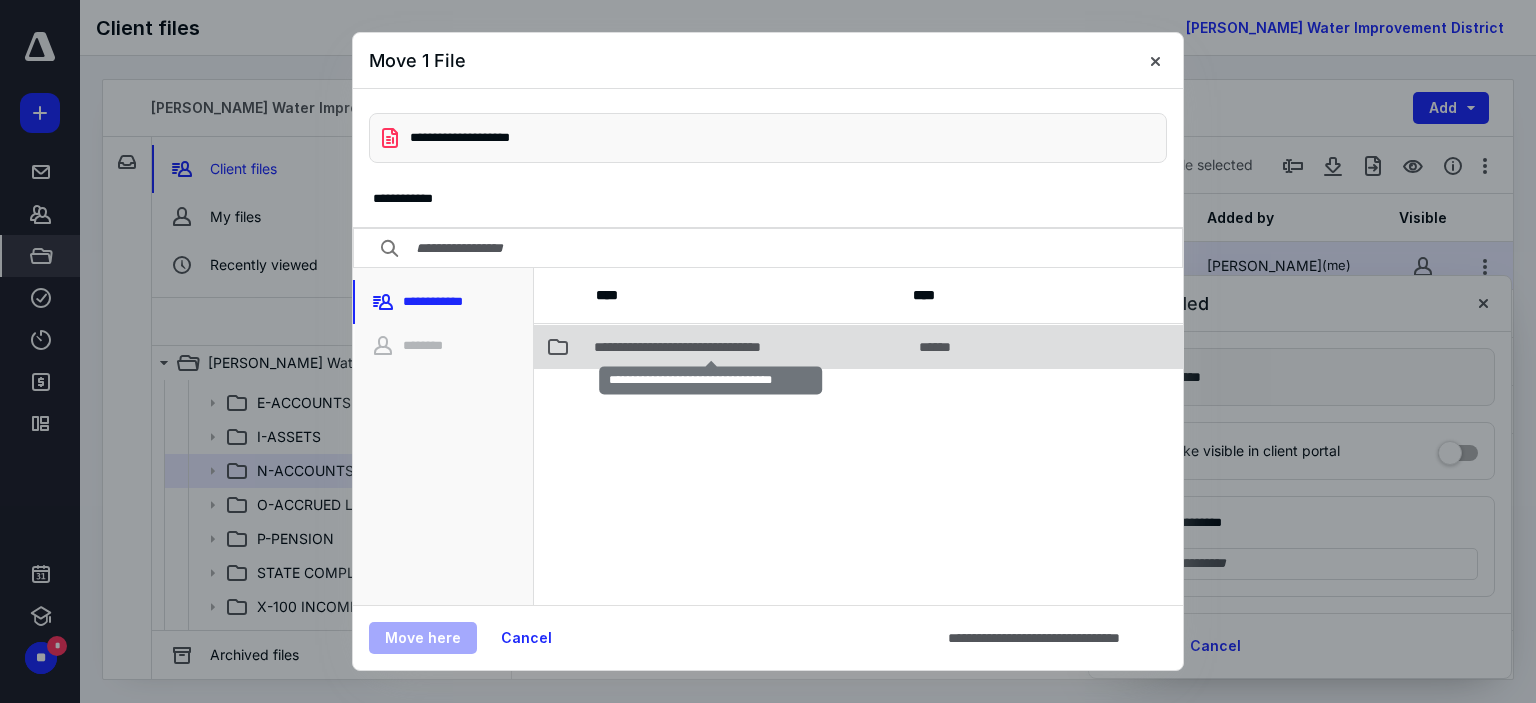 click on "**********" at bounding box center (710, 347) 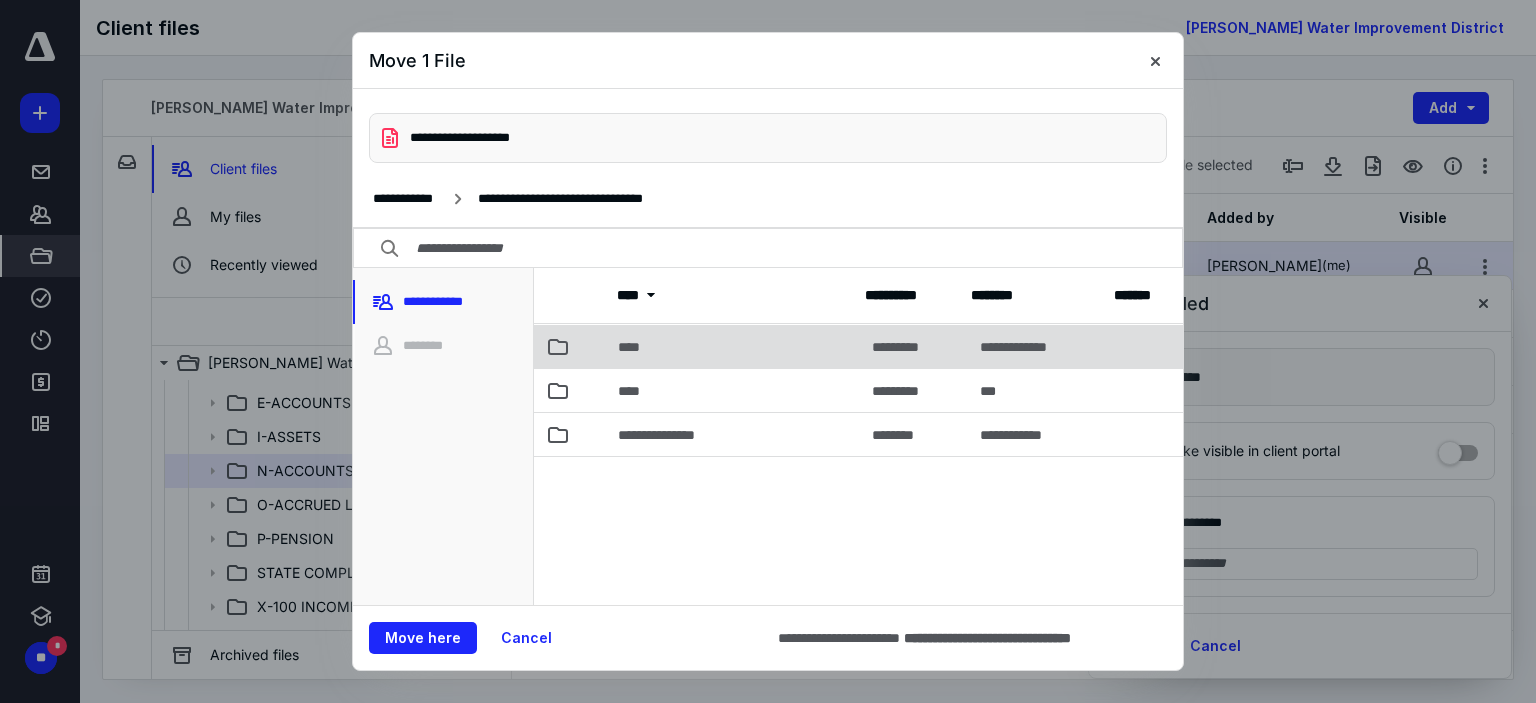 click on "****" at bounding box center (733, 346) 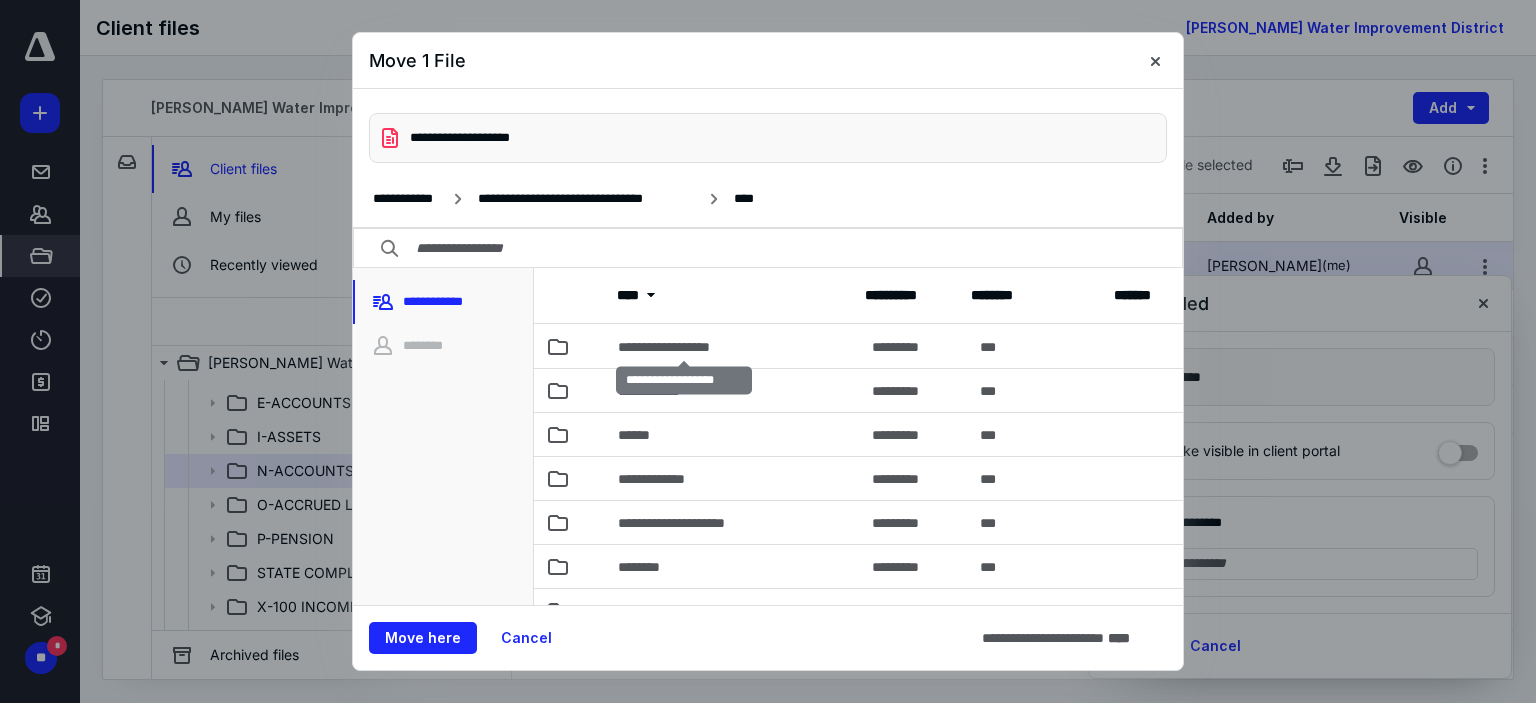 click on "**********" at bounding box center [685, 347] 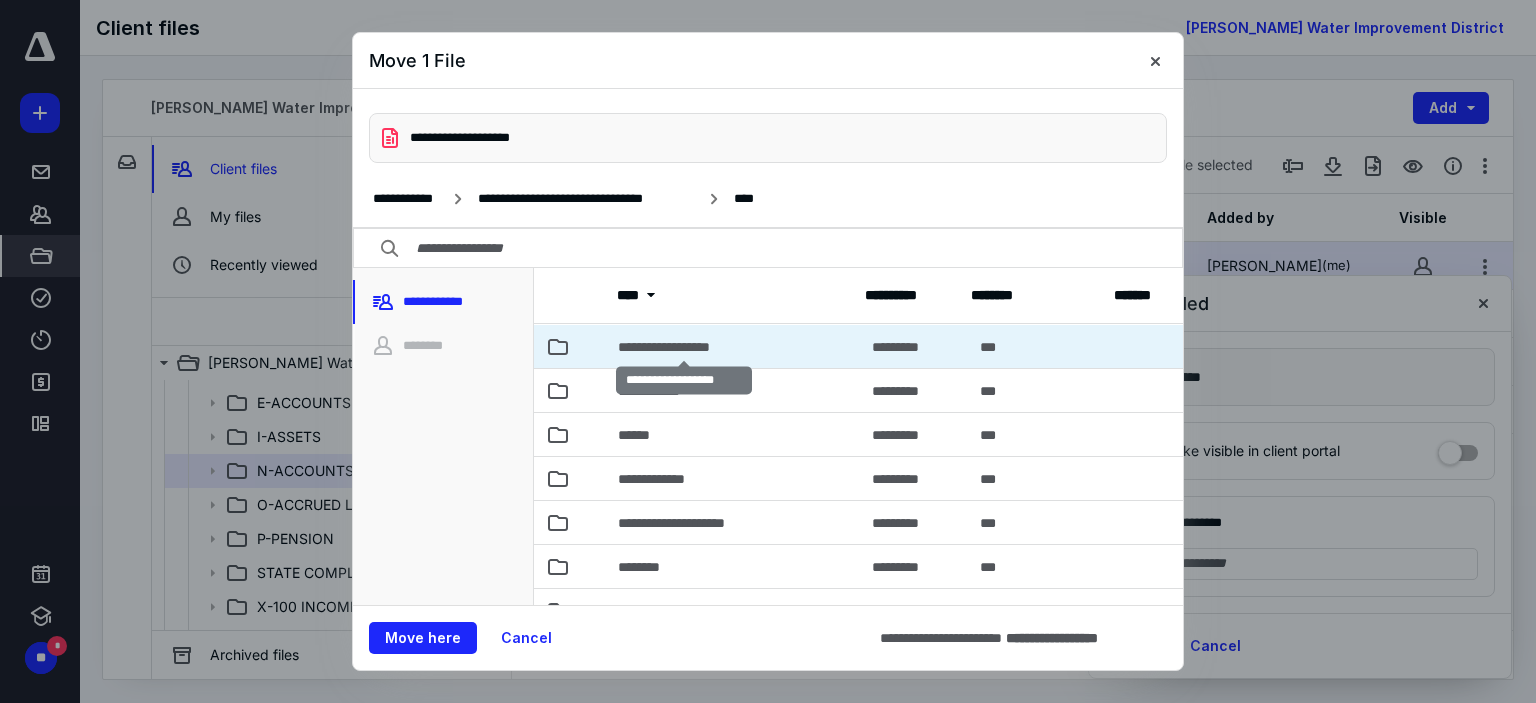 click on "**********" at bounding box center [685, 347] 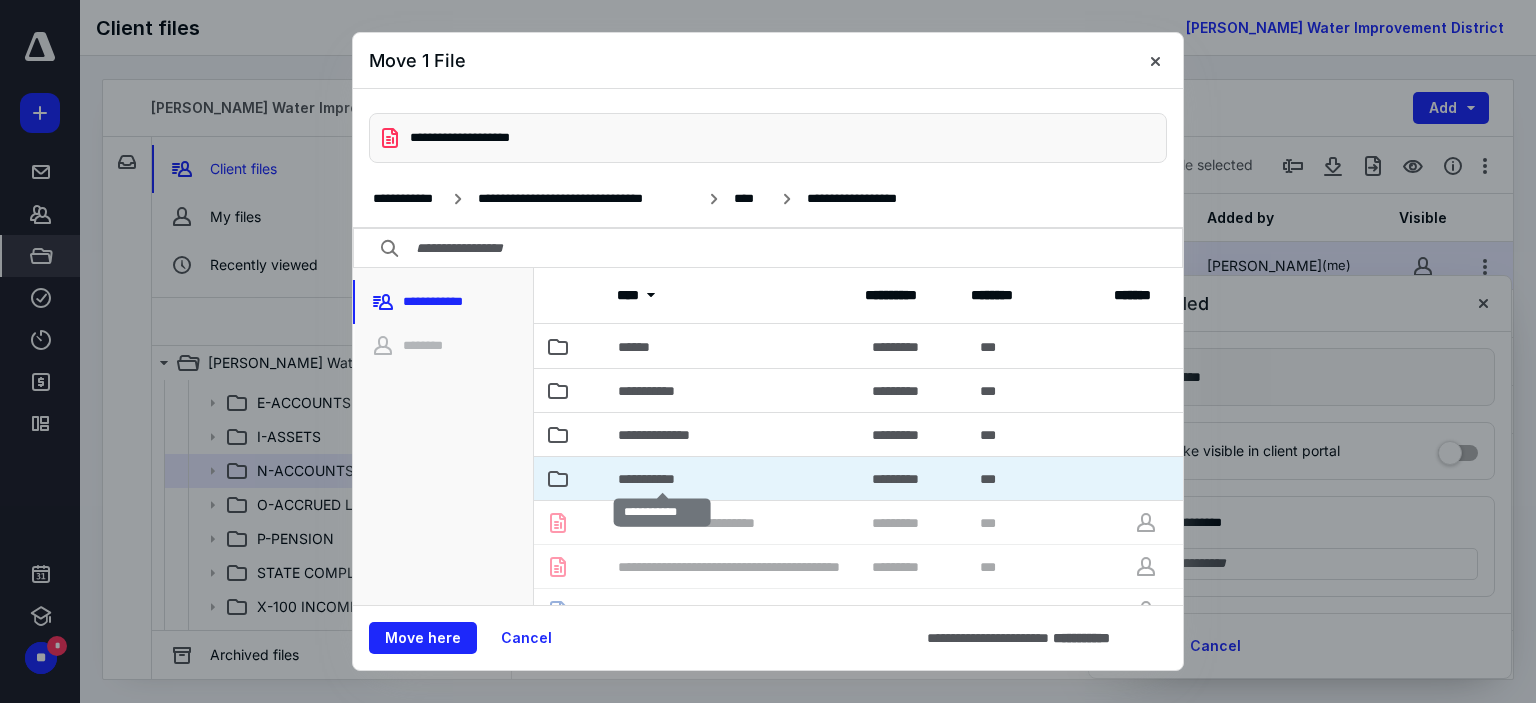 click on "**********" at bounding box center (663, 479) 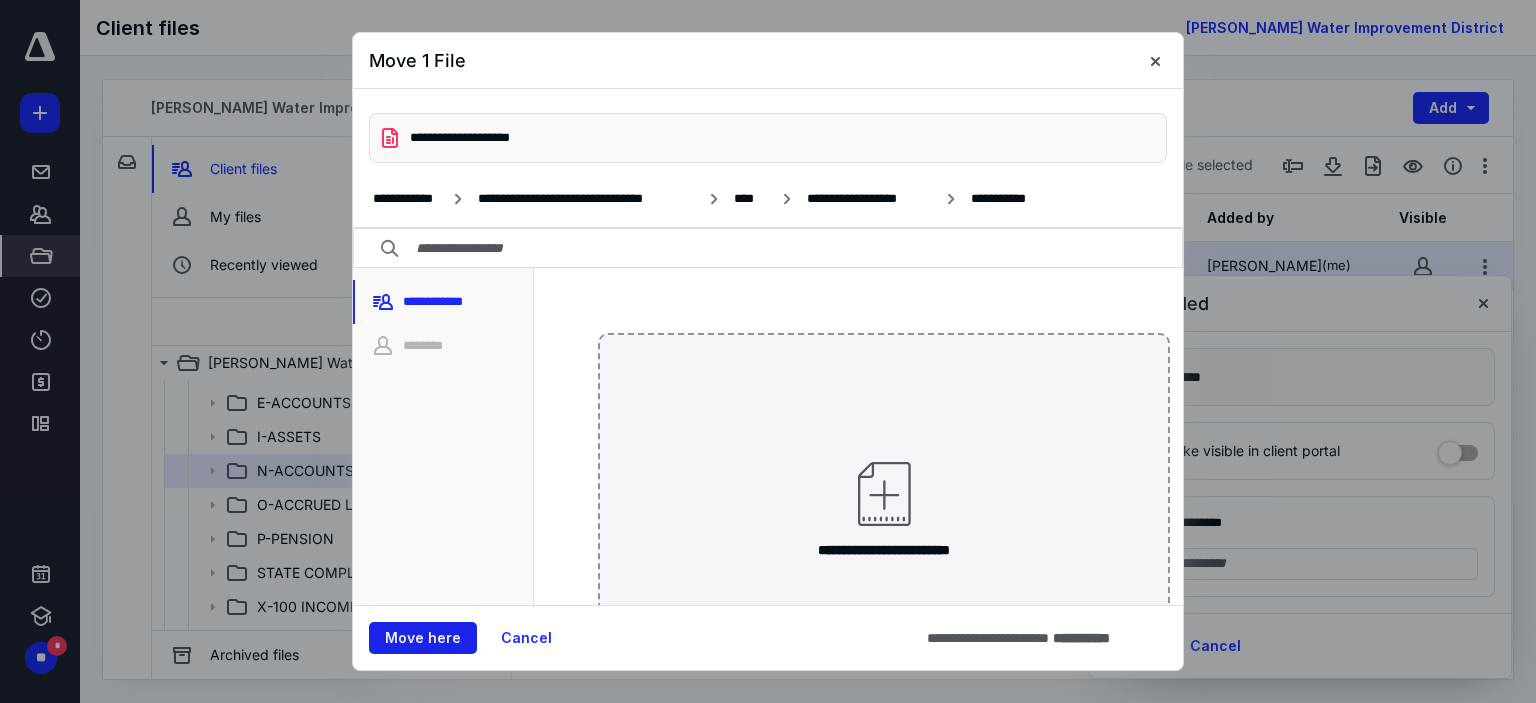 click on "Move here" at bounding box center [423, 638] 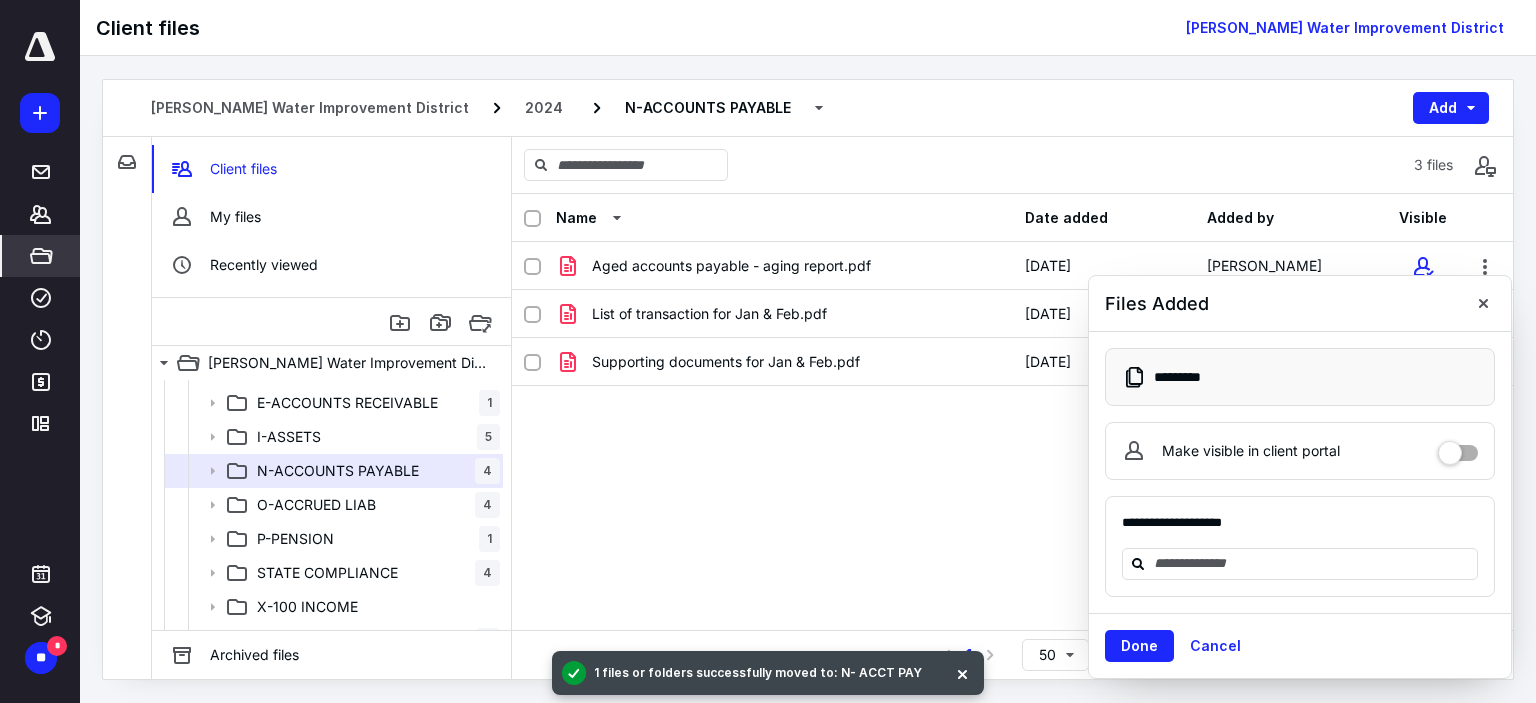 scroll, scrollTop: 80, scrollLeft: 0, axis: vertical 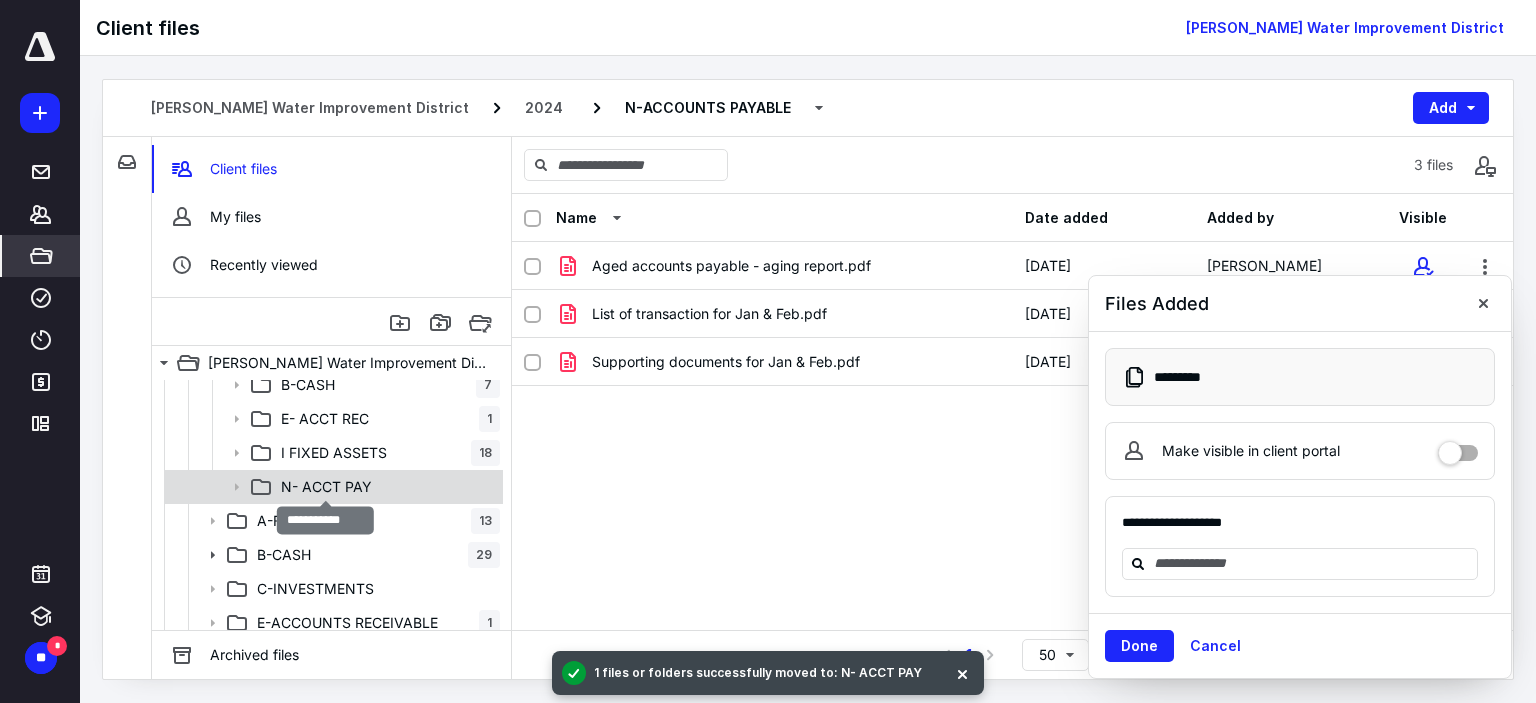 click on "N- ACCT PAY" at bounding box center [326, 487] 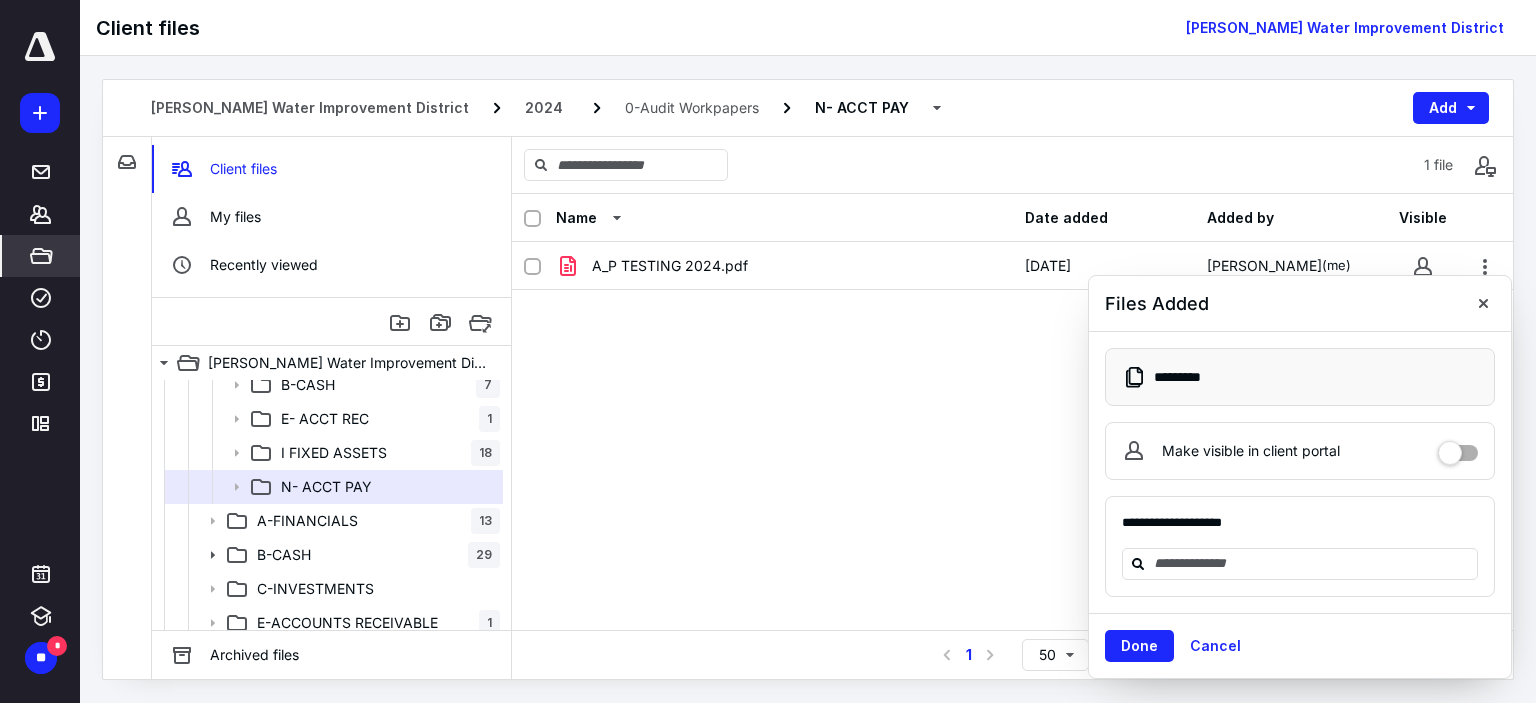 click on "Name Date added Added by Visible A_P TESTING 2024.pdf [DATE] [PERSON_NAME]  (me)" at bounding box center (1012, 412) 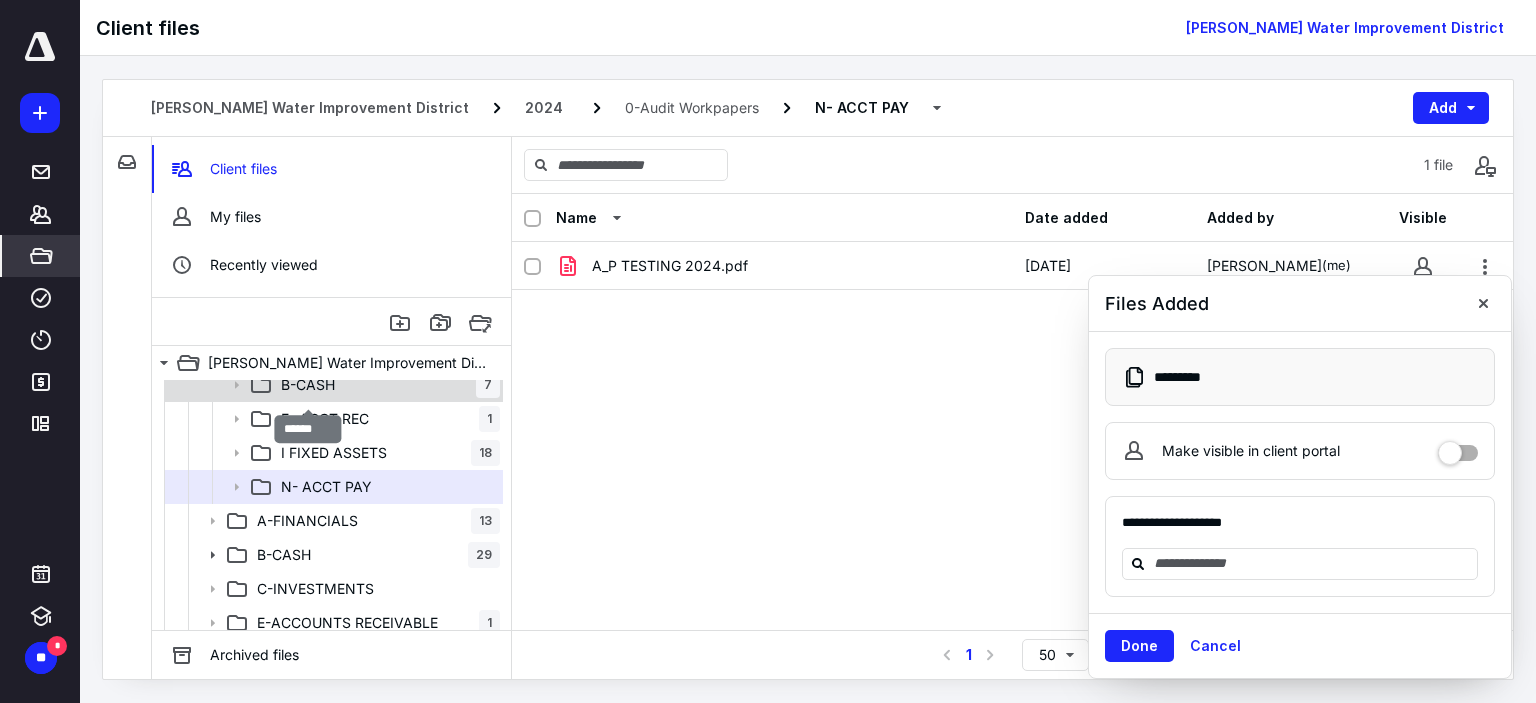 scroll, scrollTop: 0, scrollLeft: 0, axis: both 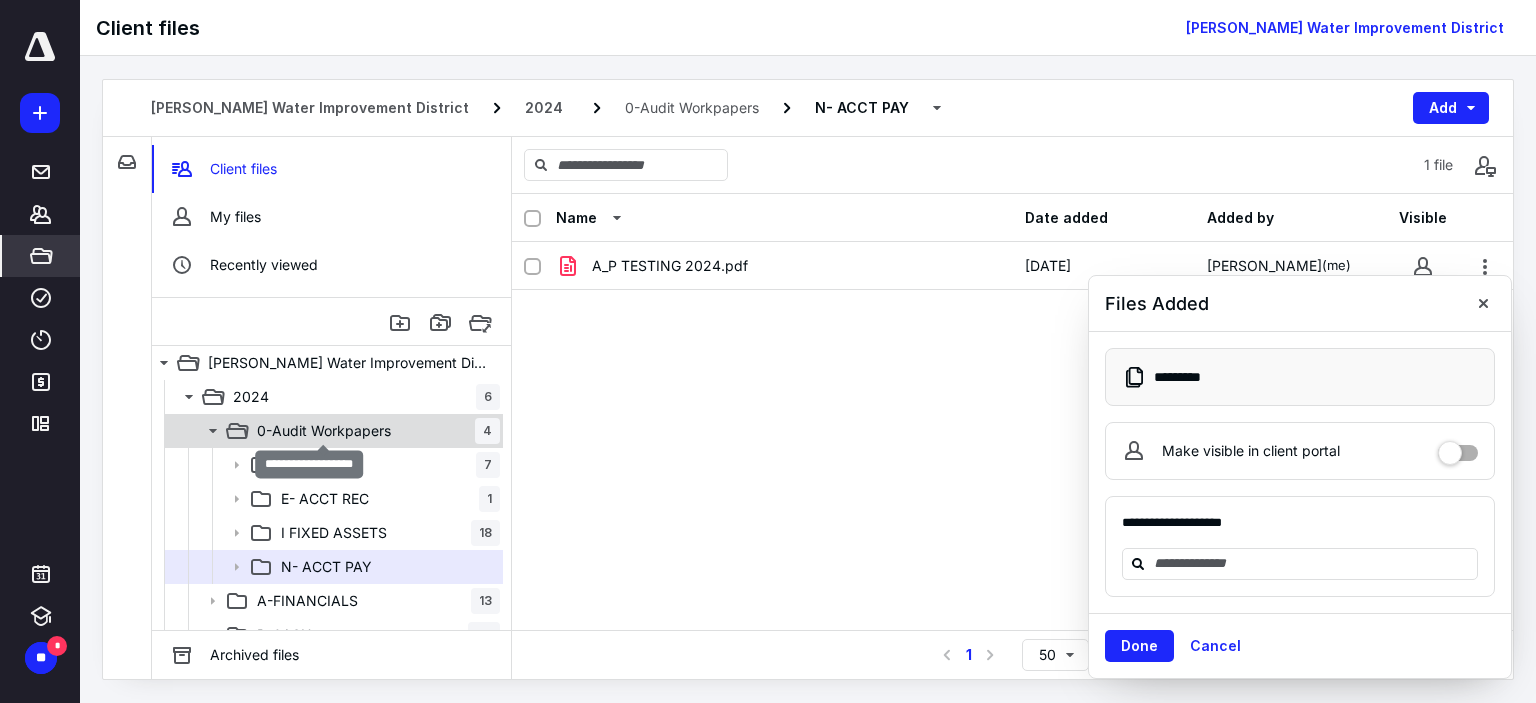click on "0-Audit Workpapers" at bounding box center (324, 431) 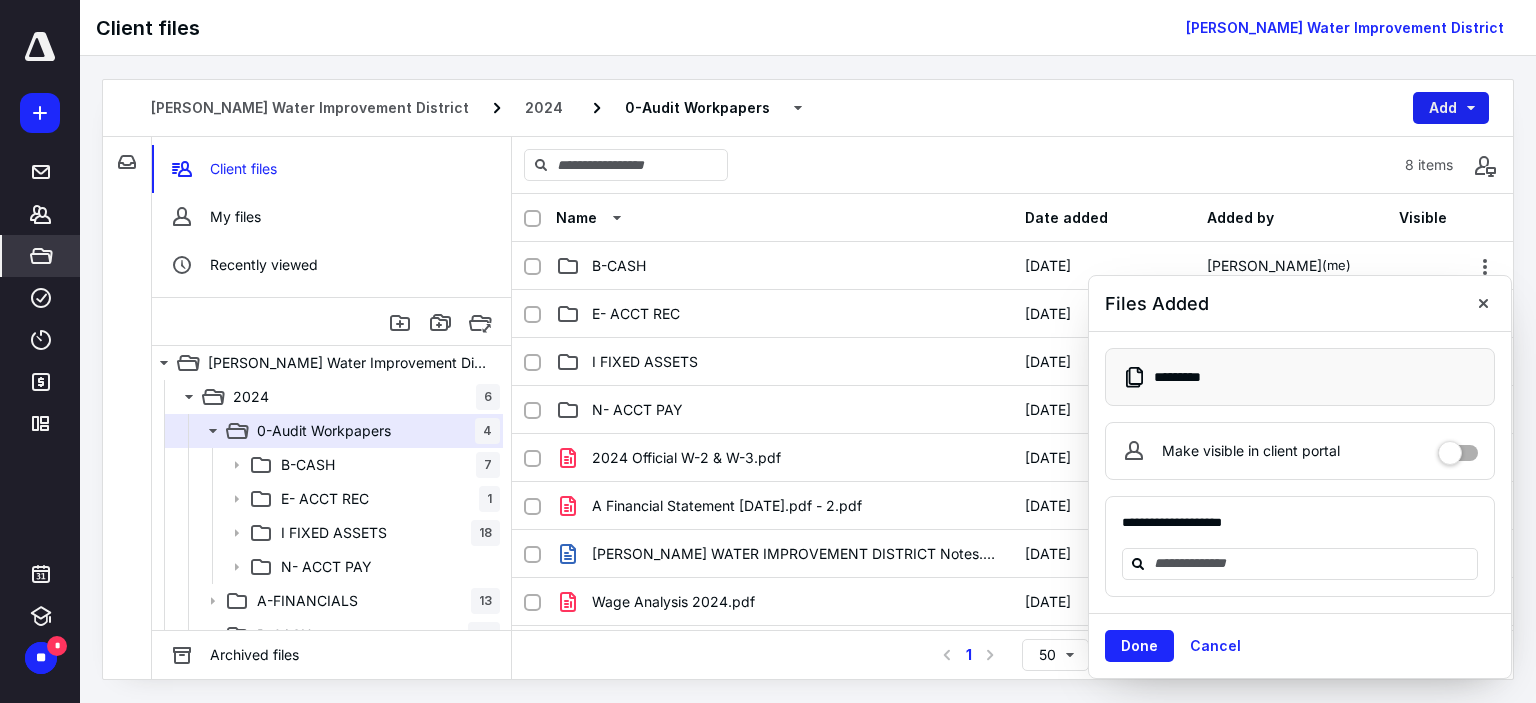 click on "Add" at bounding box center (1451, 108) 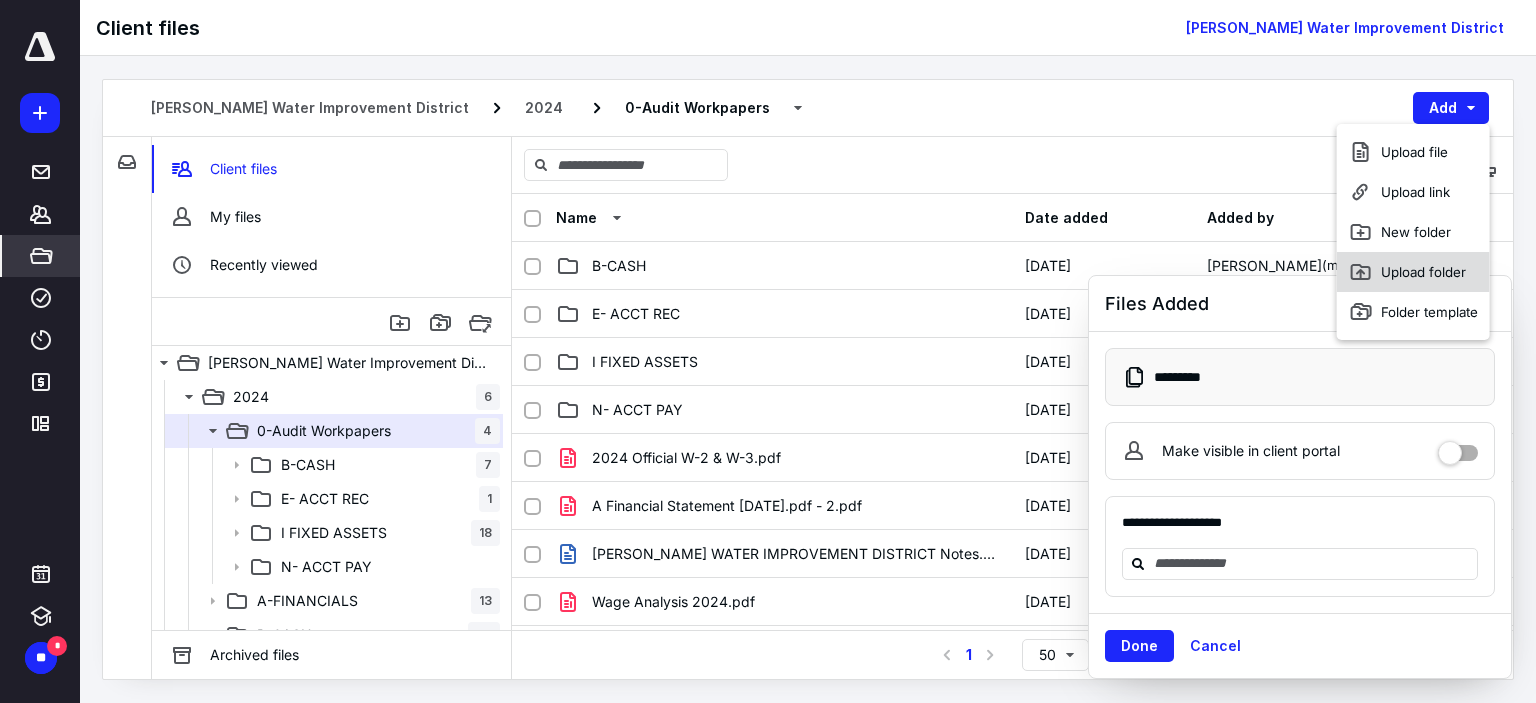 click on "Upload folder" at bounding box center [1413, 272] 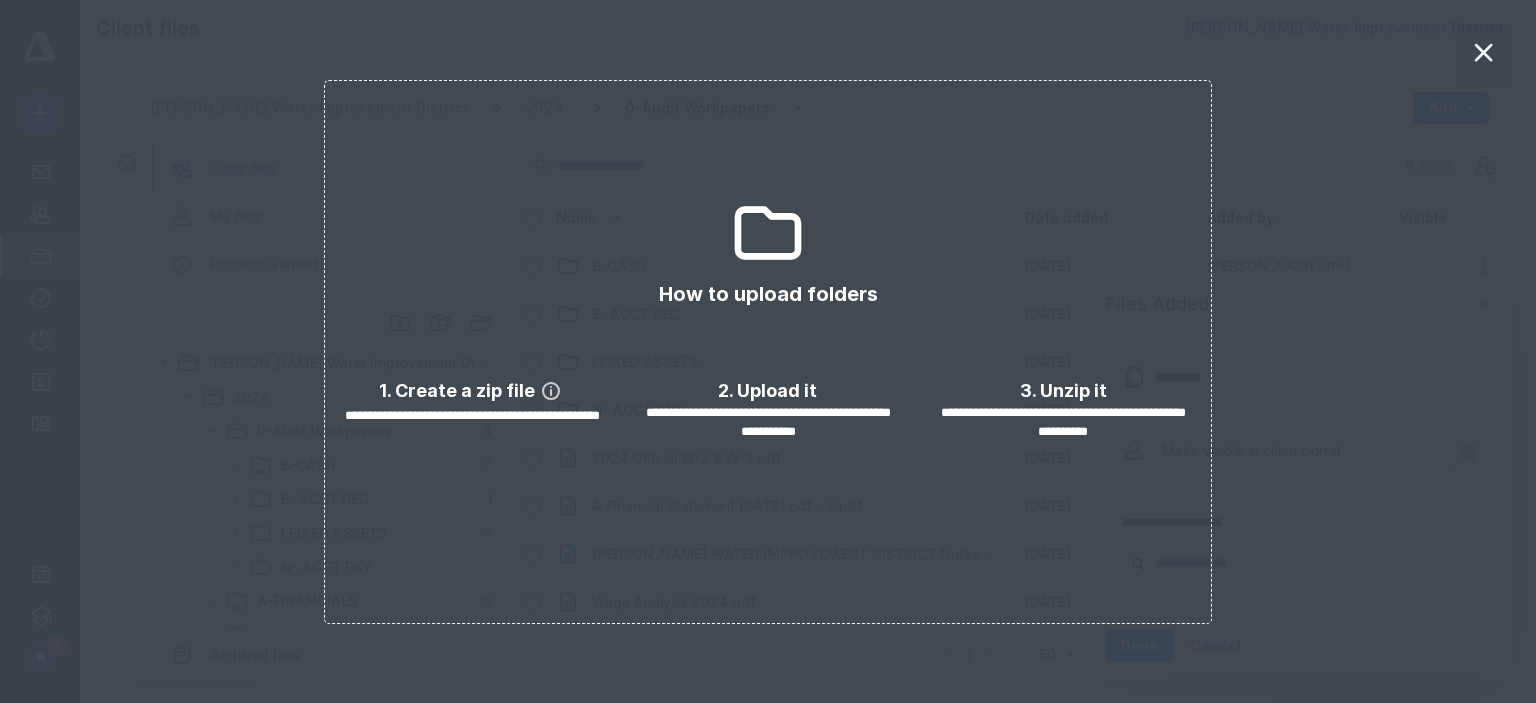 click at bounding box center [1484, 56] 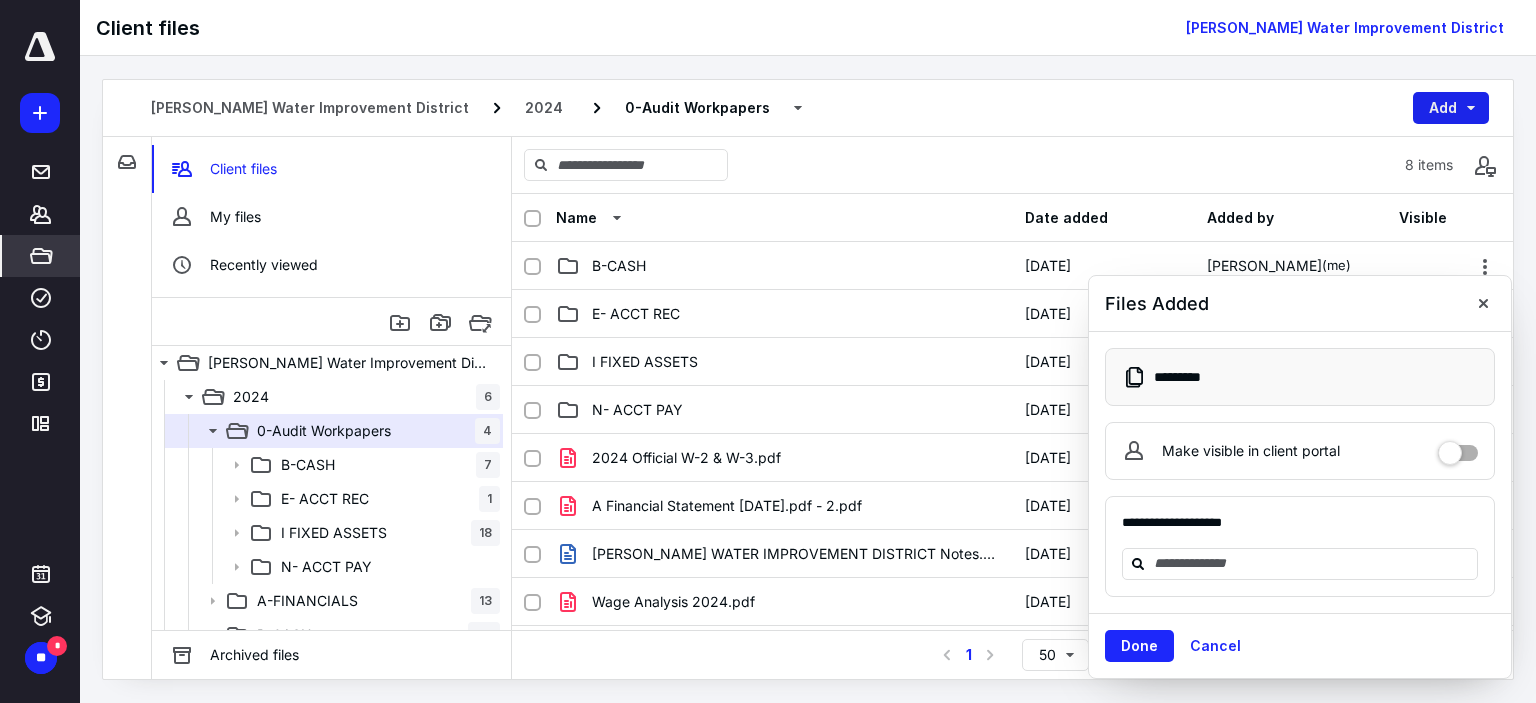 click on "Add" at bounding box center (1451, 108) 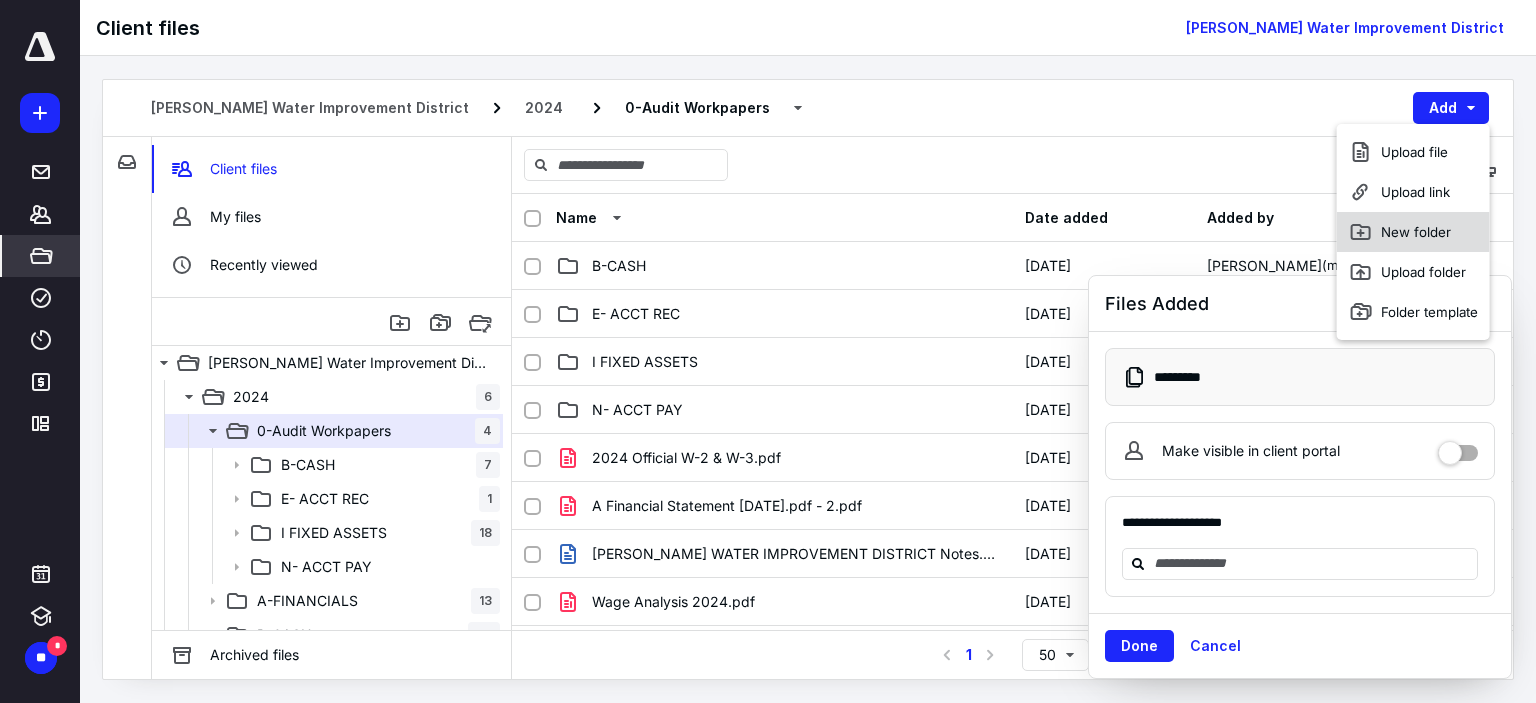 click on "New folder" at bounding box center (1413, 232) 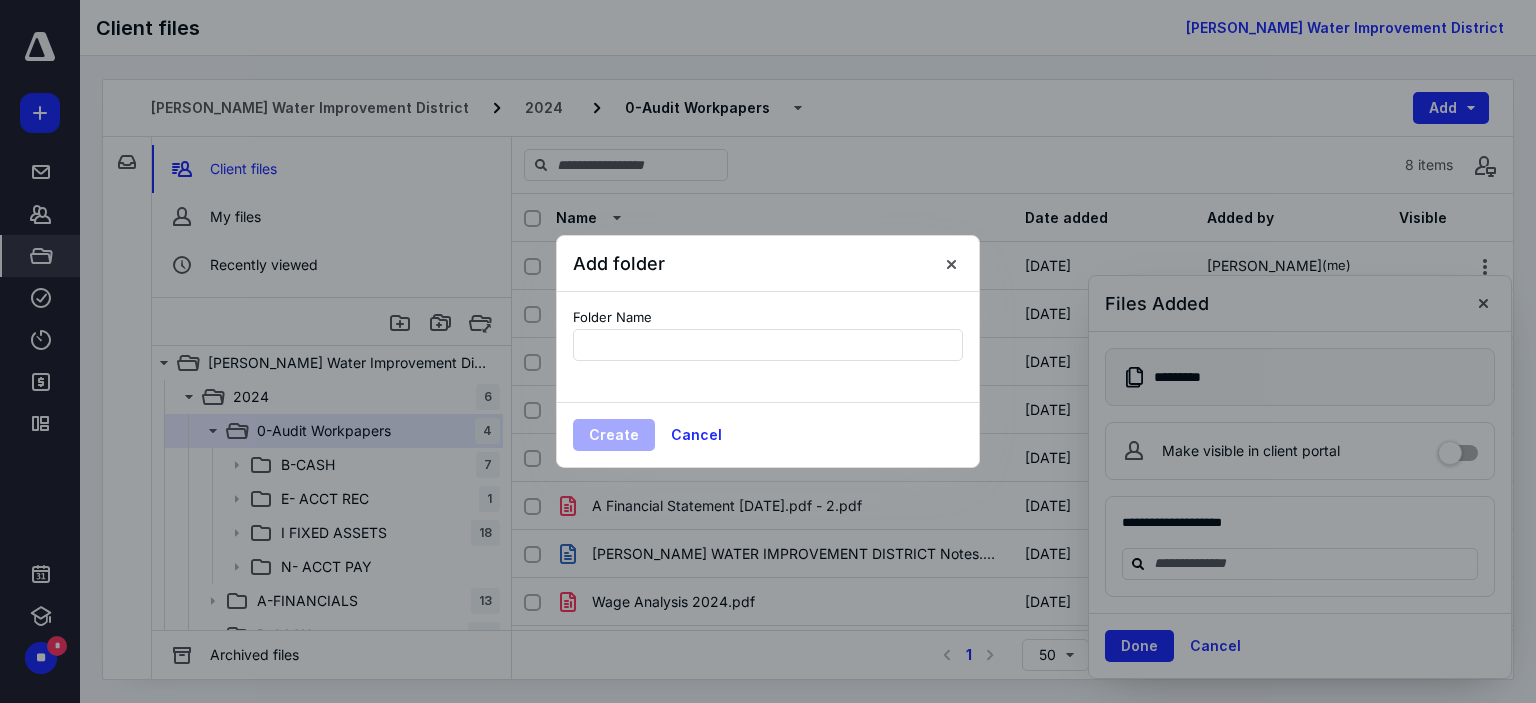 type on "*" 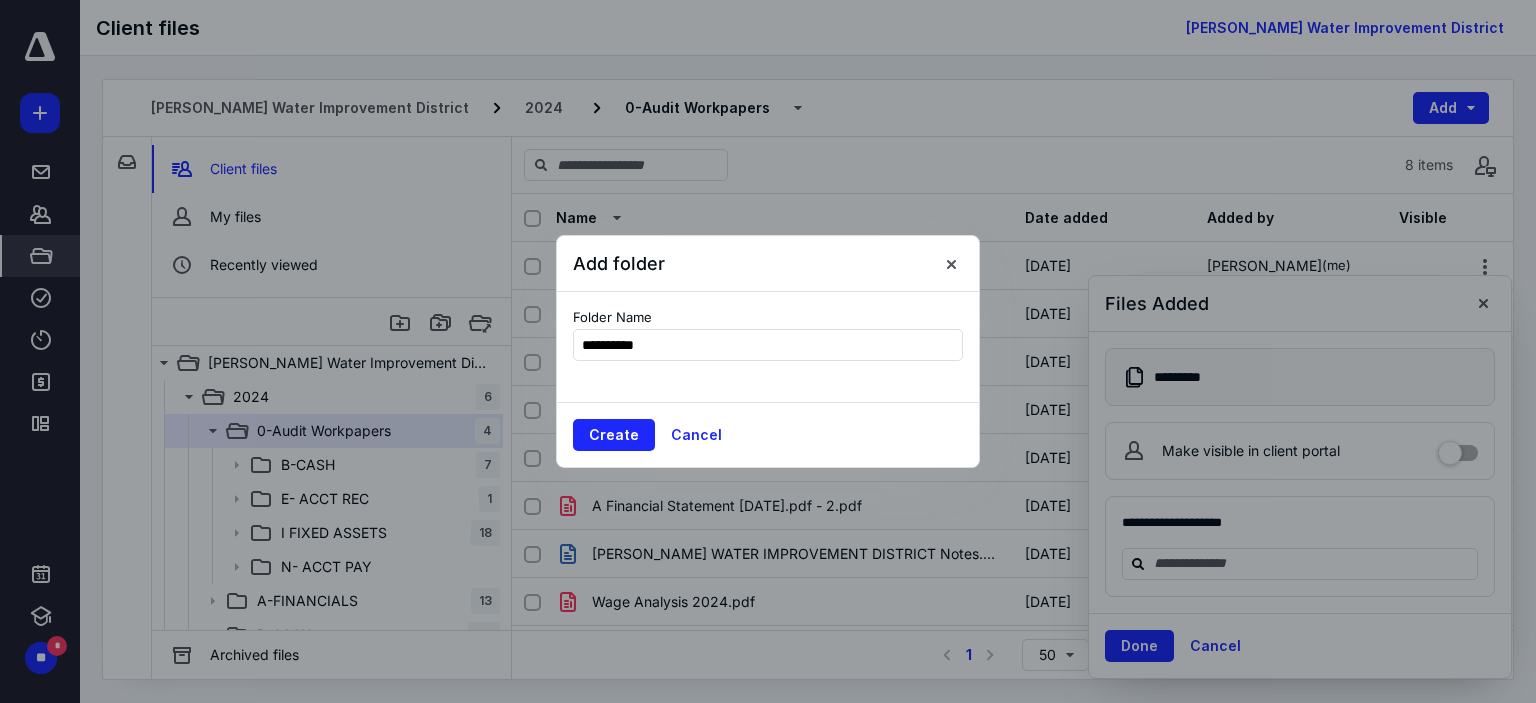 type on "**********" 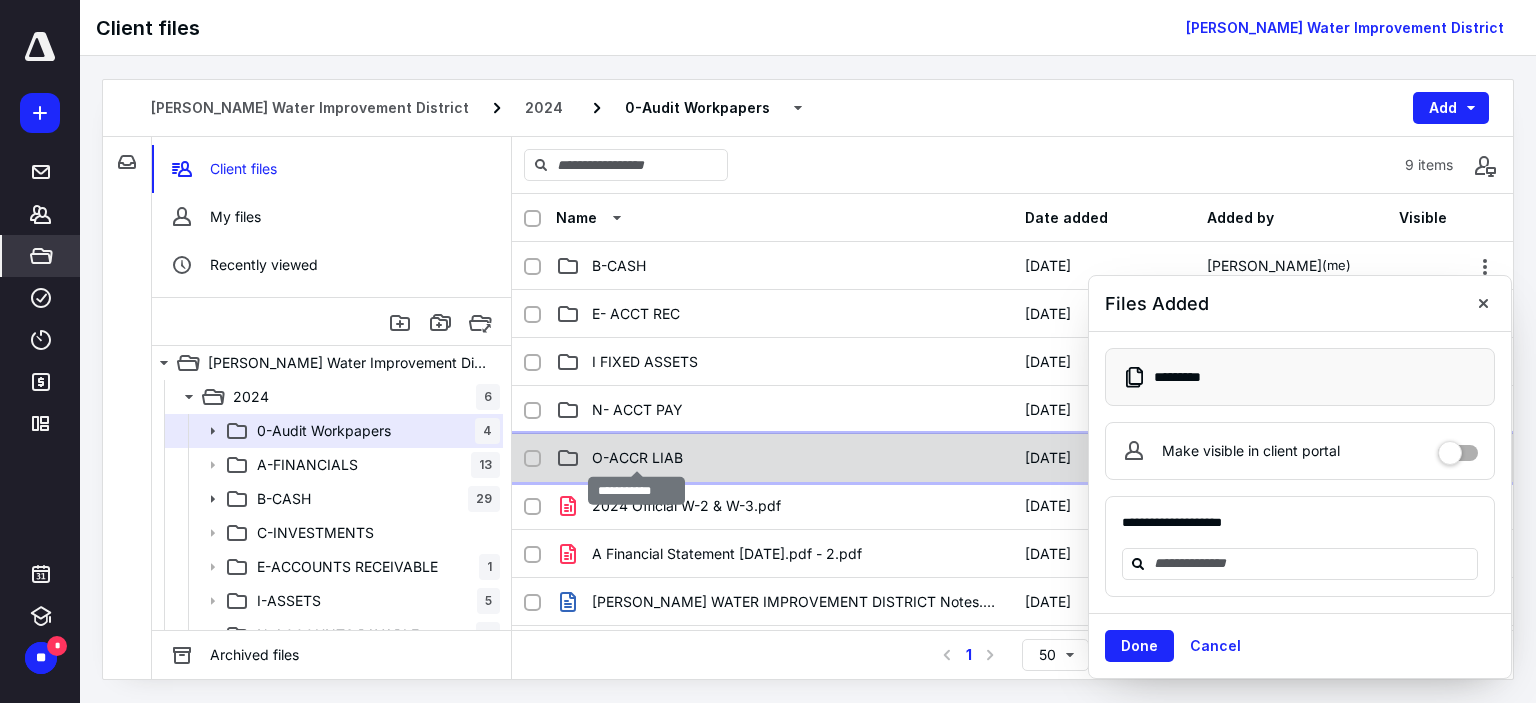 click on "O-ACCR LIAB" at bounding box center (637, 458) 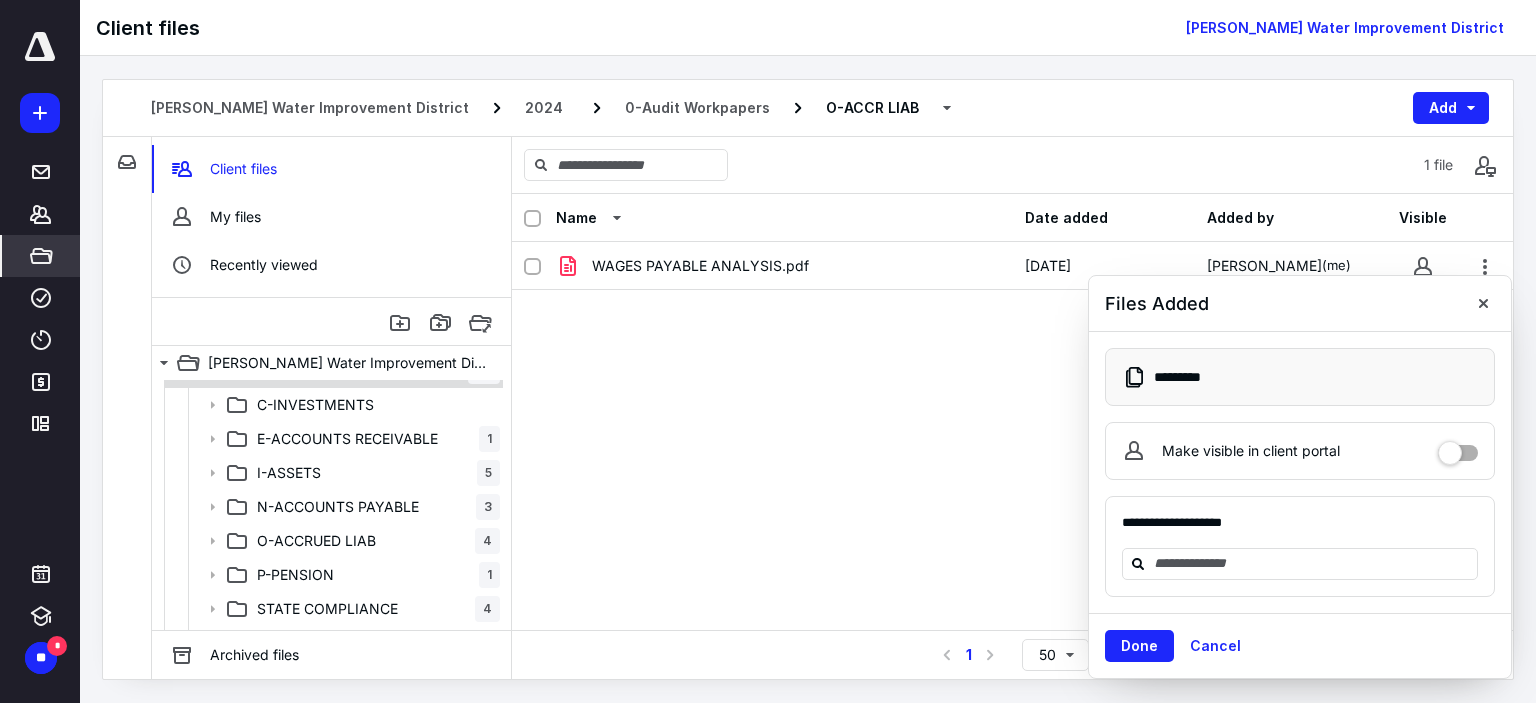 scroll, scrollTop: 300, scrollLeft: 0, axis: vertical 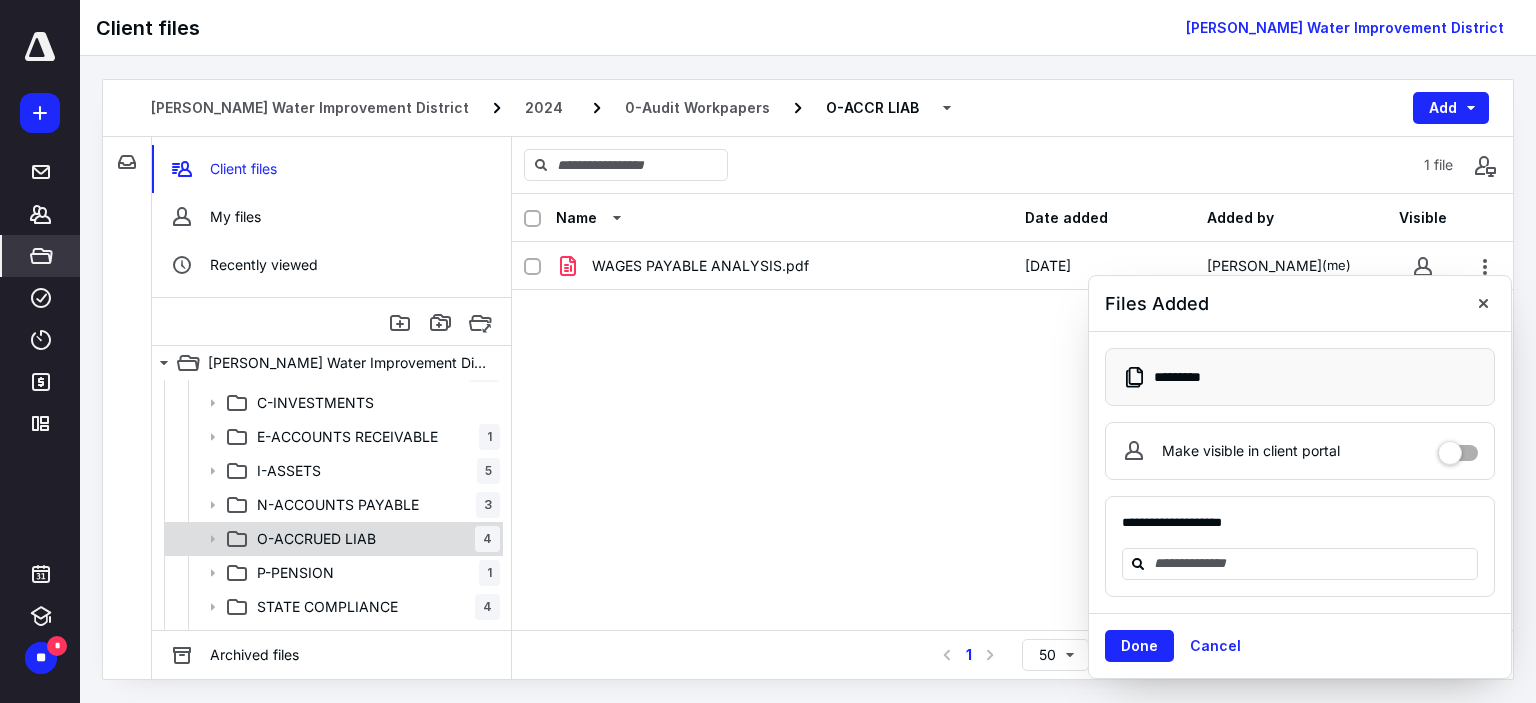 click on "O-ACCRUED LIAB 4" at bounding box center [374, 539] 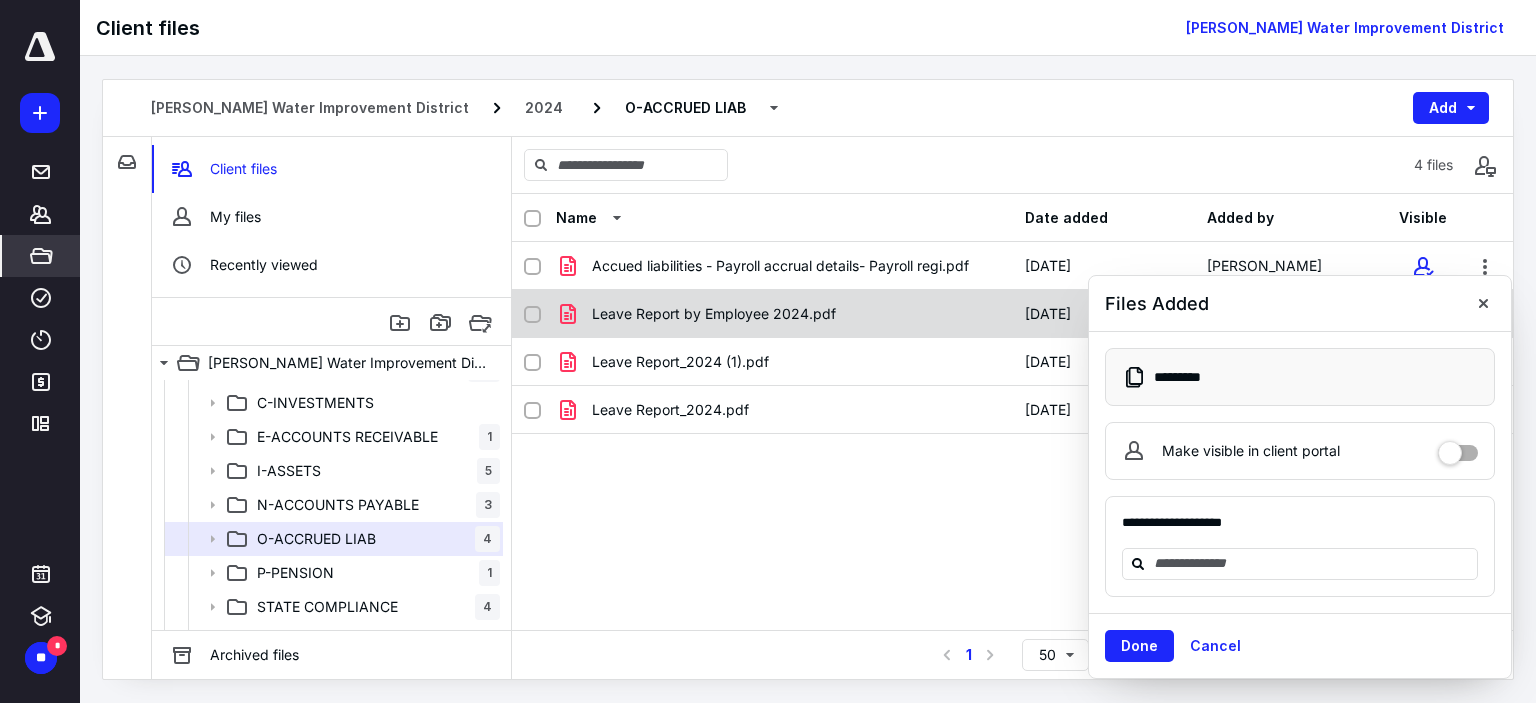 click 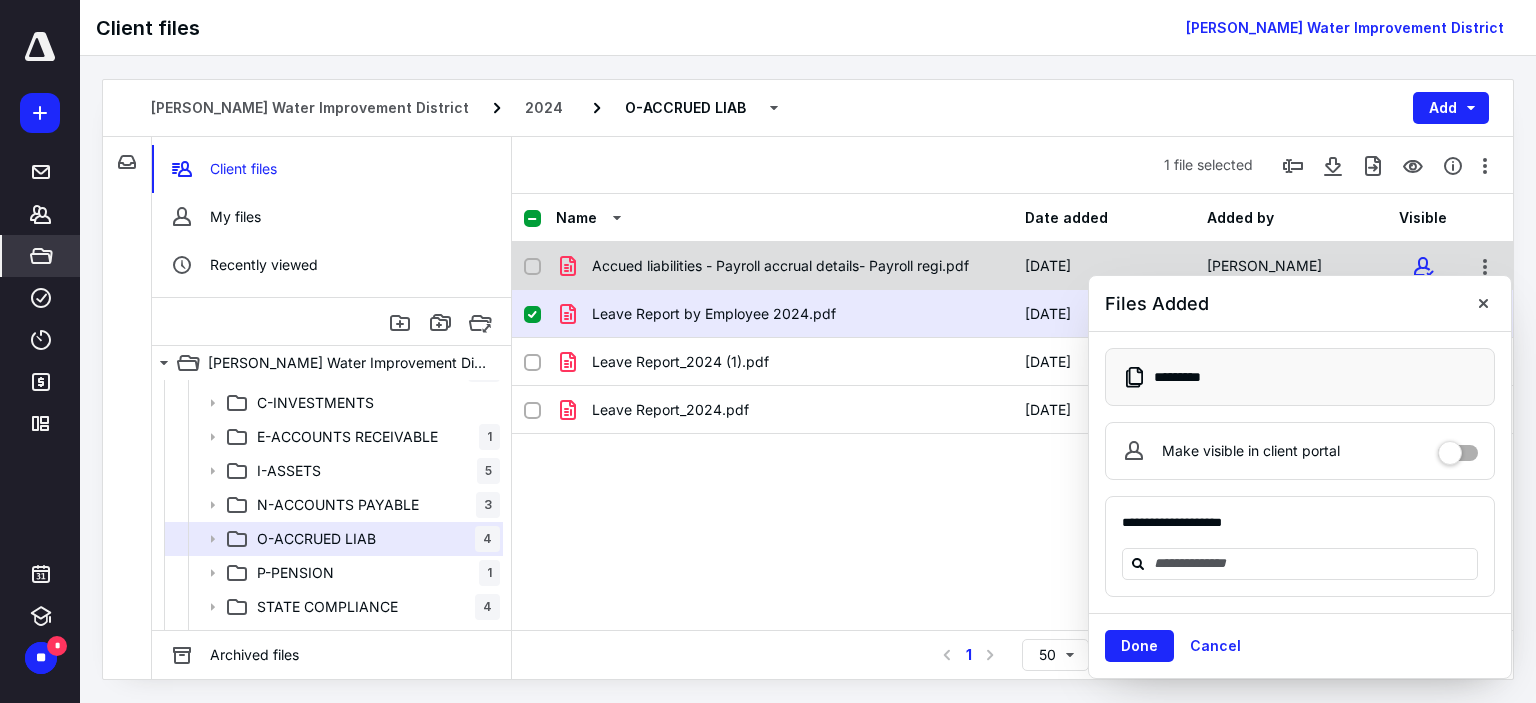 click 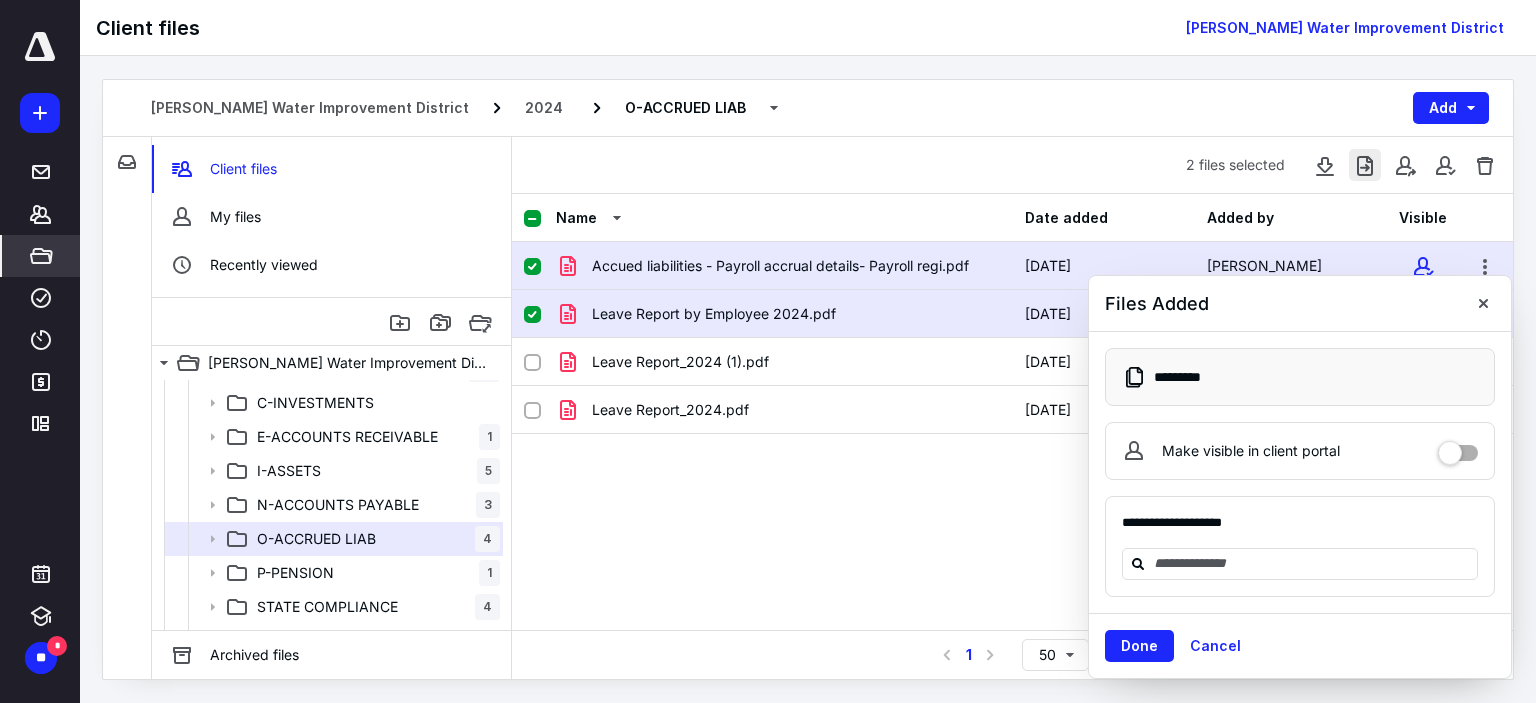 click at bounding box center (1365, 165) 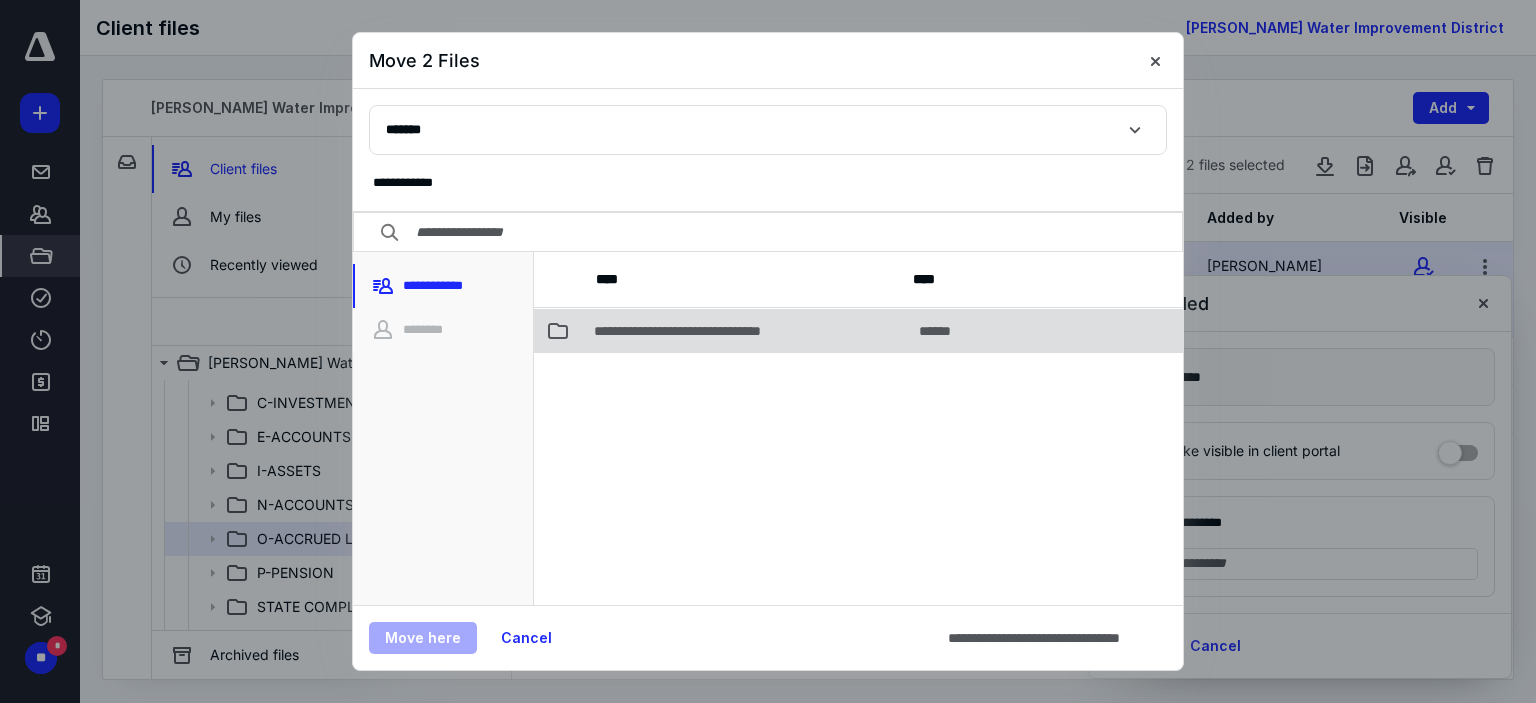 click on "**********" at bounding box center [710, 331] 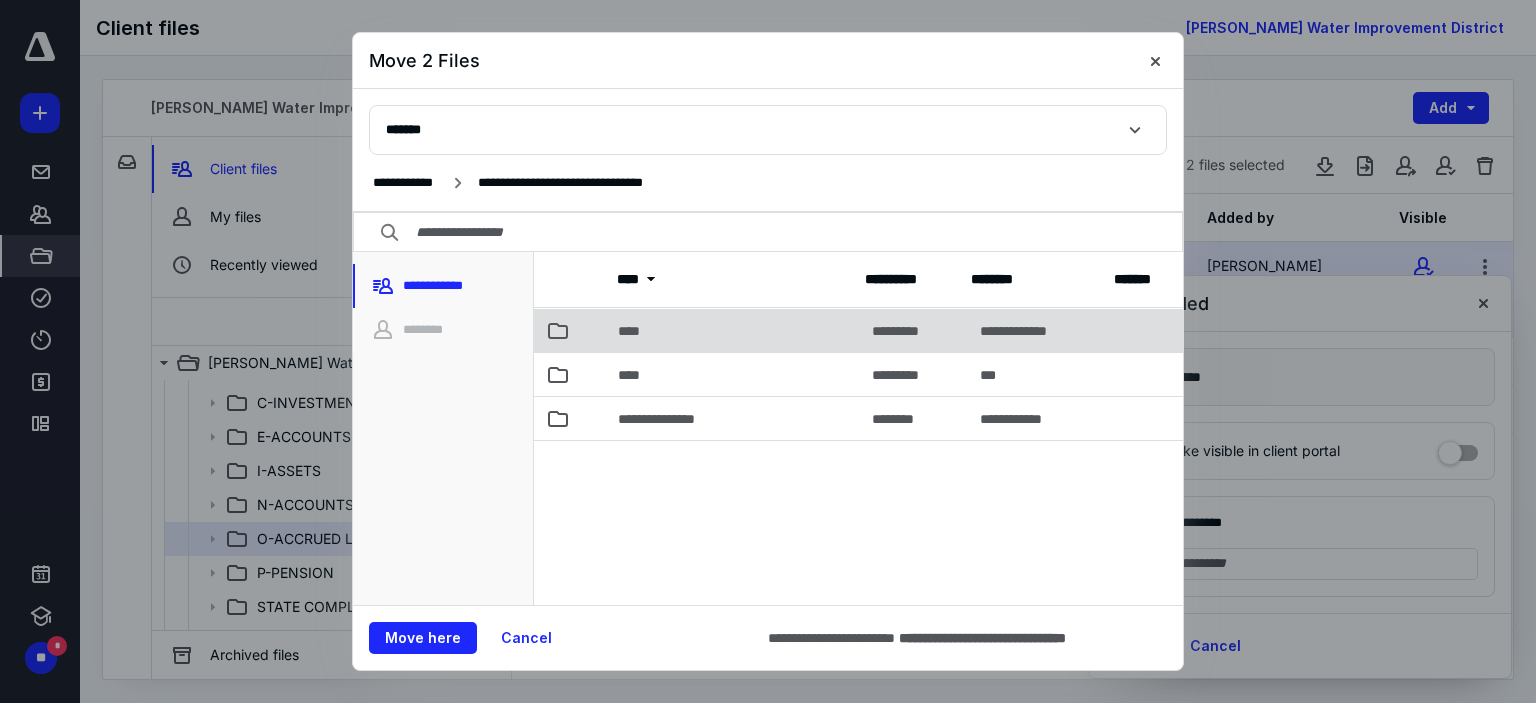click on "****" at bounding box center [733, 330] 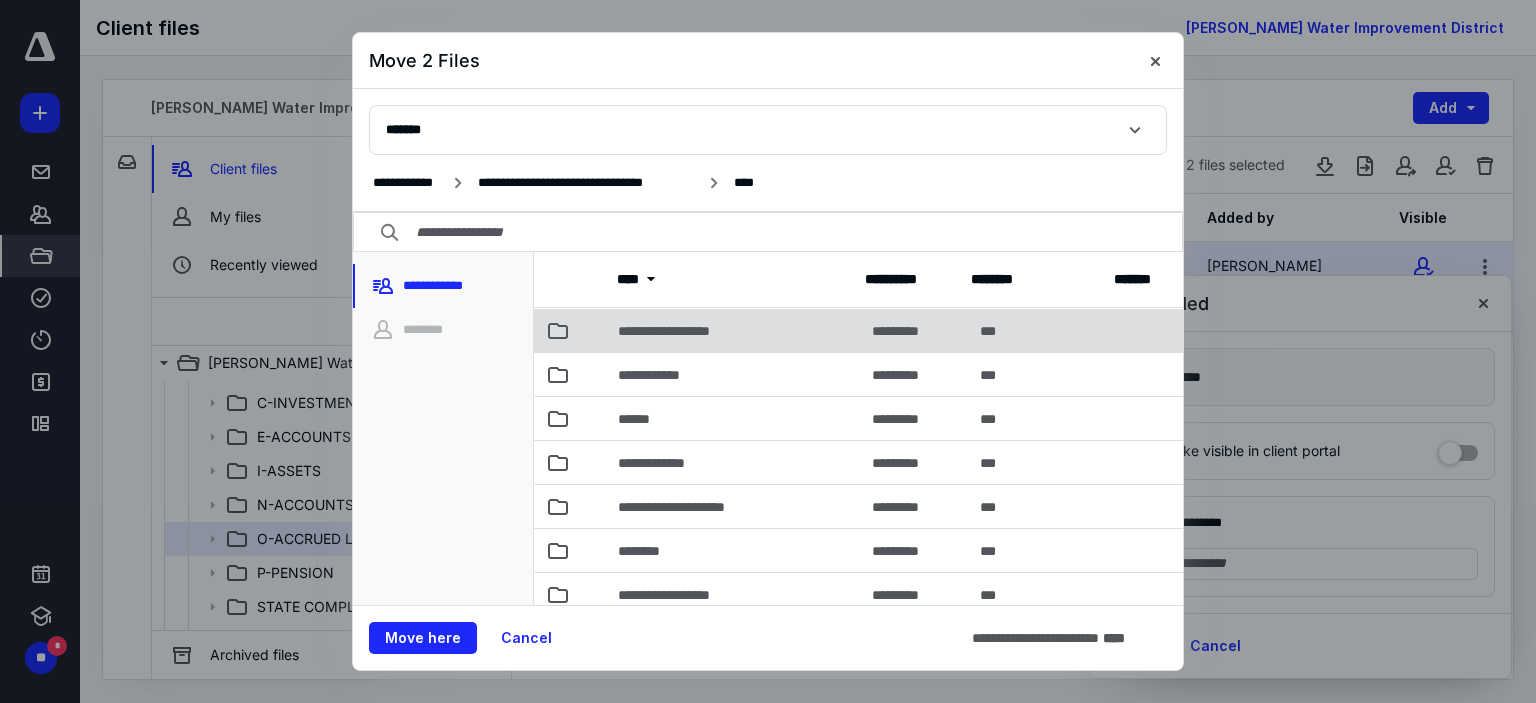 click on "**********" at bounding box center (733, 330) 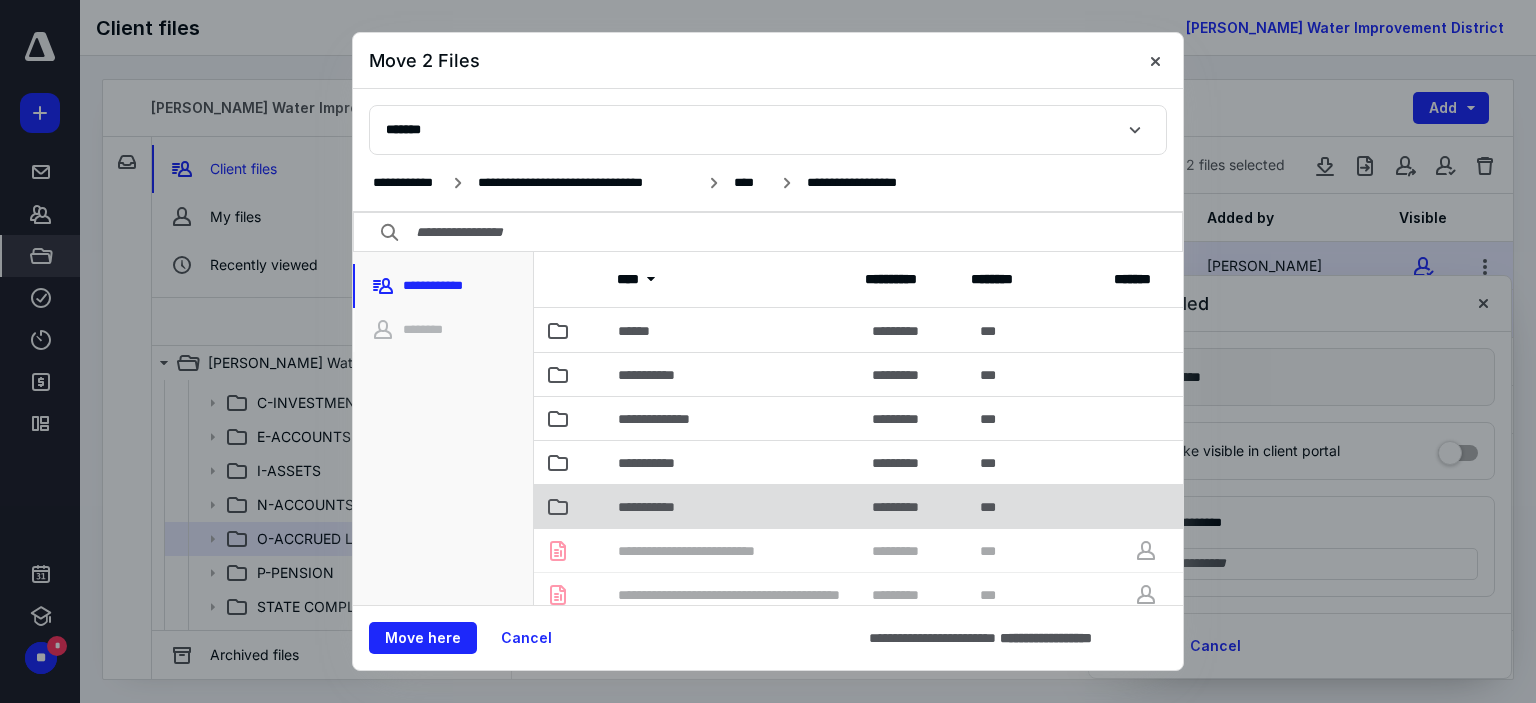 click on "**********" at bounding box center (733, 506) 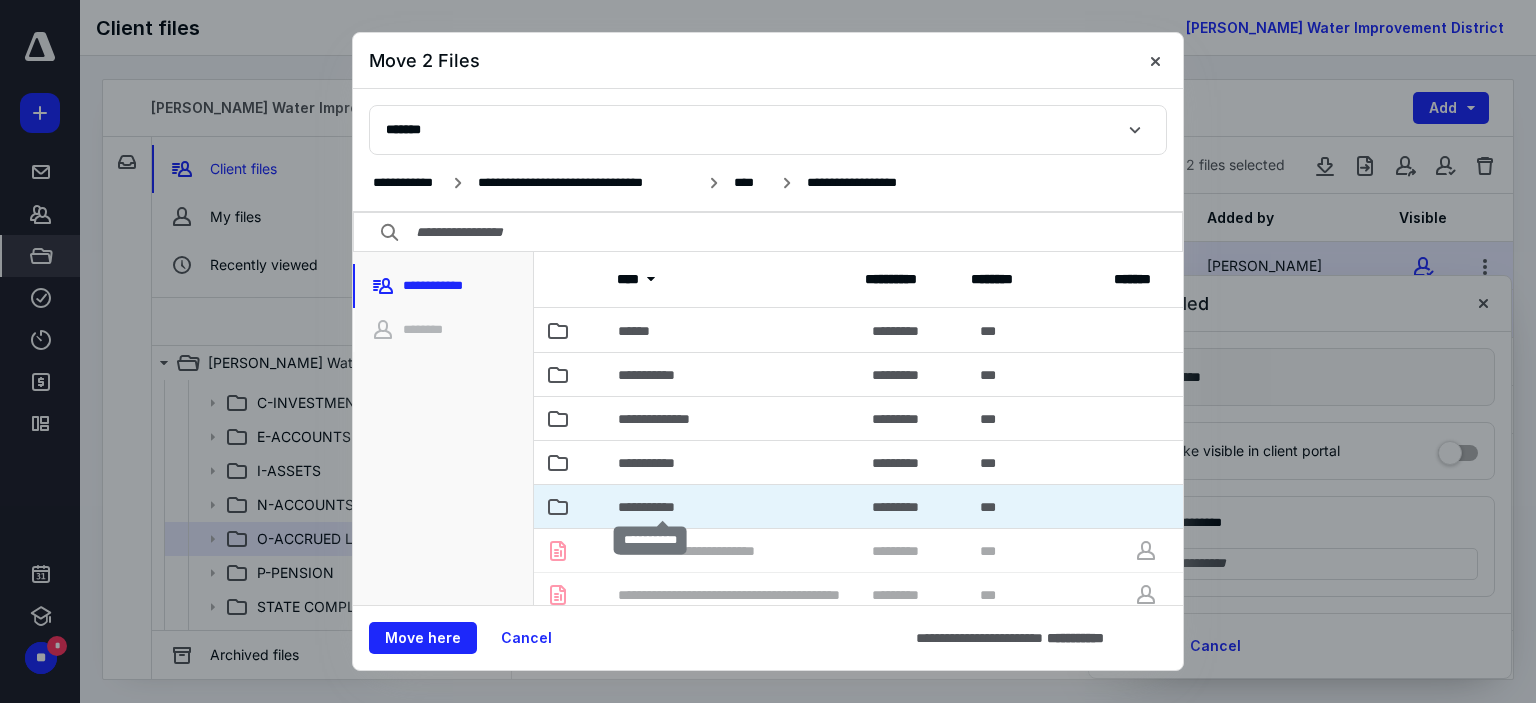 click on "**********" at bounding box center (663, 507) 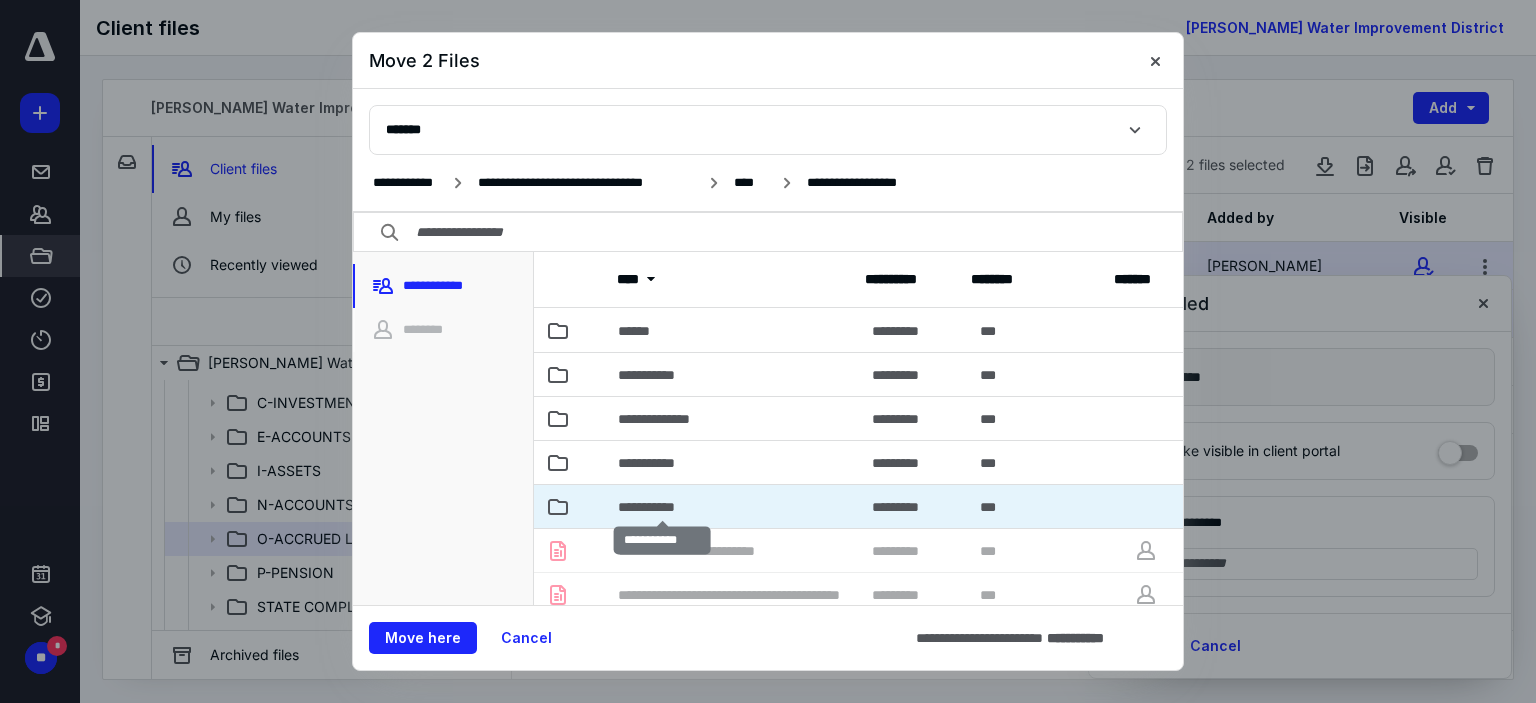click on "**********" at bounding box center [663, 507] 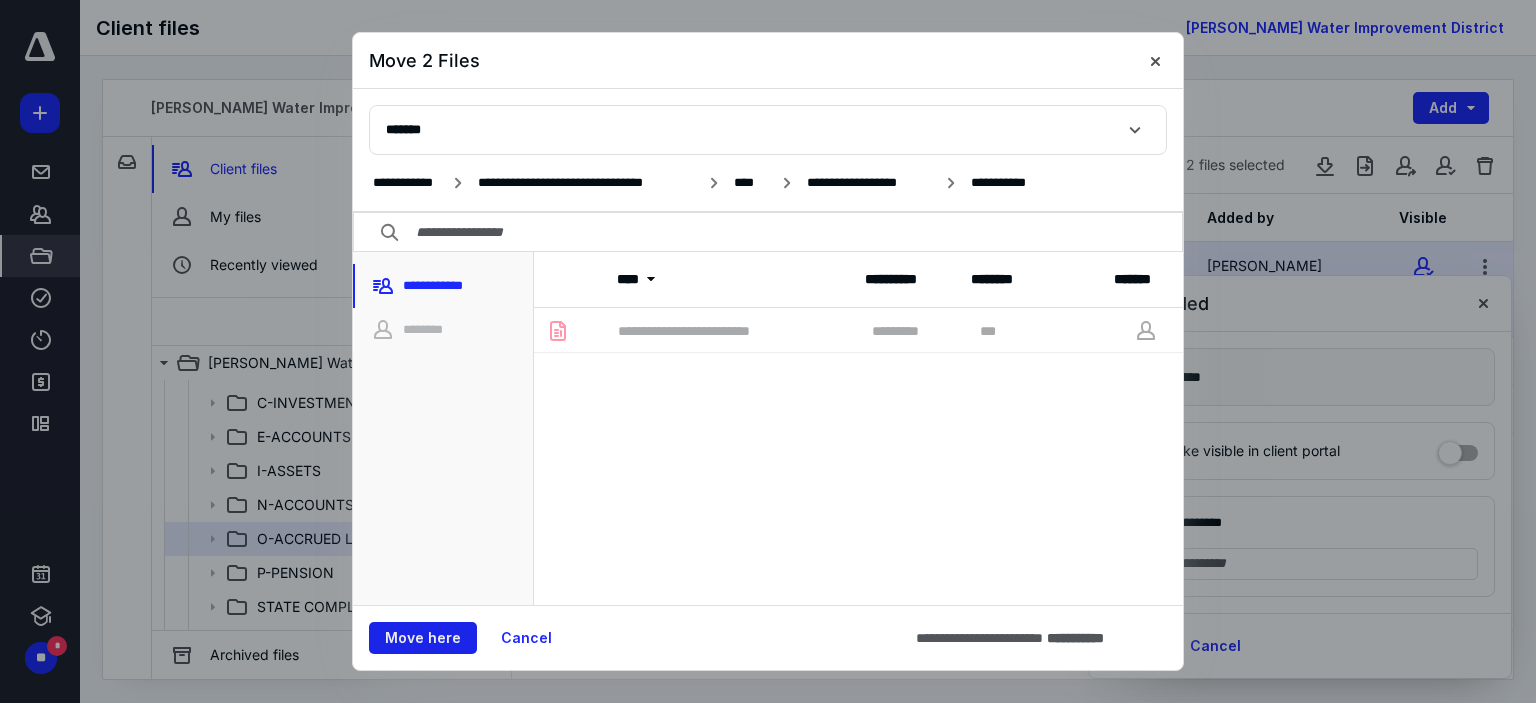 click on "Move here" at bounding box center (423, 638) 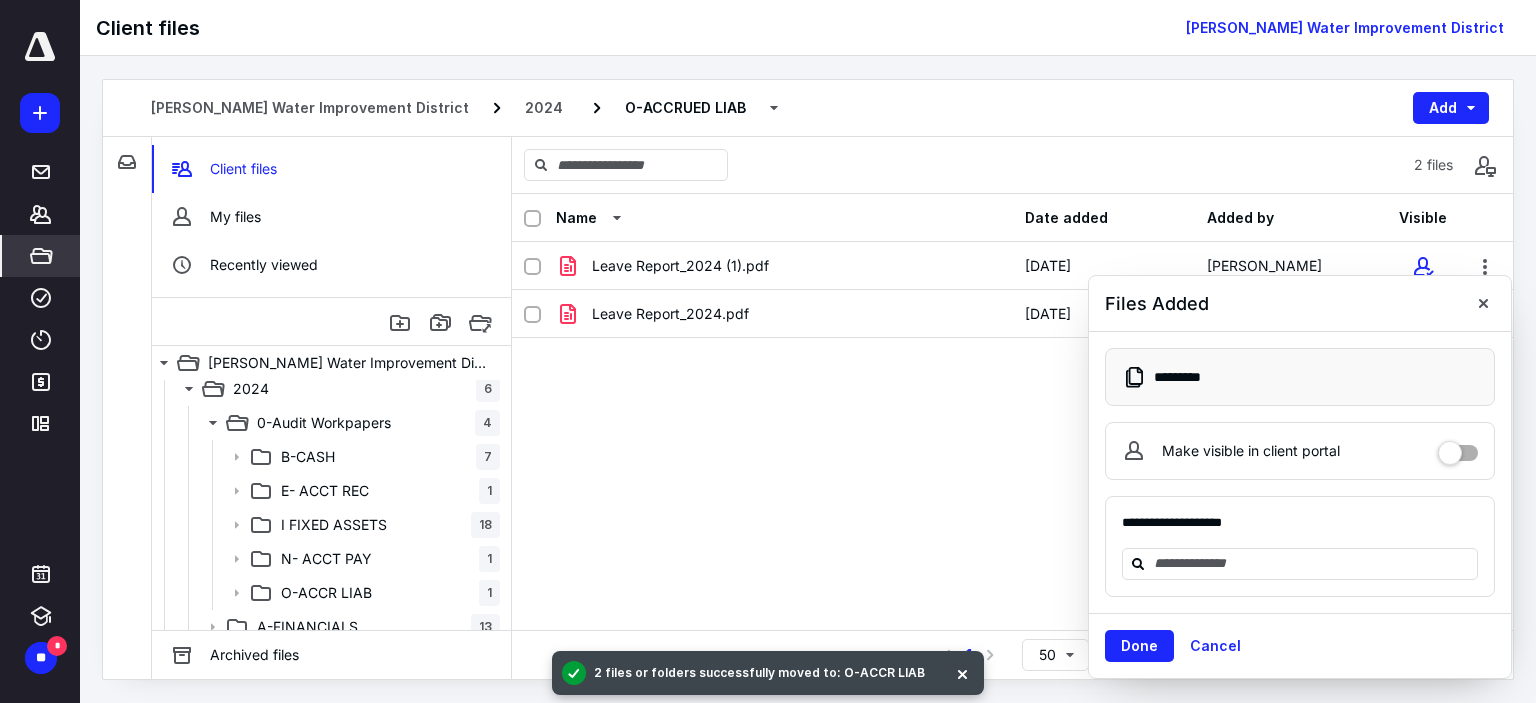 scroll, scrollTop: 0, scrollLeft: 0, axis: both 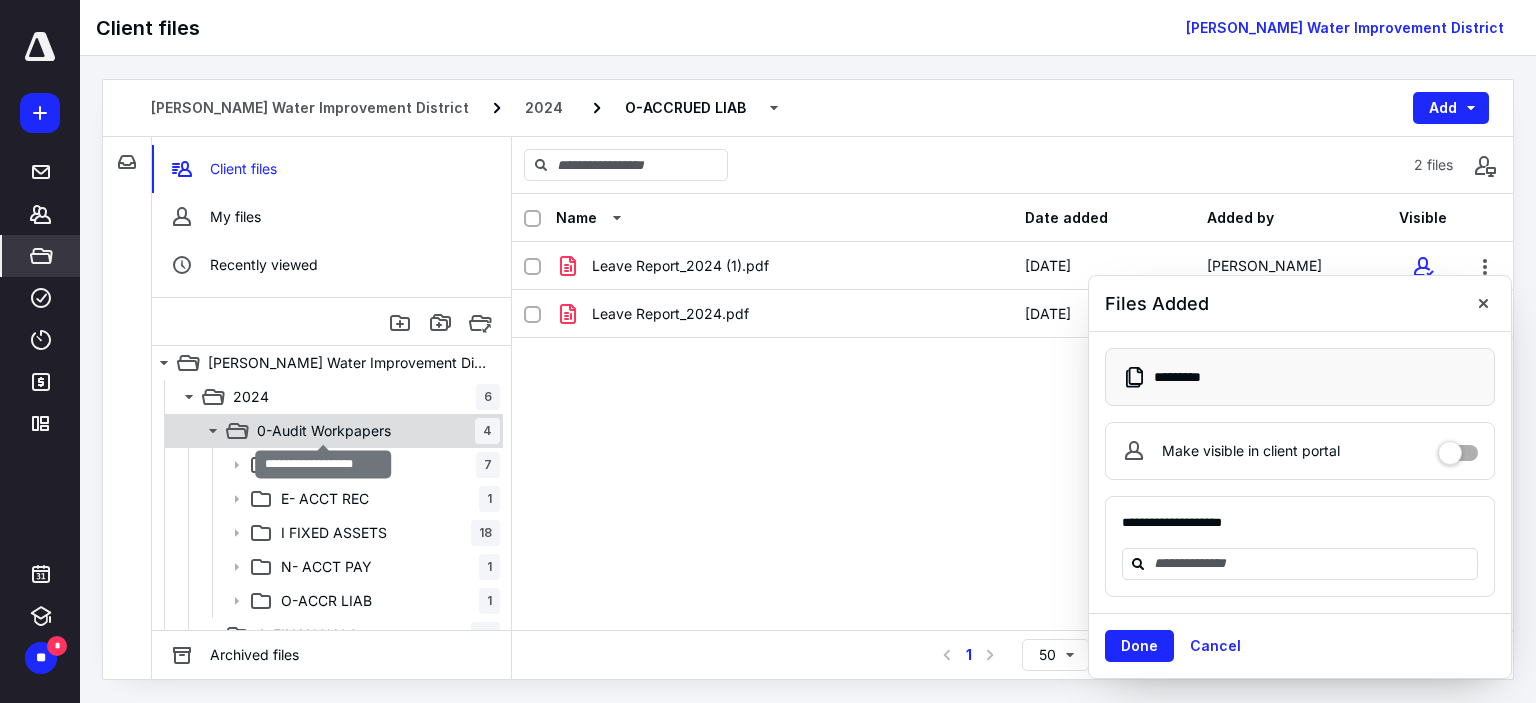 click on "0-Audit Workpapers" at bounding box center (324, 431) 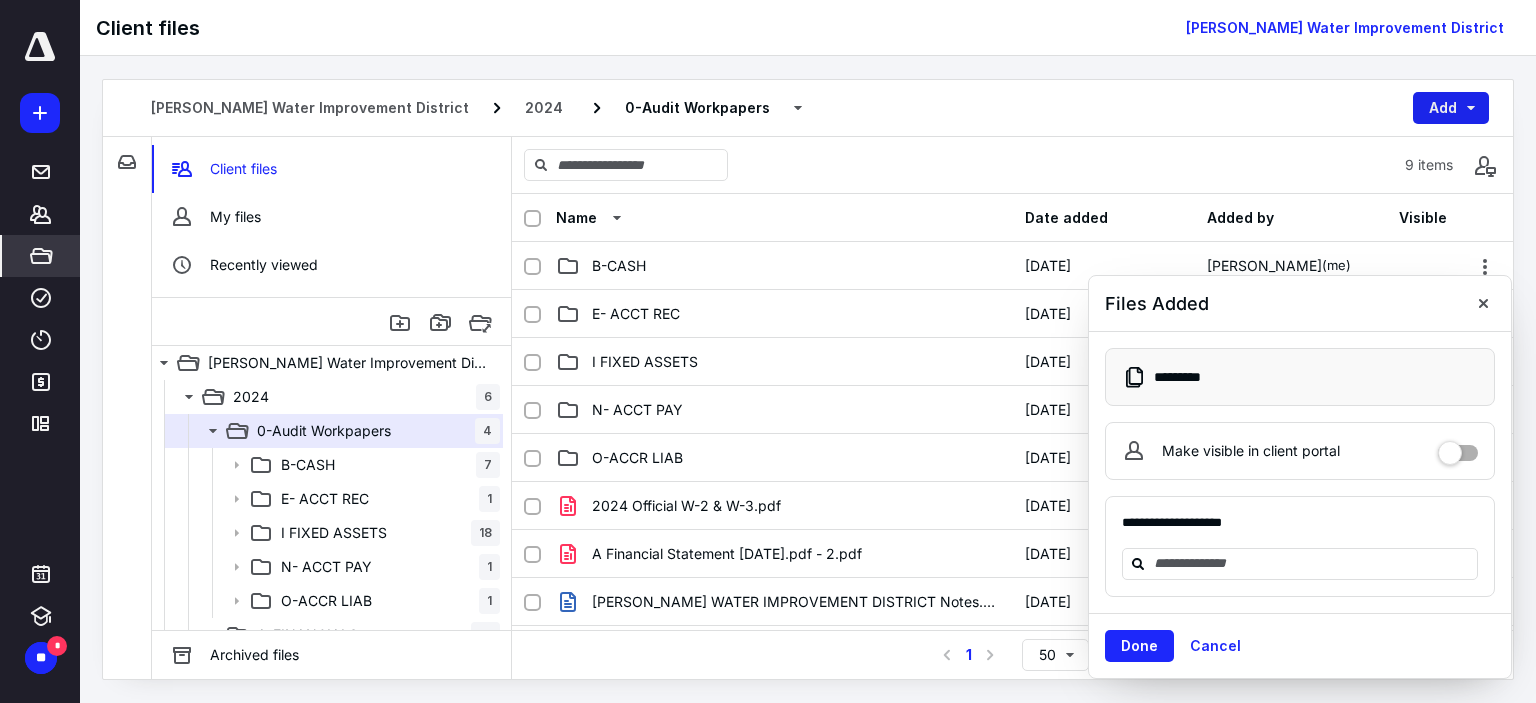 click on "Add" at bounding box center (1451, 108) 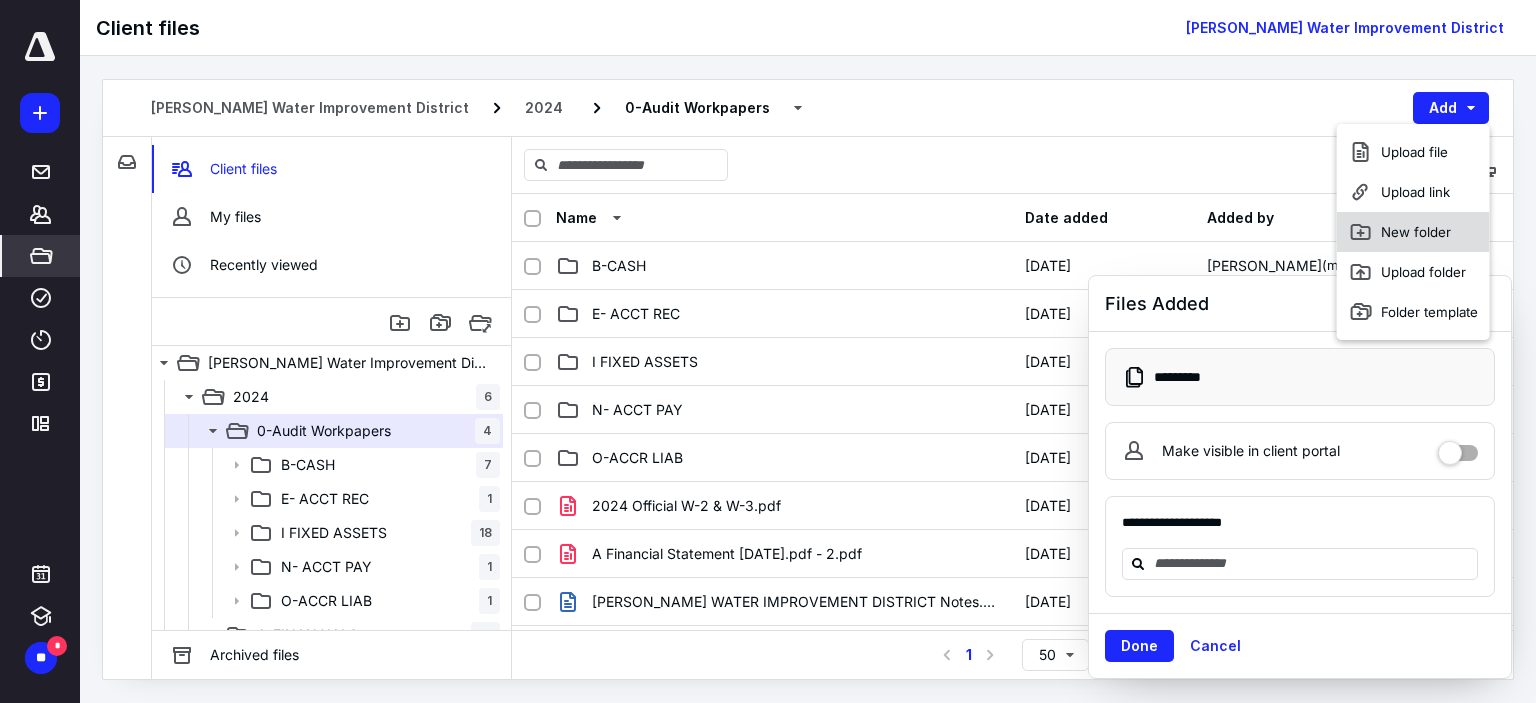 click on "New folder" at bounding box center [1413, 232] 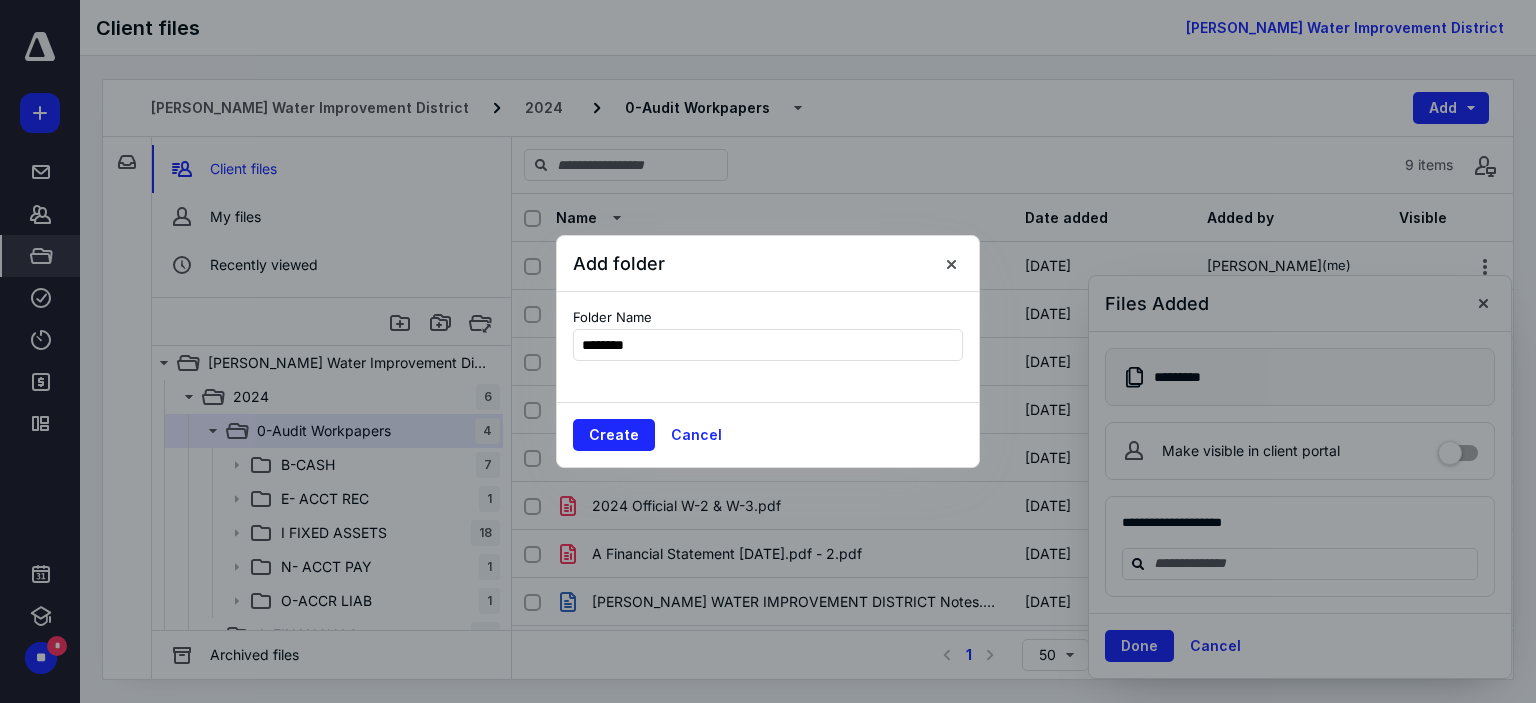 type on "*********" 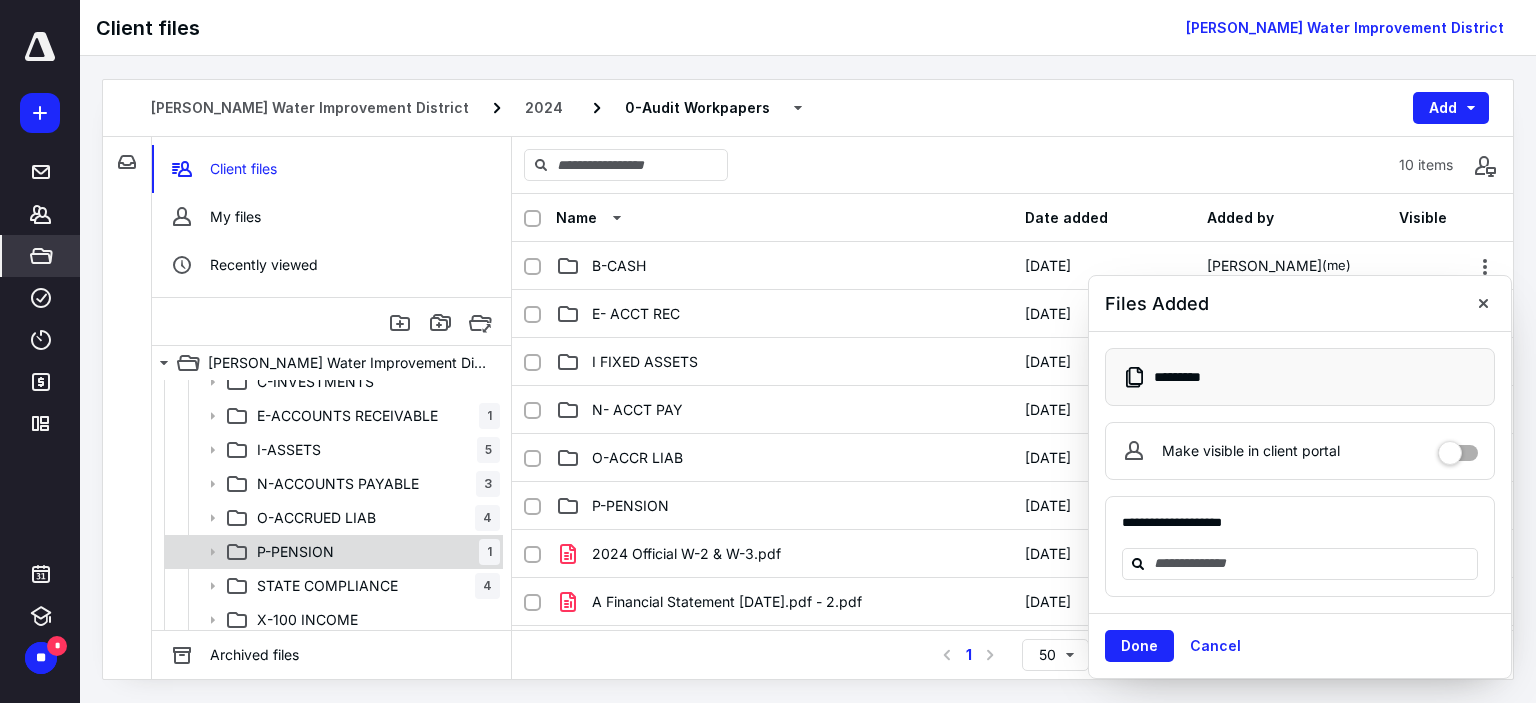 scroll, scrollTop: 200, scrollLeft: 0, axis: vertical 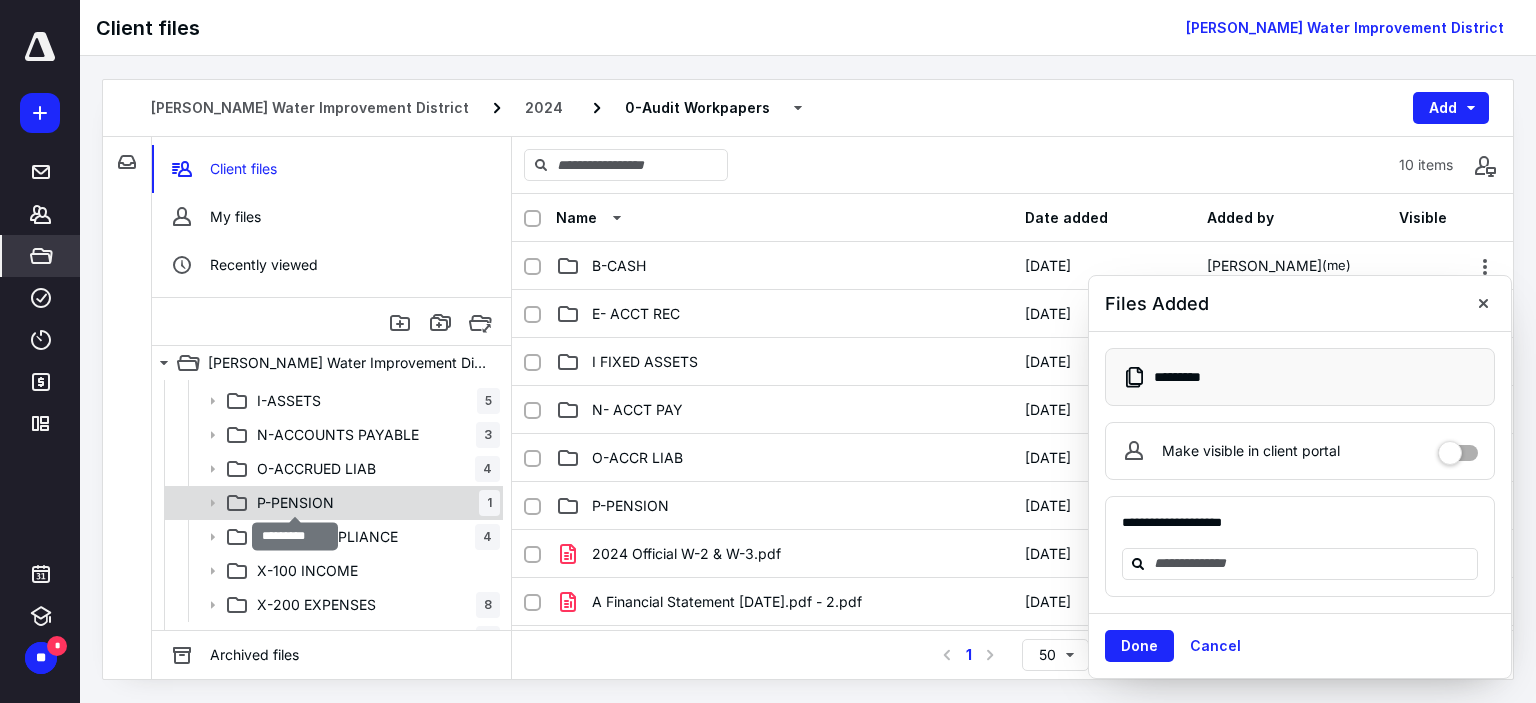 click on "P-PENSION" at bounding box center [295, 503] 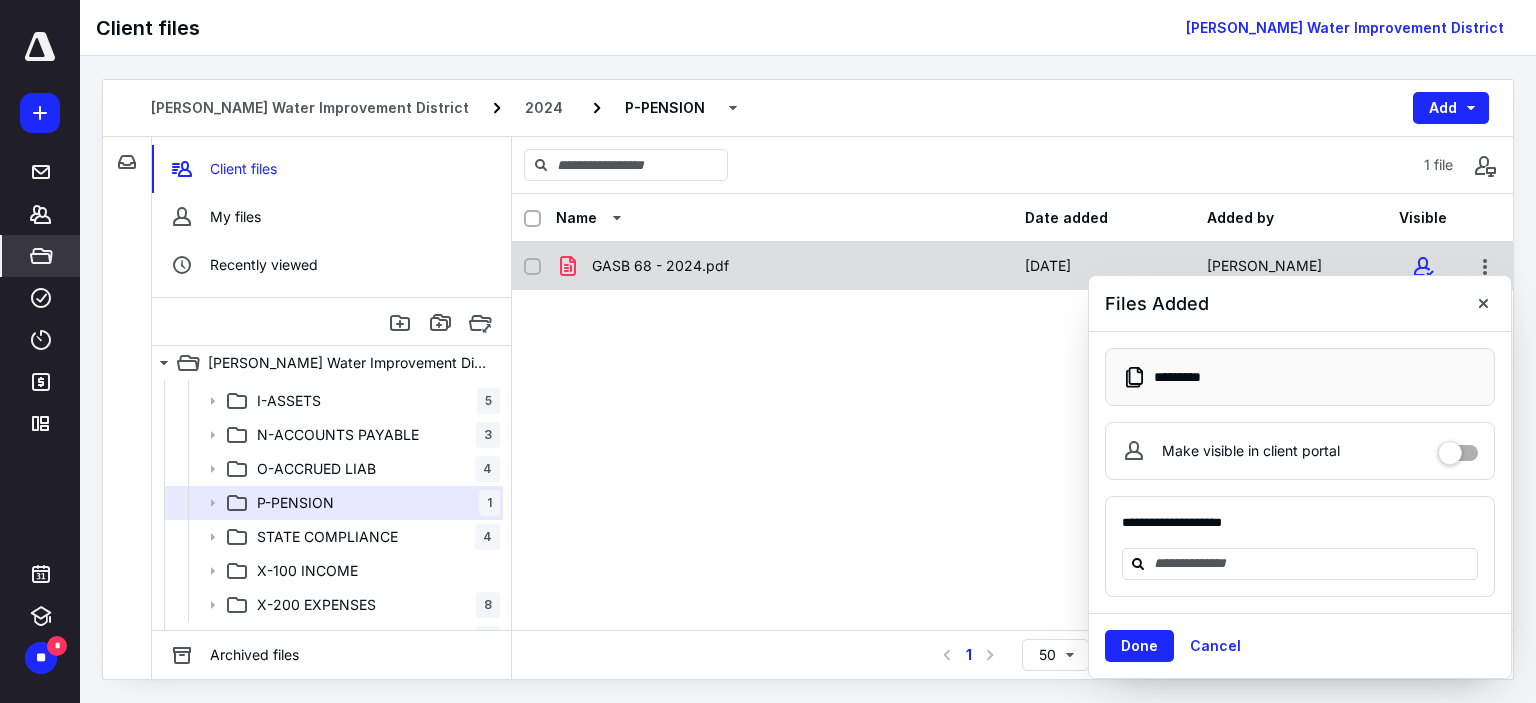 click at bounding box center (532, 267) 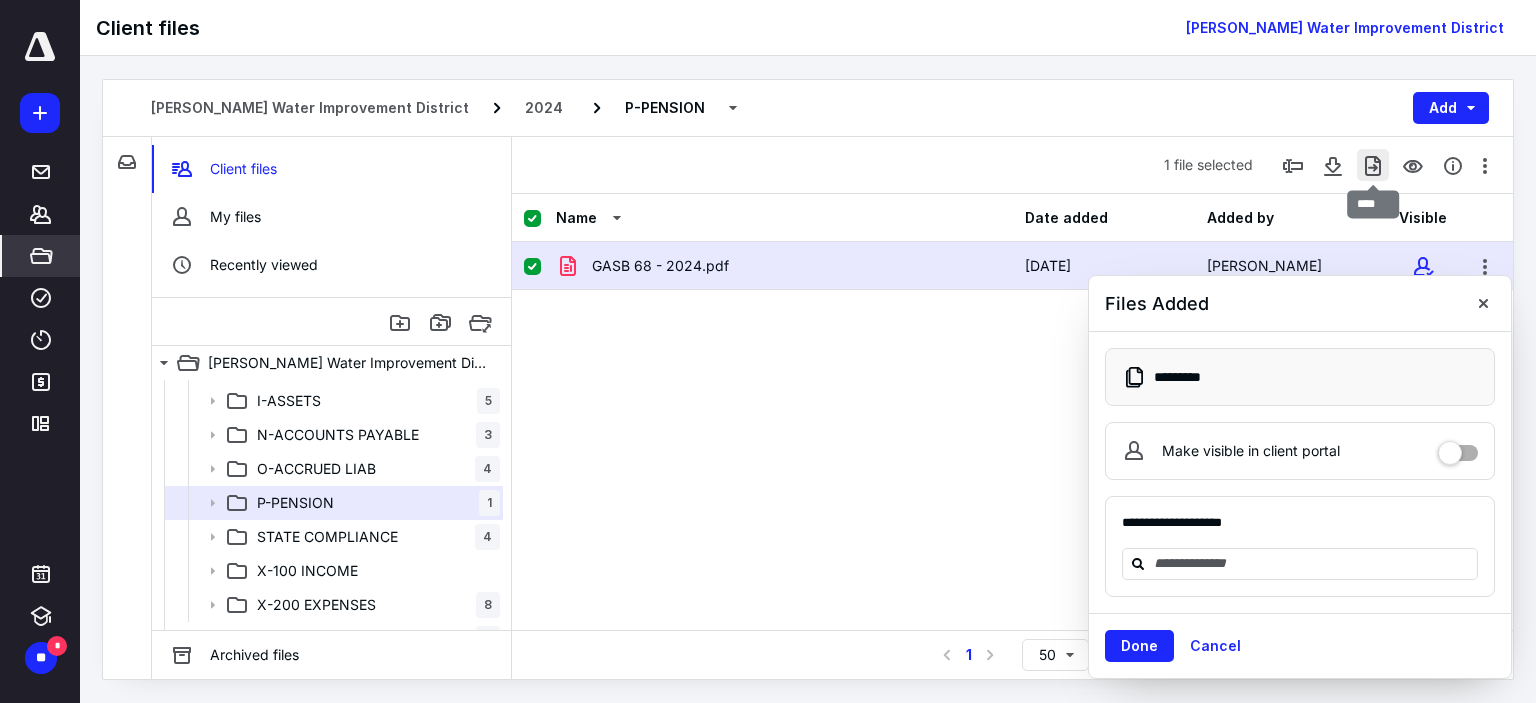 click at bounding box center (1373, 165) 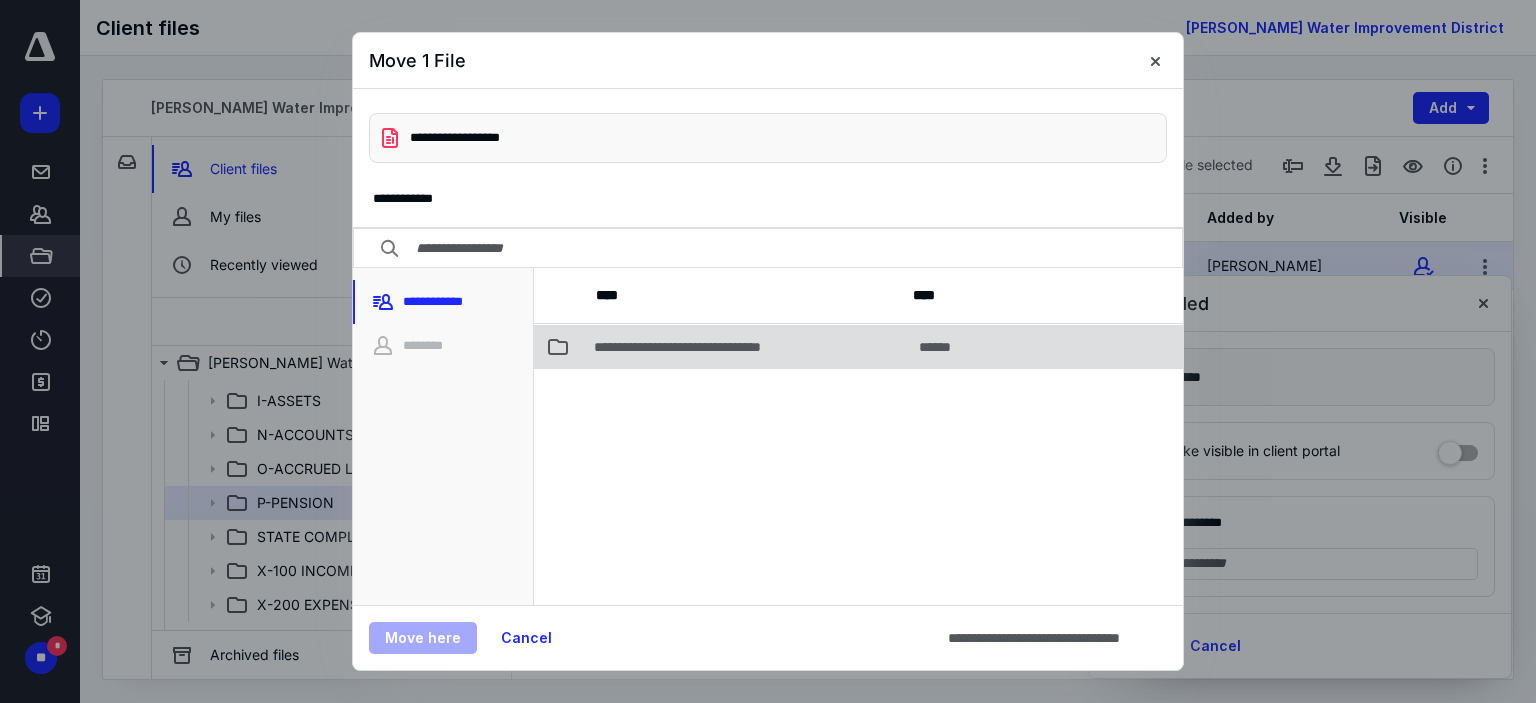 click on "**********" at bounding box center [710, 347] 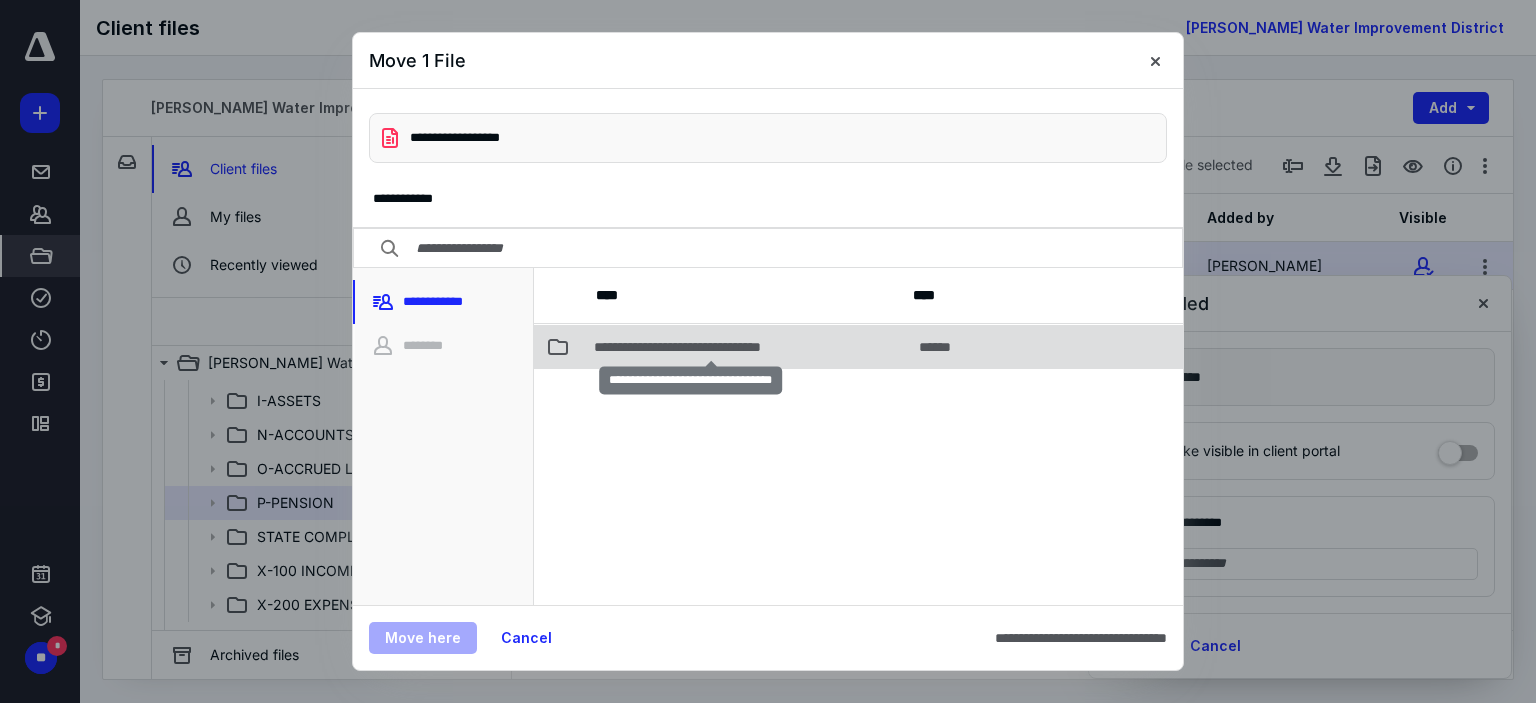 click on "**********" at bounding box center (710, 347) 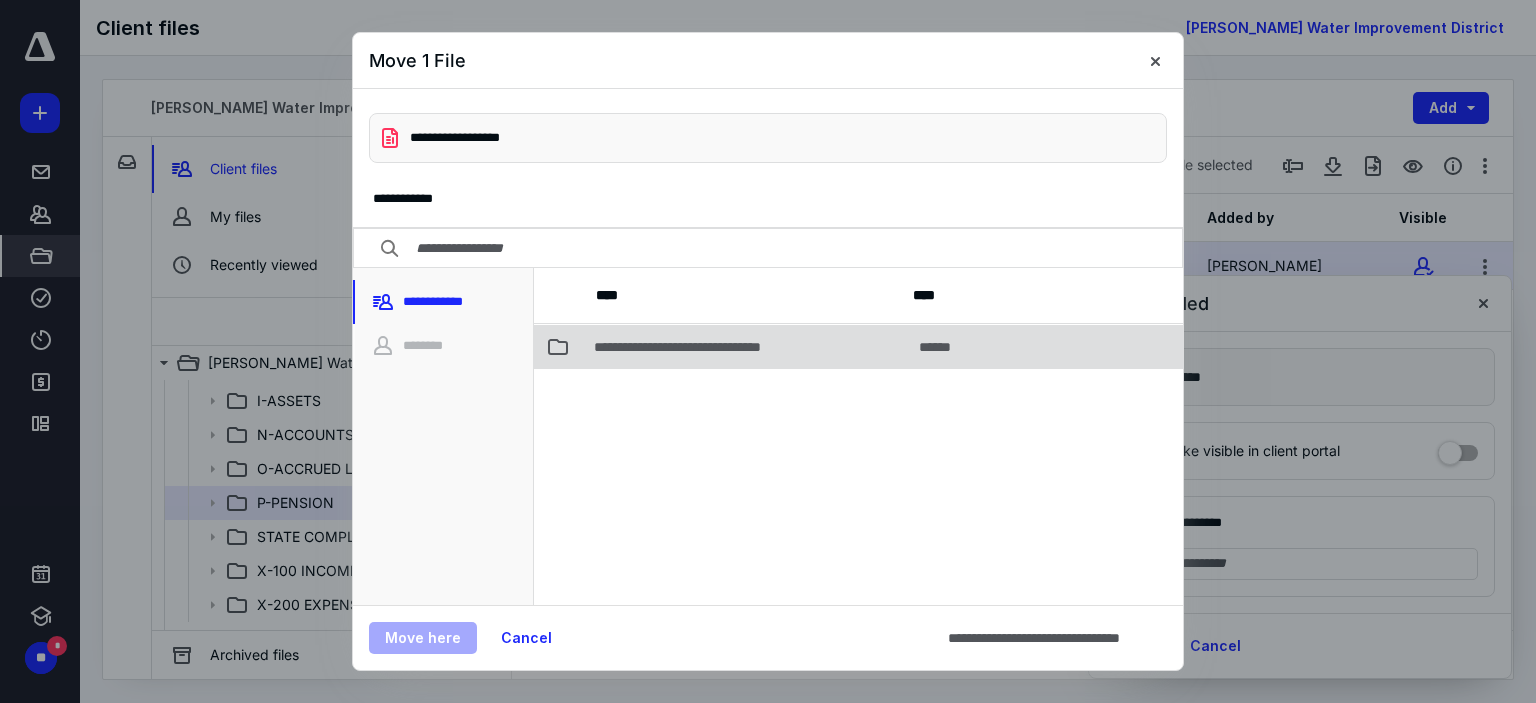 click 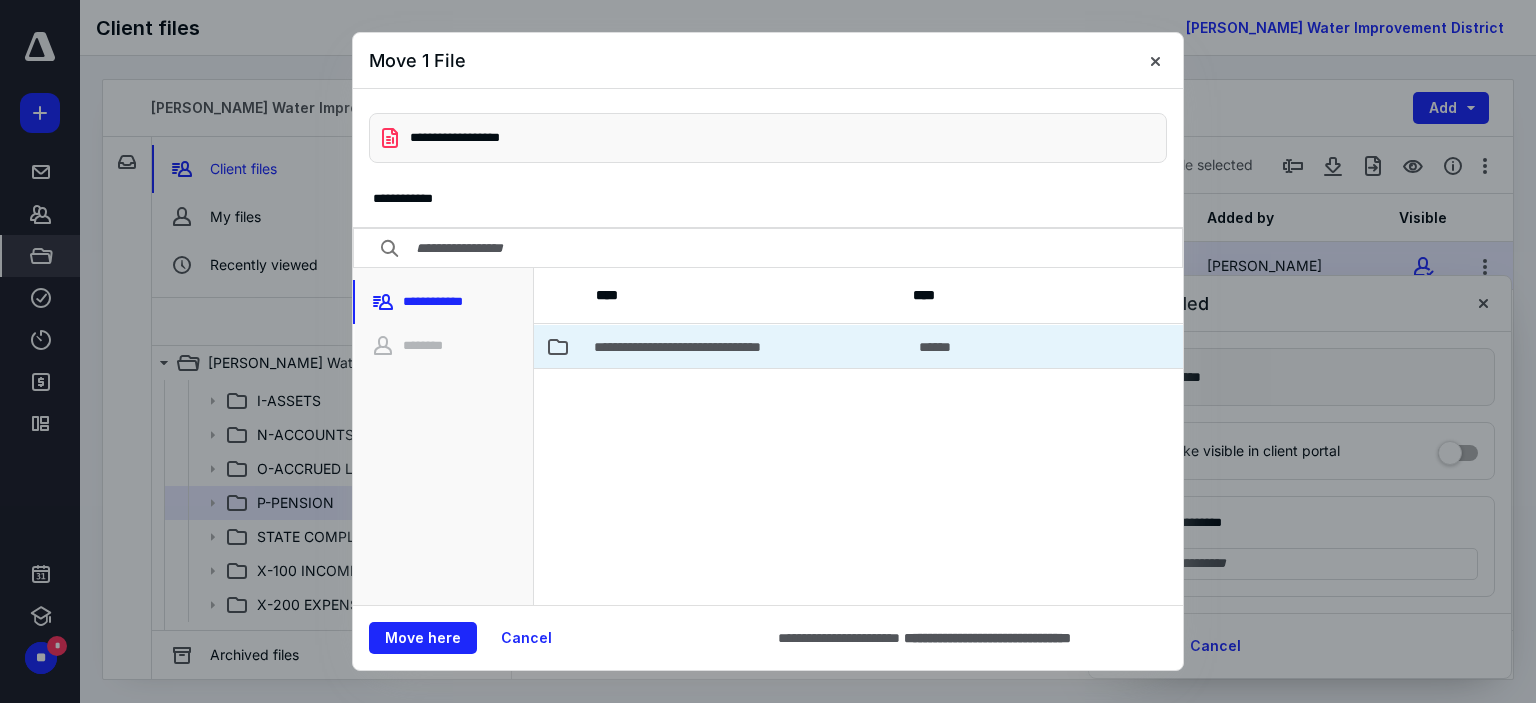 click 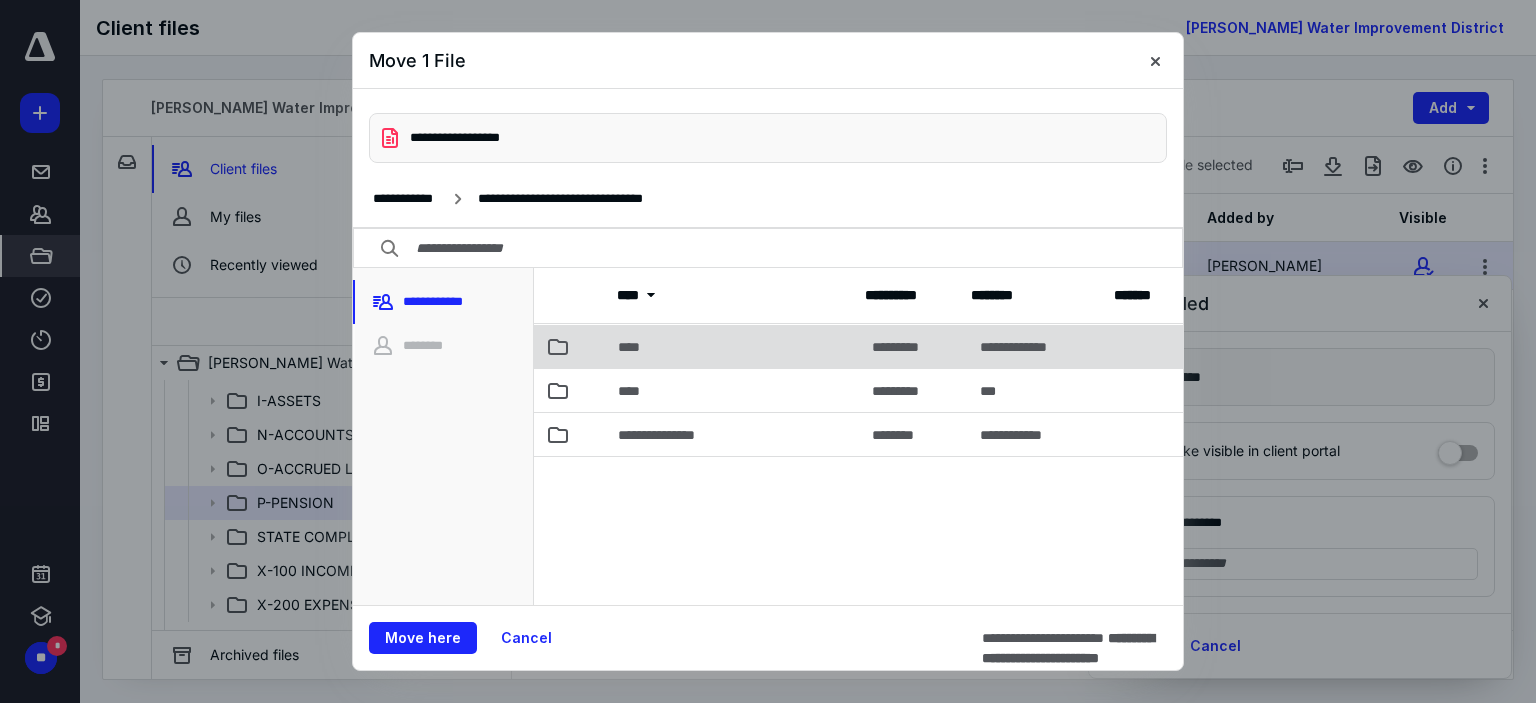 click at bounding box center [558, 346] 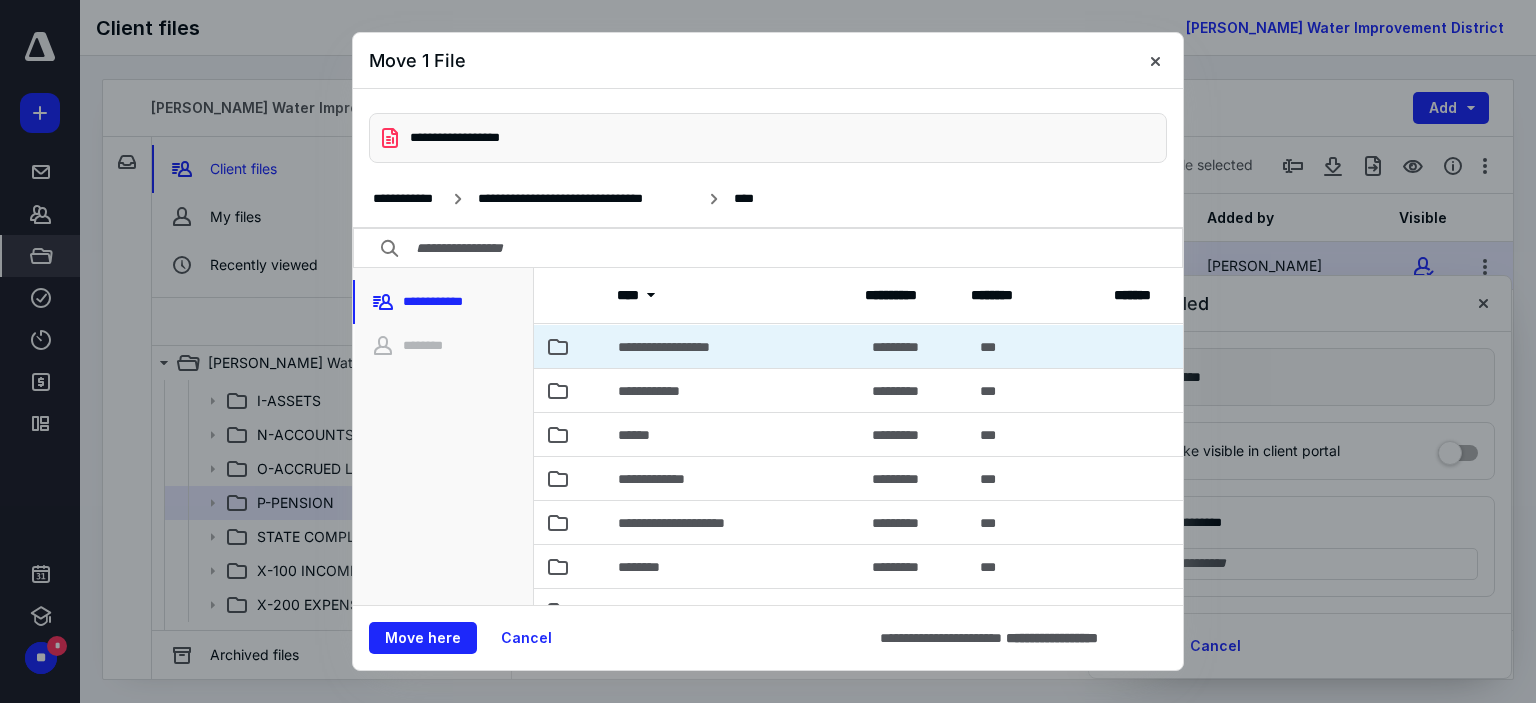 click at bounding box center [594, 346] 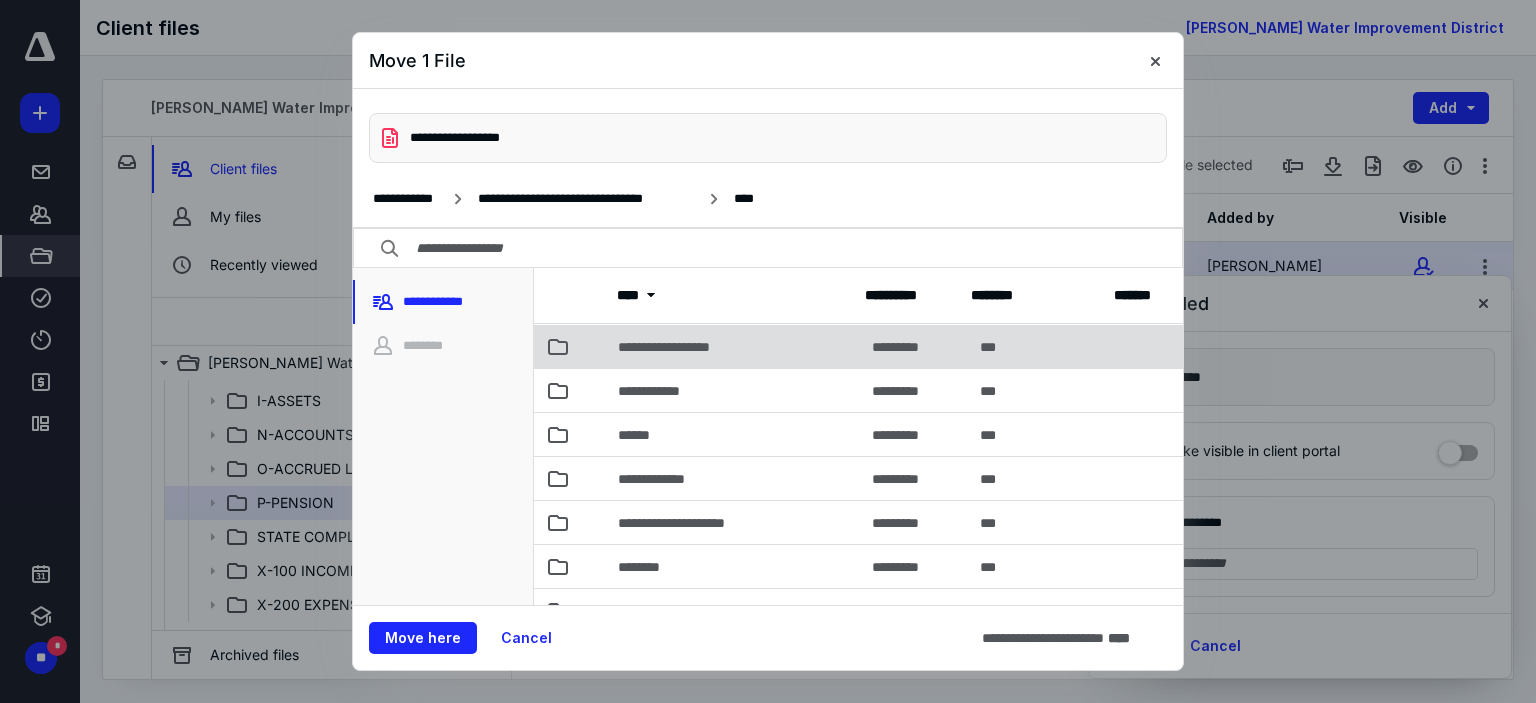 click at bounding box center (594, 346) 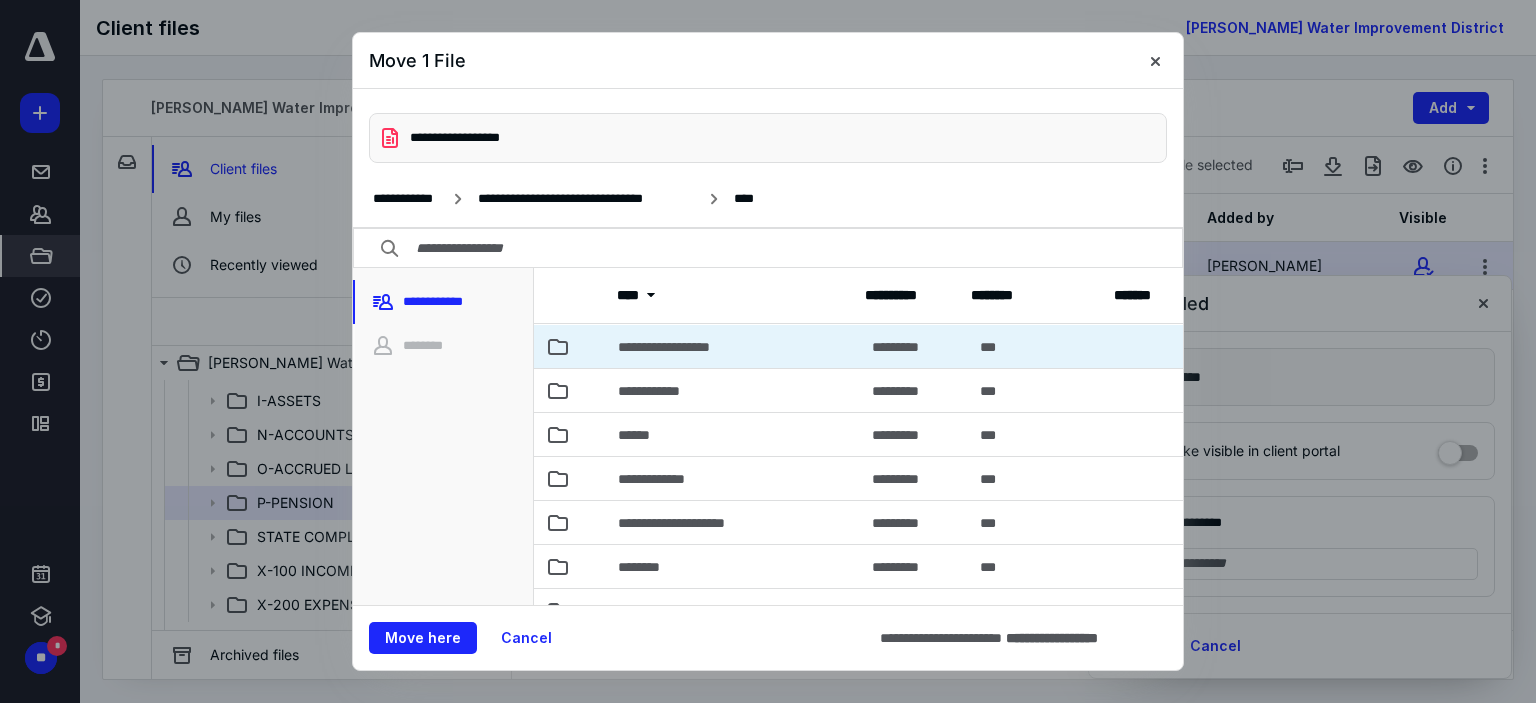 click on "**********" at bounding box center (685, 347) 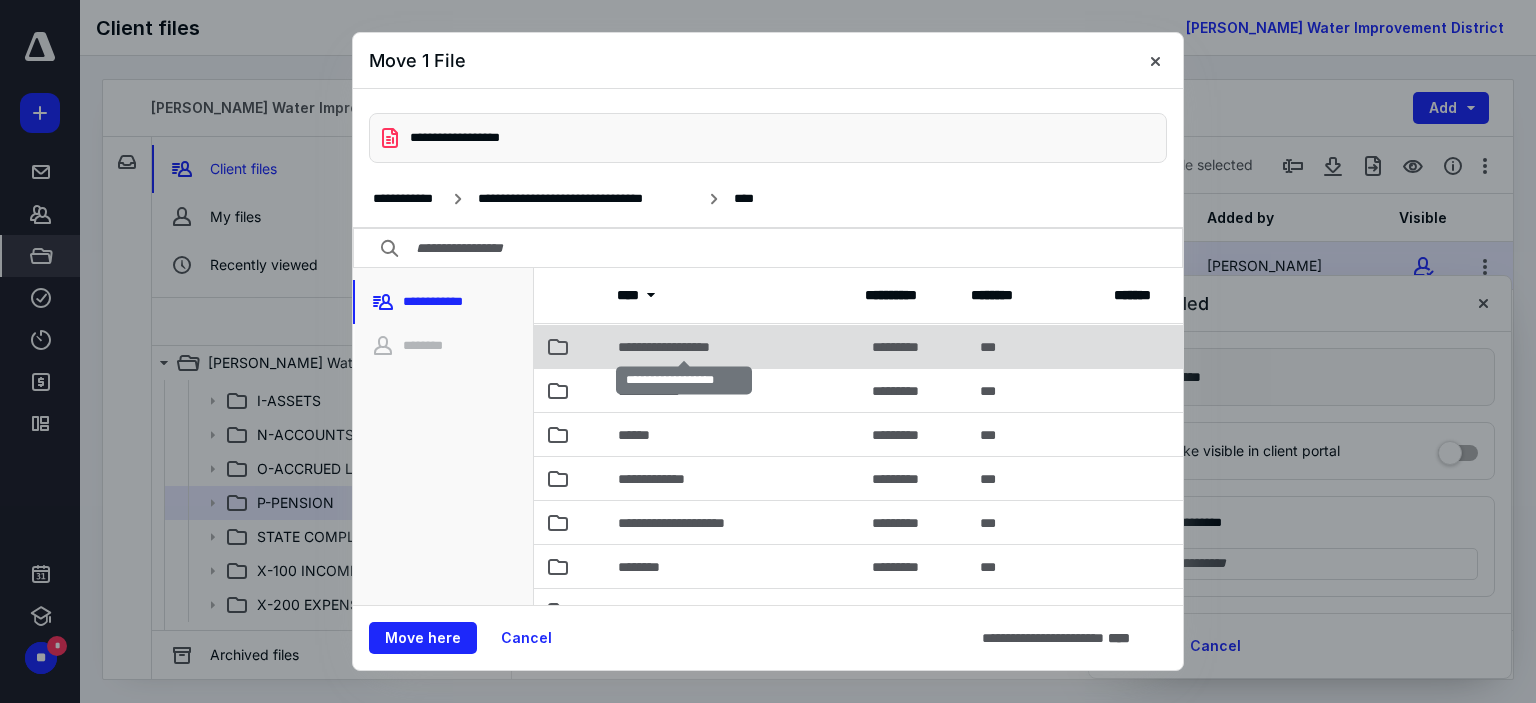 click on "**********" at bounding box center (685, 347) 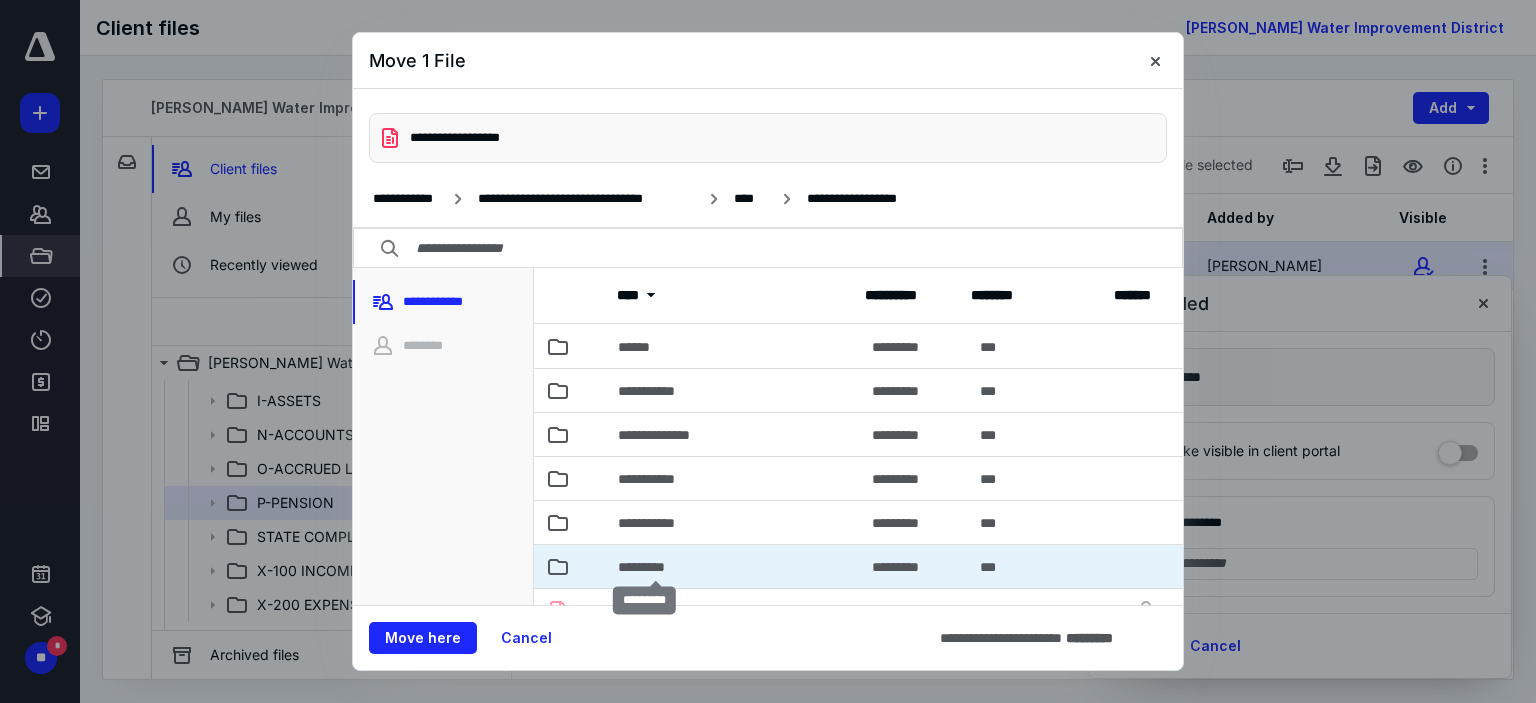 click on "*********" at bounding box center [656, 567] 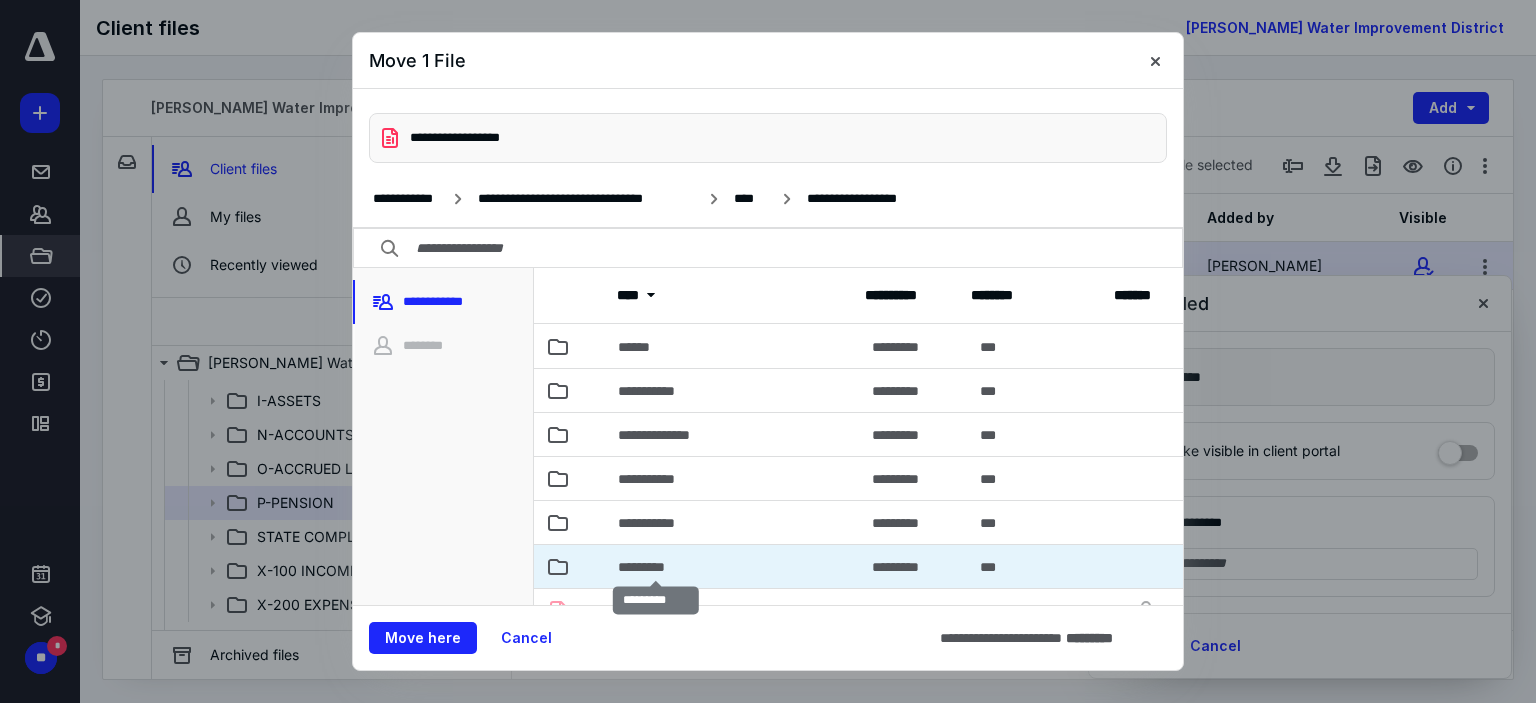 click on "*********" at bounding box center [656, 567] 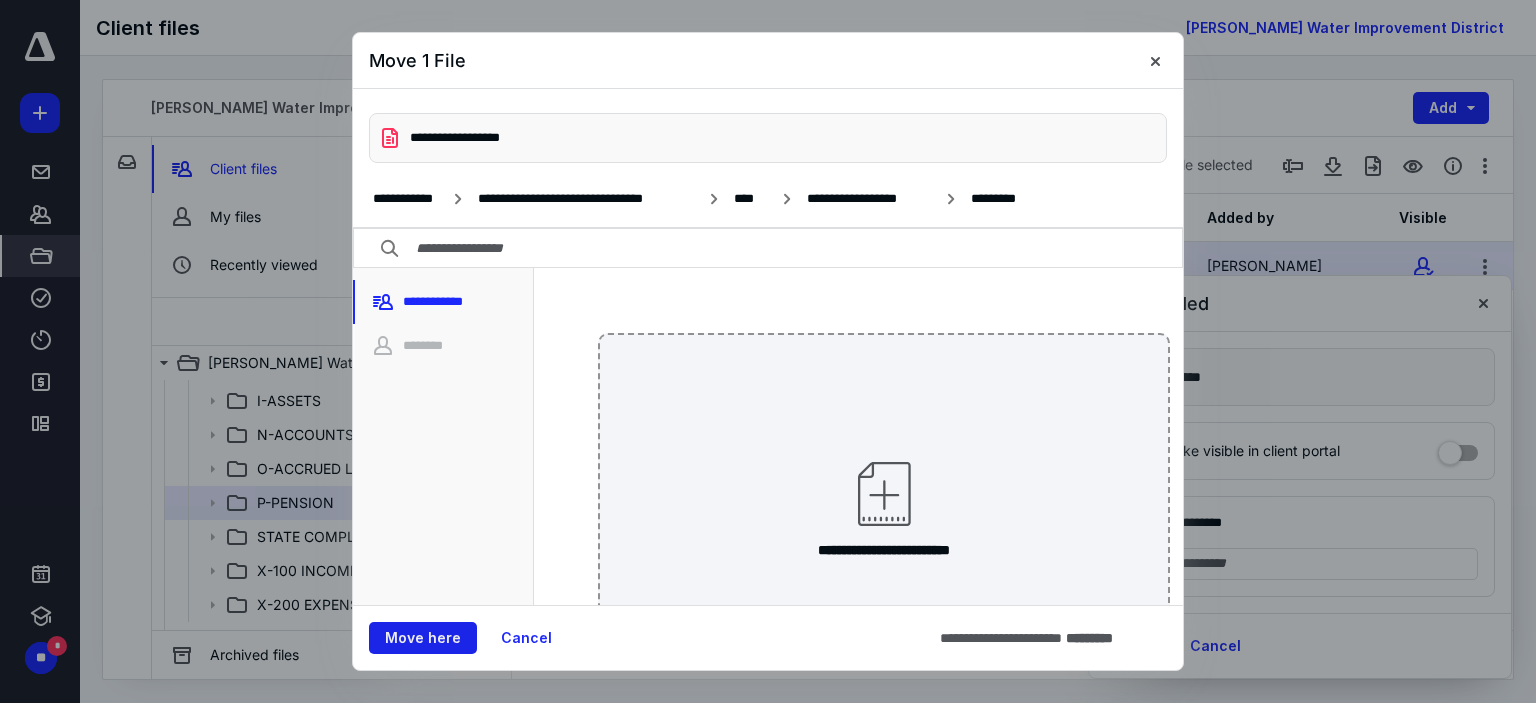 click on "Move here" at bounding box center [423, 638] 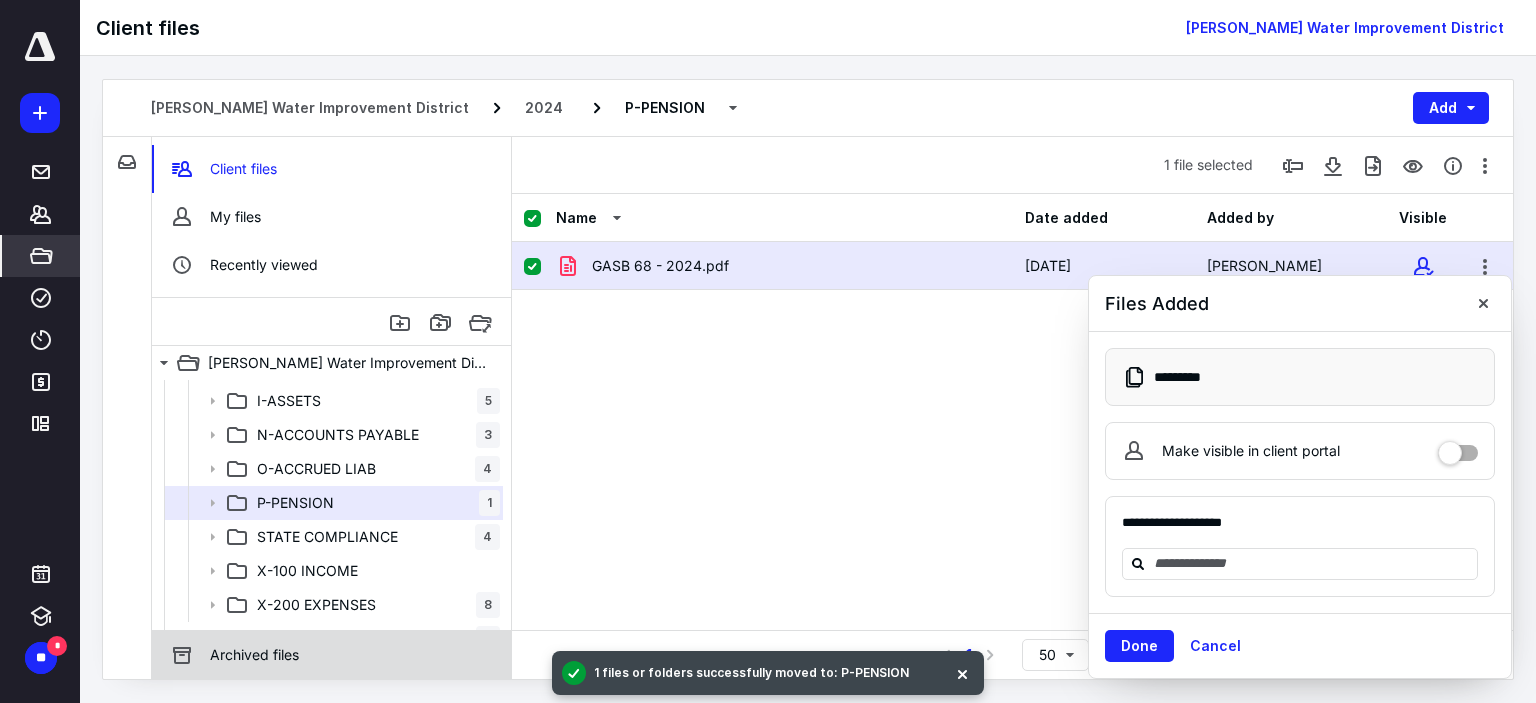 checkbox on "false" 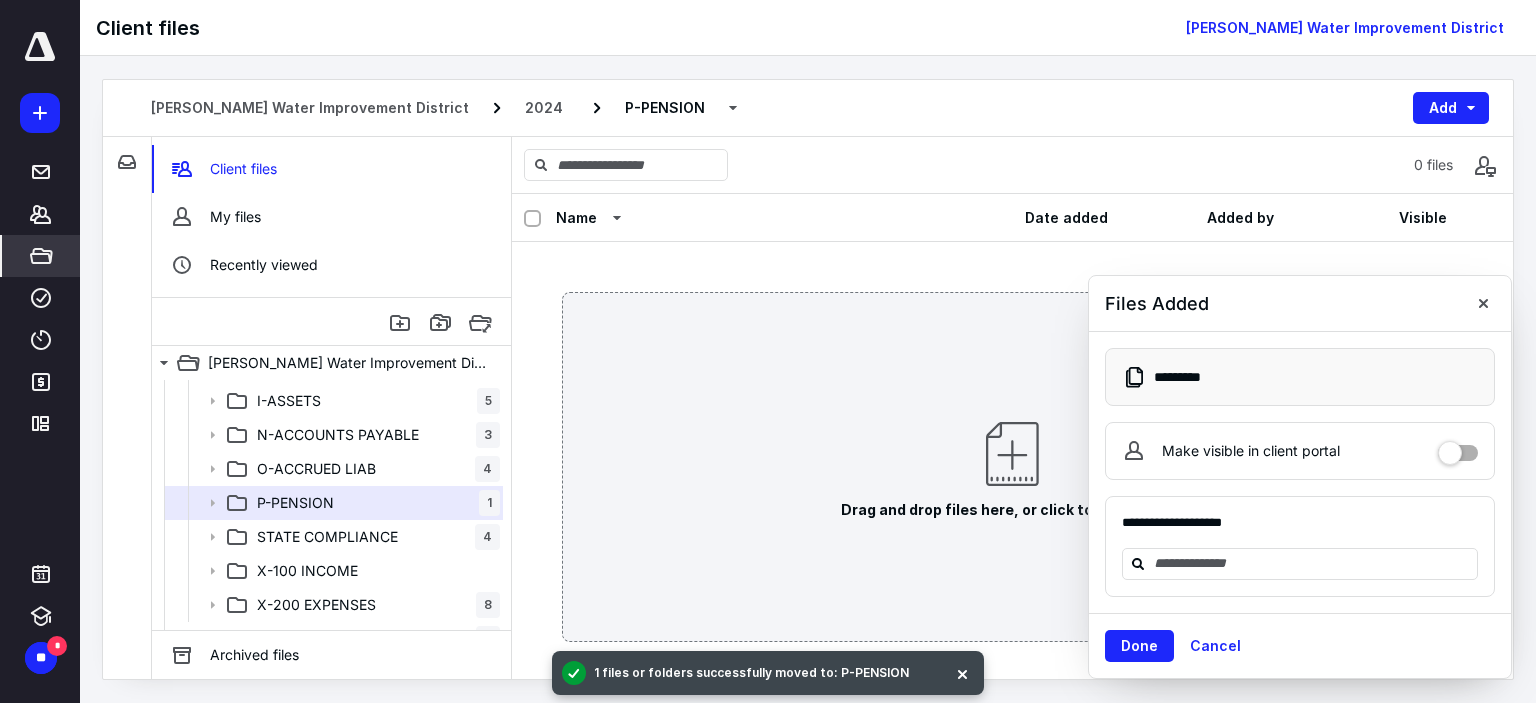 scroll, scrollTop: 0, scrollLeft: 0, axis: both 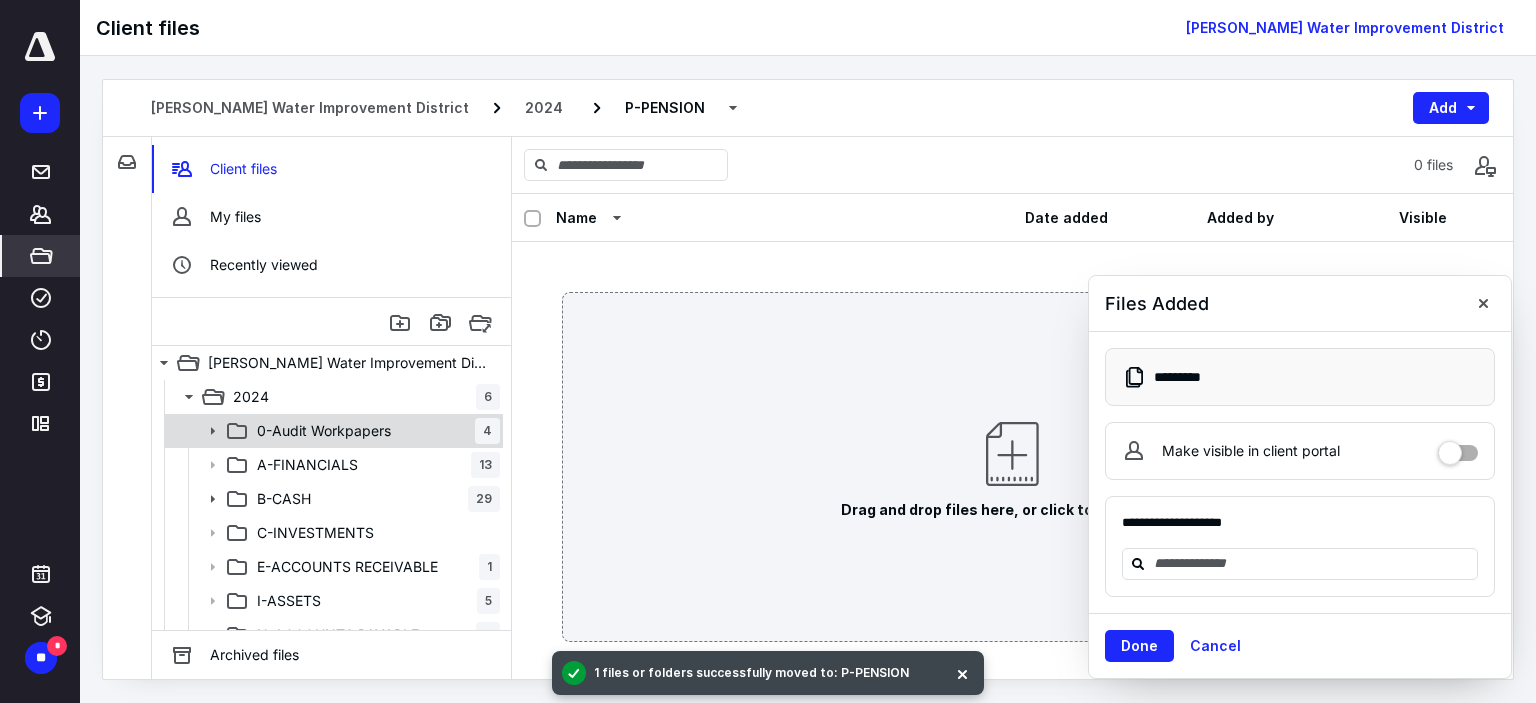 click on "0-Audit Workpapers" at bounding box center (324, 431) 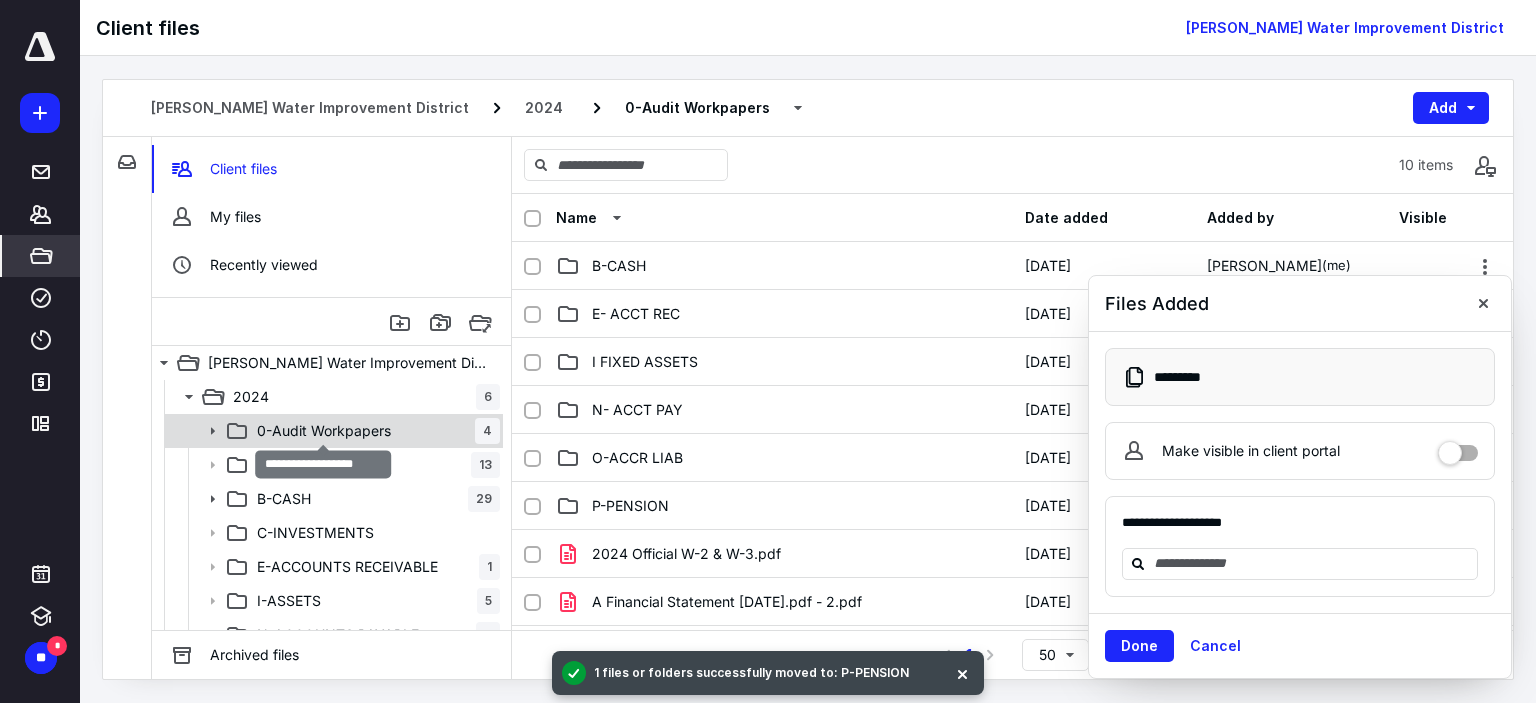 click on "0-Audit Workpapers" at bounding box center [324, 431] 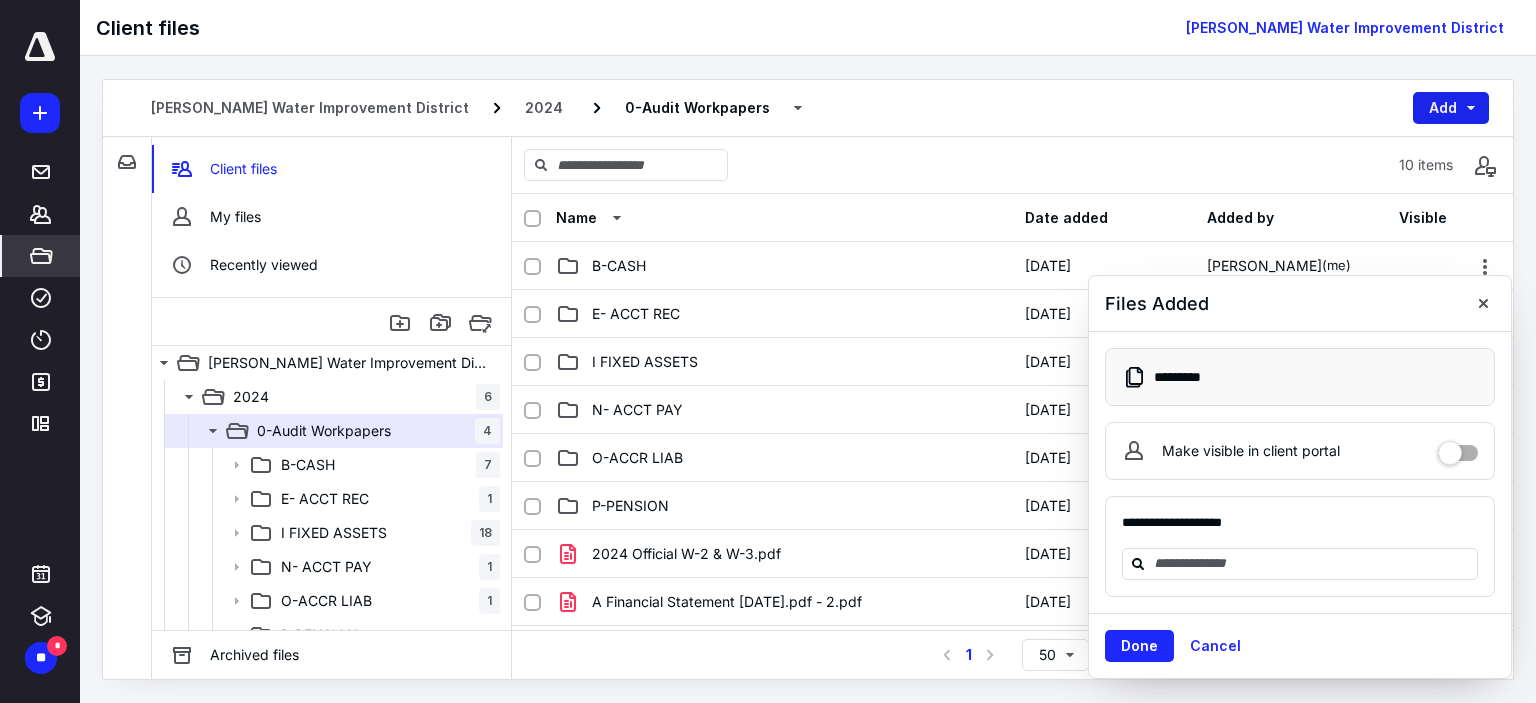 click on "Add" at bounding box center (1451, 108) 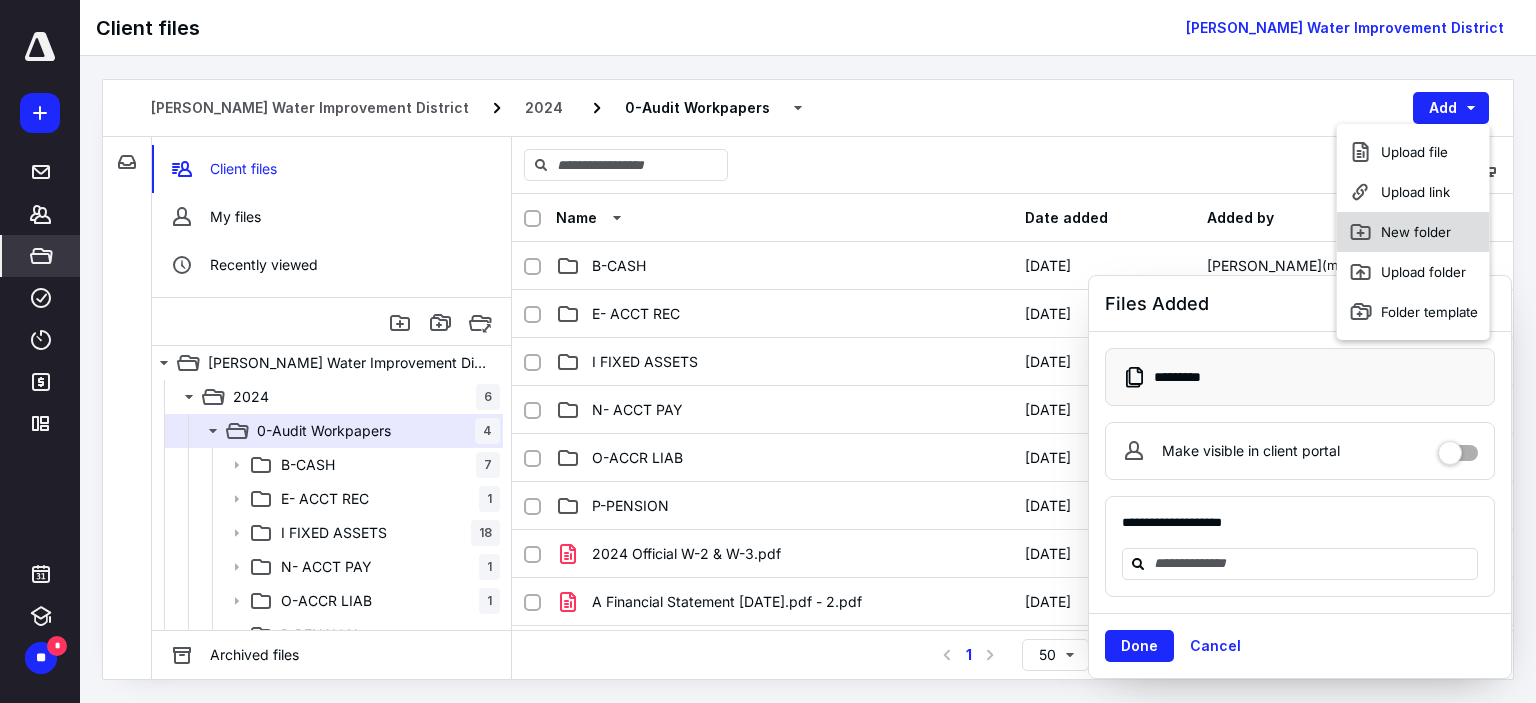 click on "New folder" at bounding box center [1413, 232] 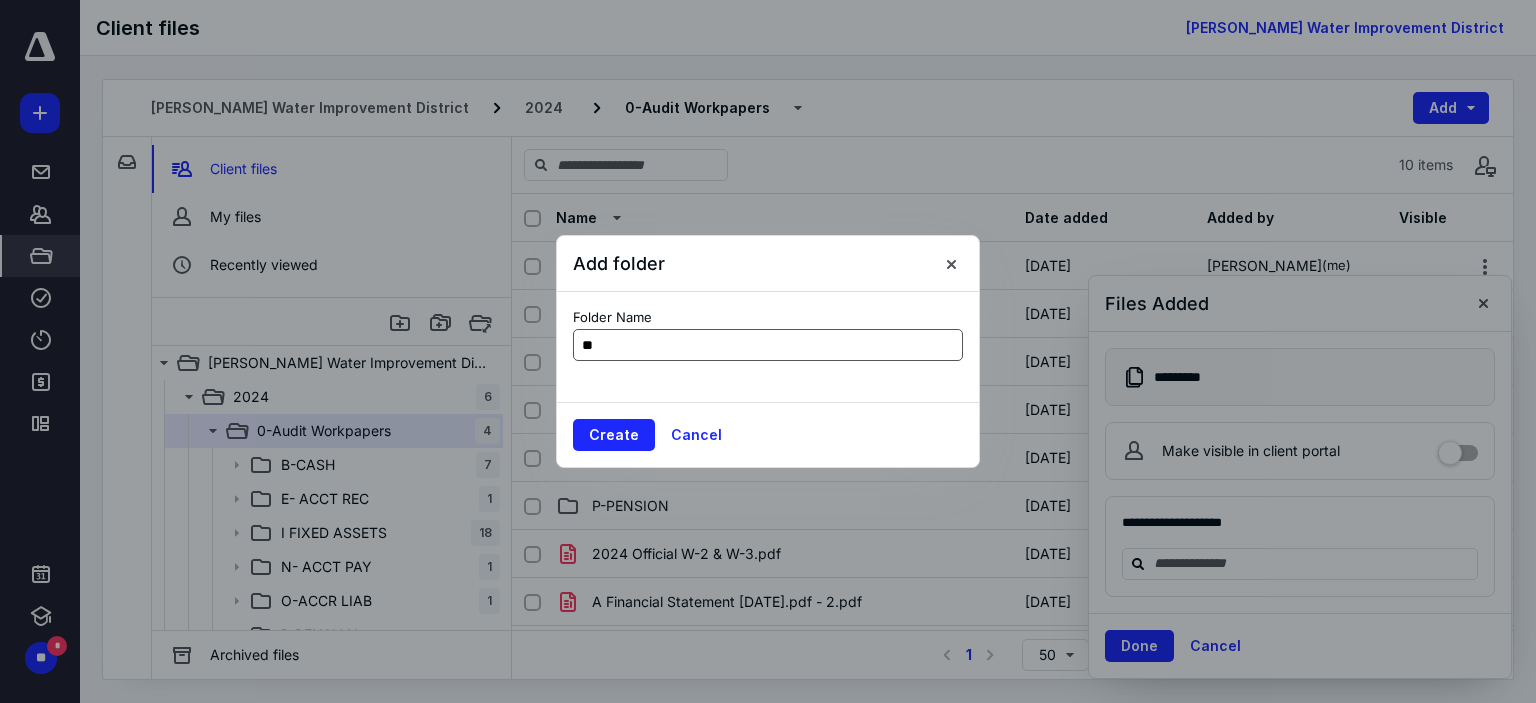 type on "*" 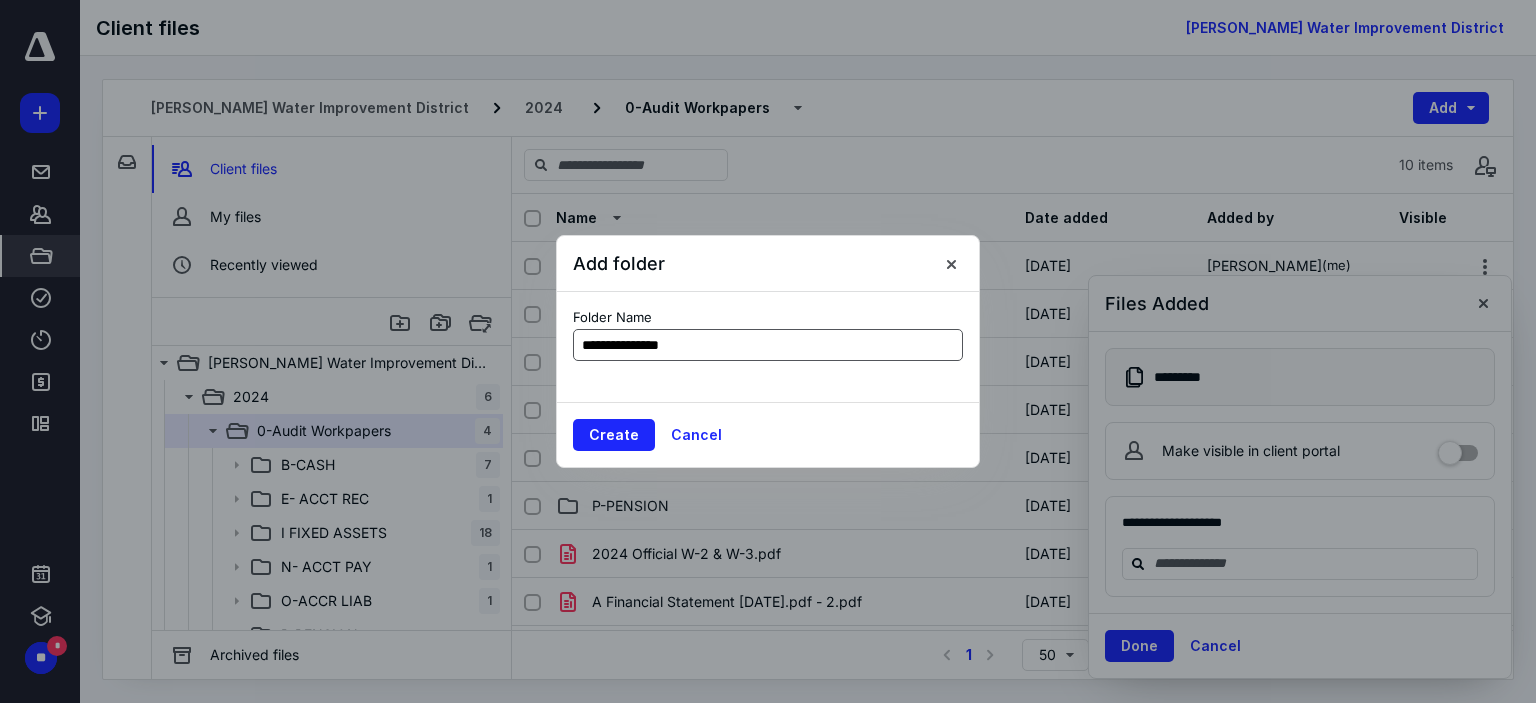 type on "**********" 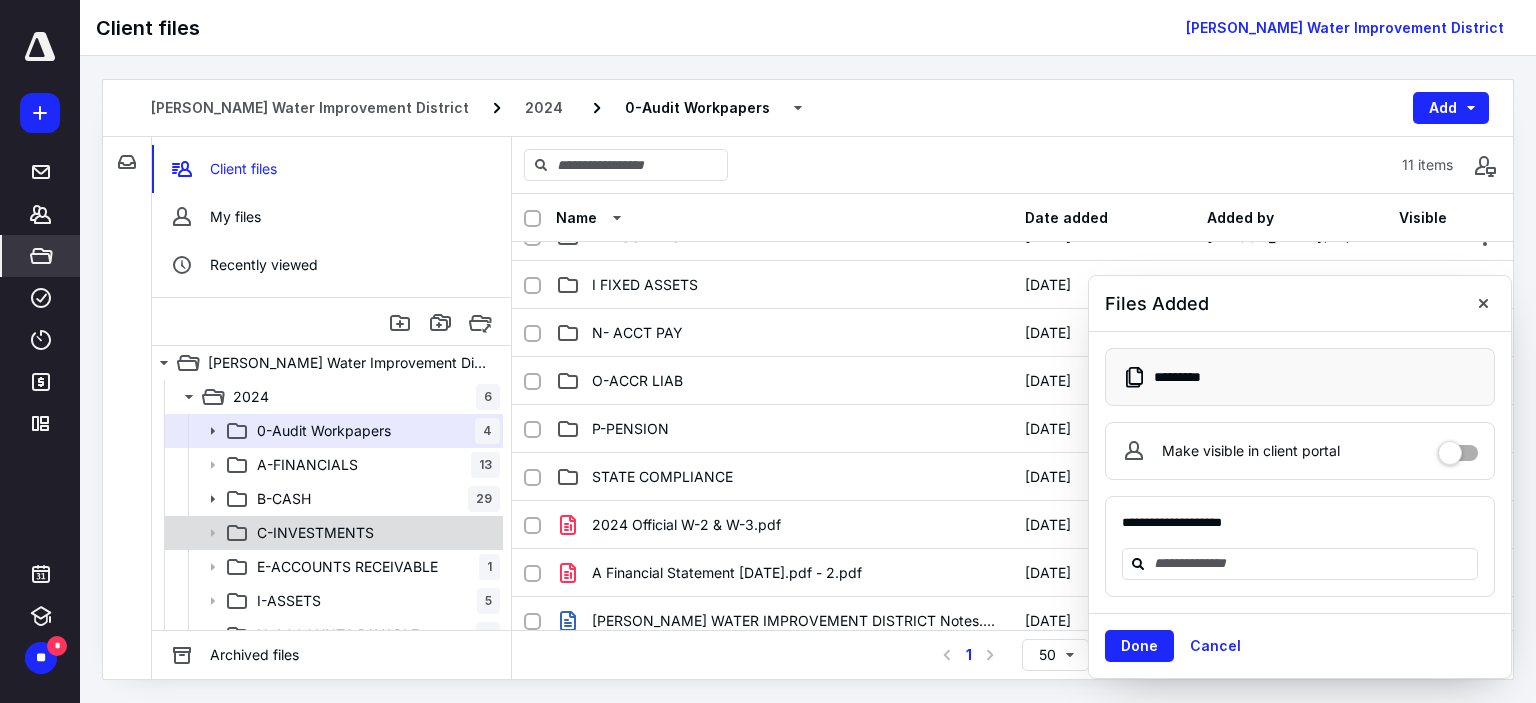 scroll, scrollTop: 100, scrollLeft: 0, axis: vertical 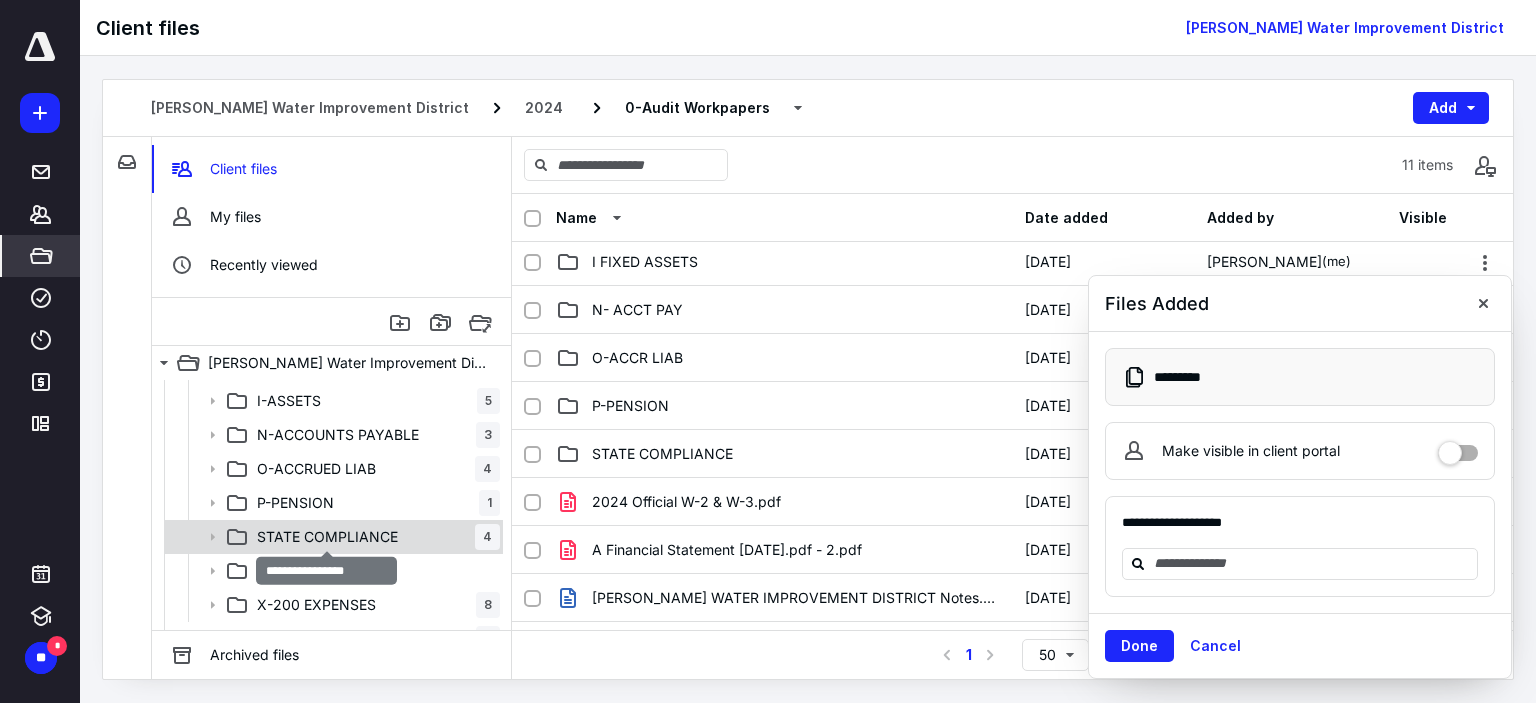 click on "STATE COMPLIANCE" at bounding box center (327, 537) 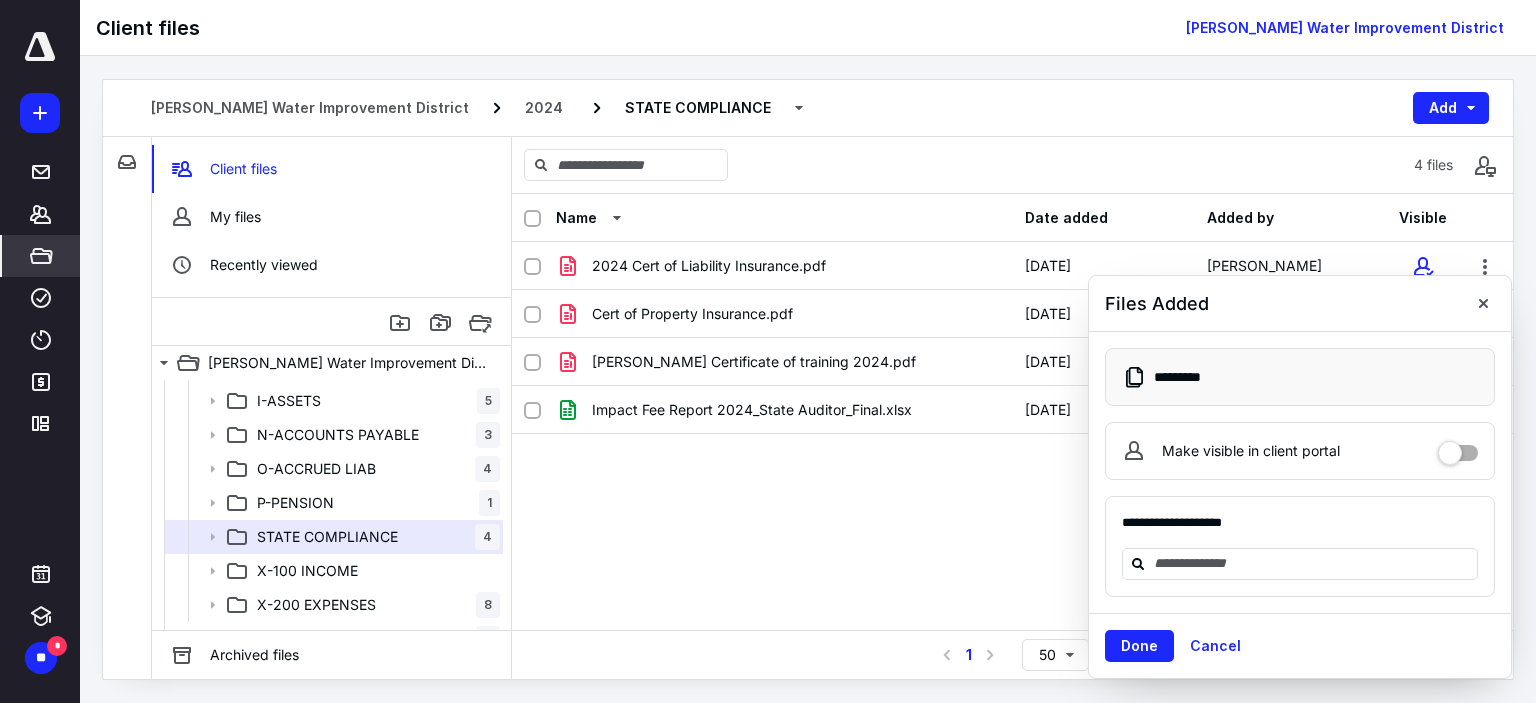 click at bounding box center (532, 219) 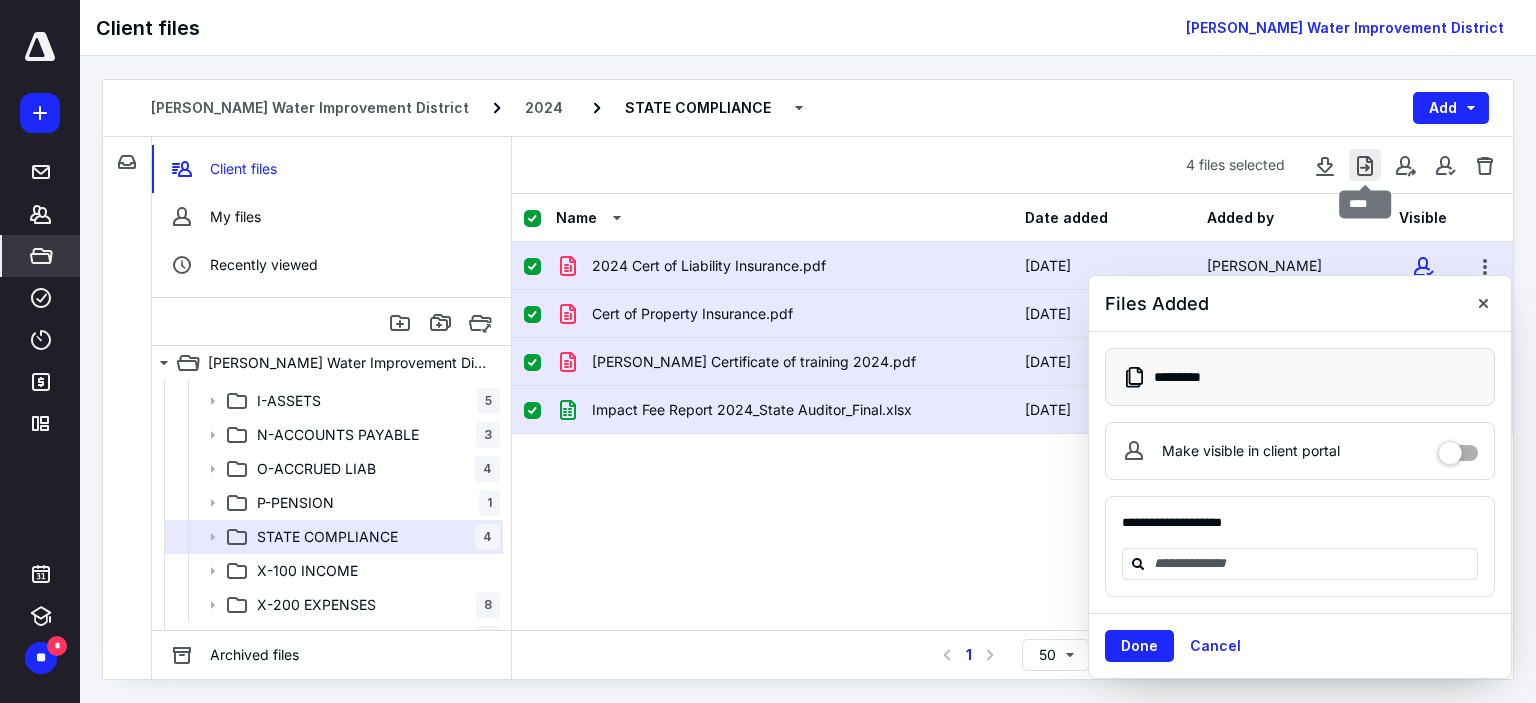 click at bounding box center [1365, 165] 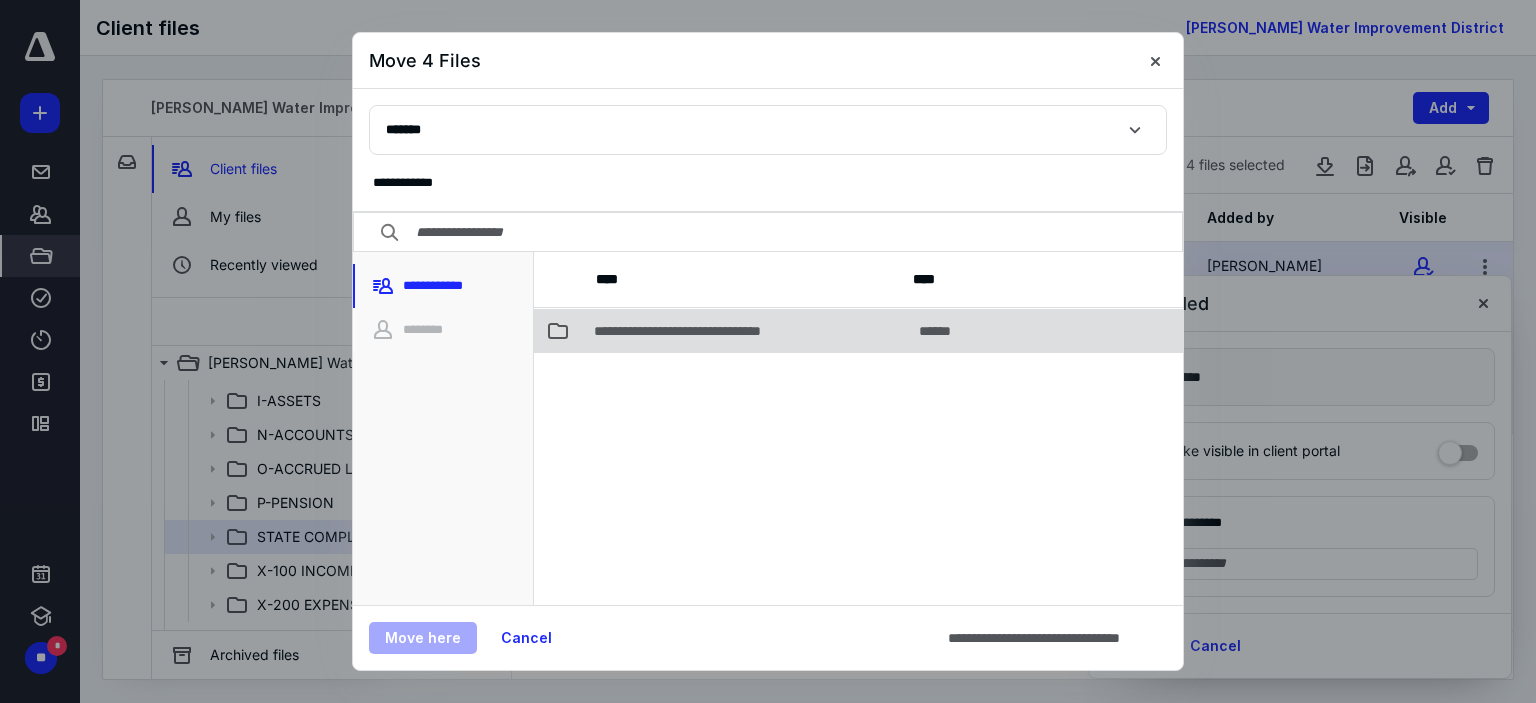 click on "**********" at bounding box center [710, 331] 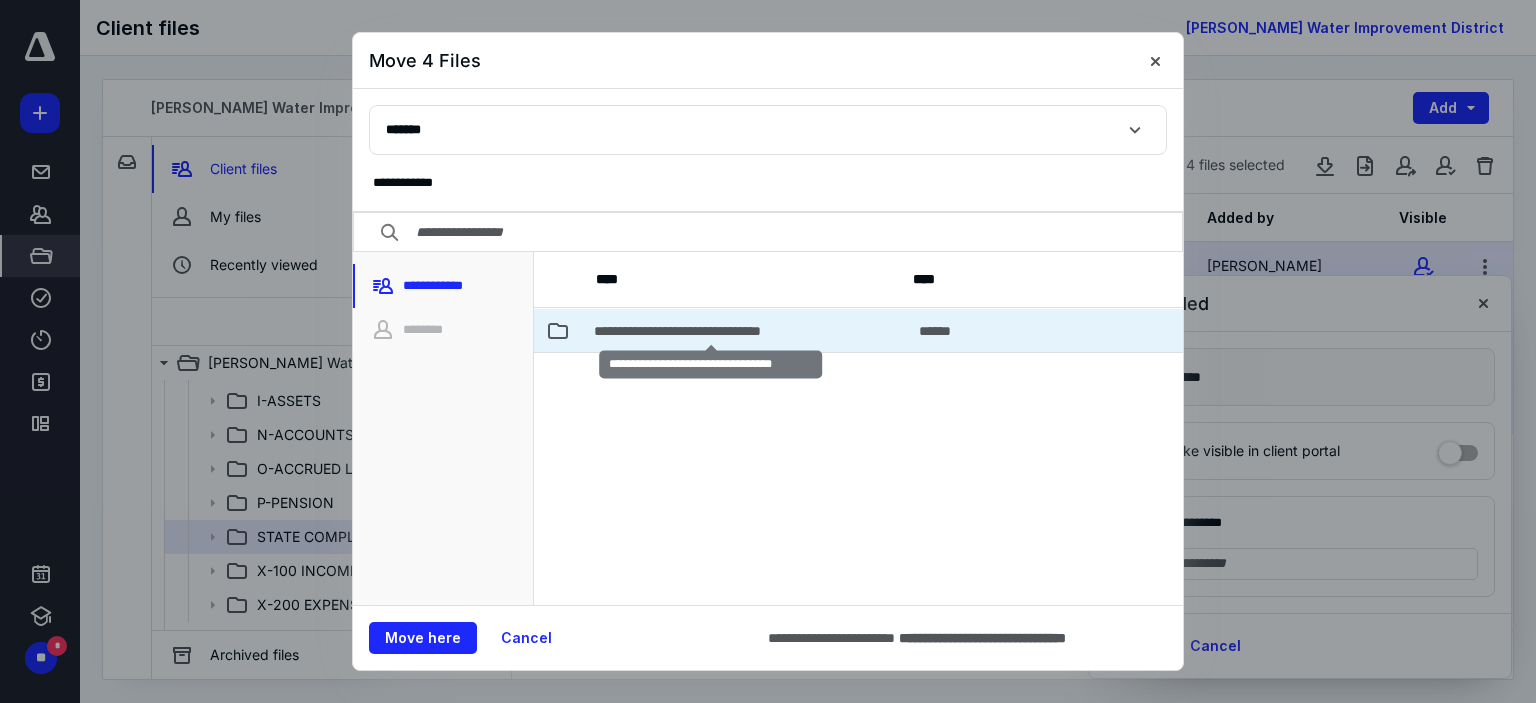 click on "**********" at bounding box center (710, 331) 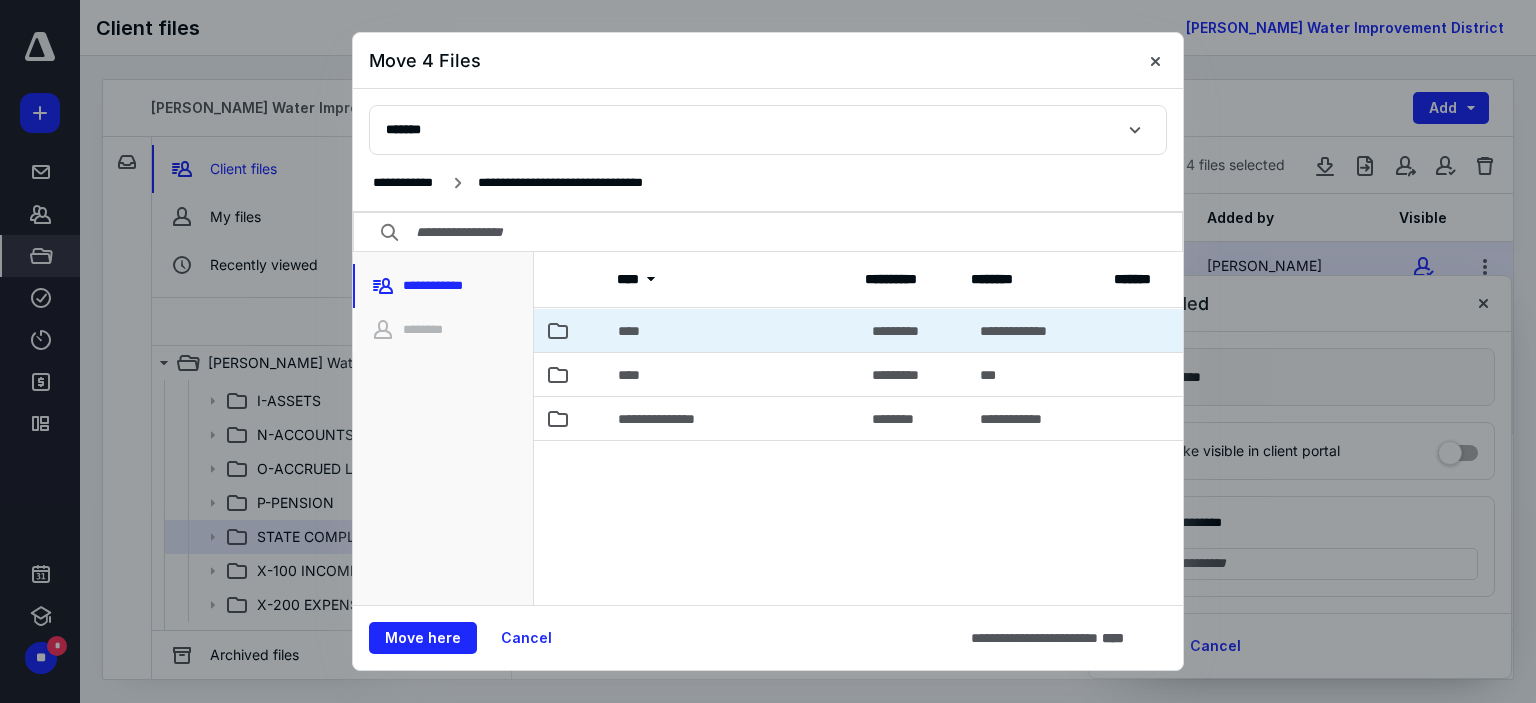 click on "****" at bounding box center (733, 330) 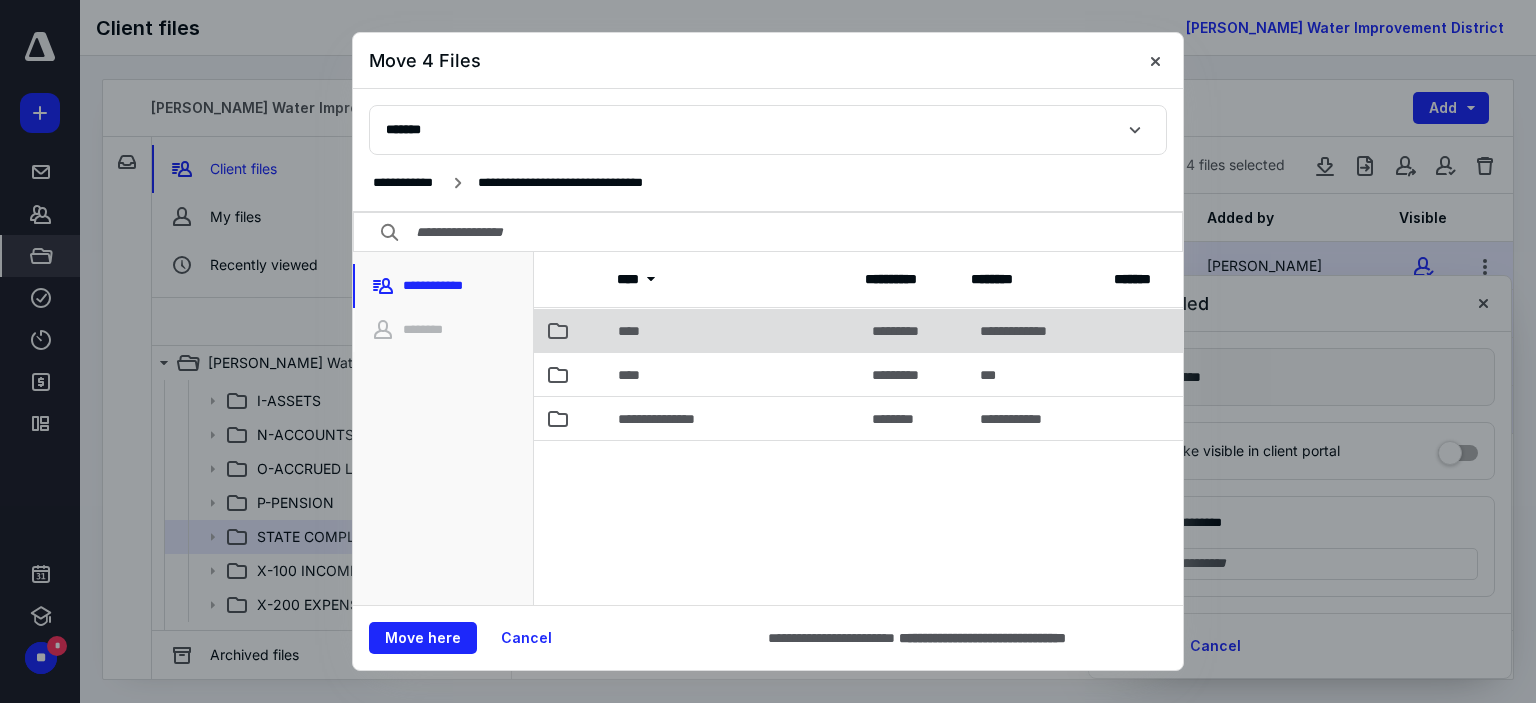click on "****" at bounding box center (733, 330) 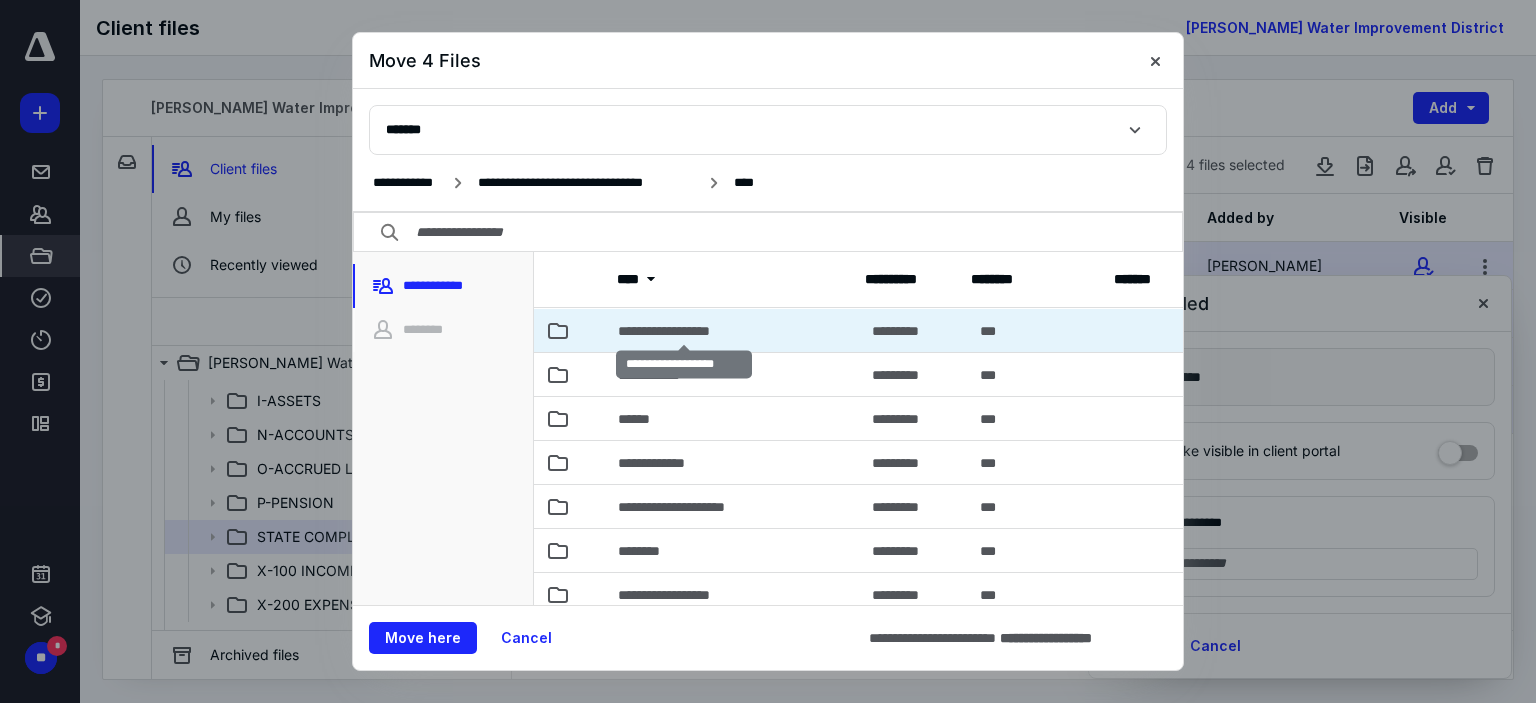 click on "**********" at bounding box center [685, 331] 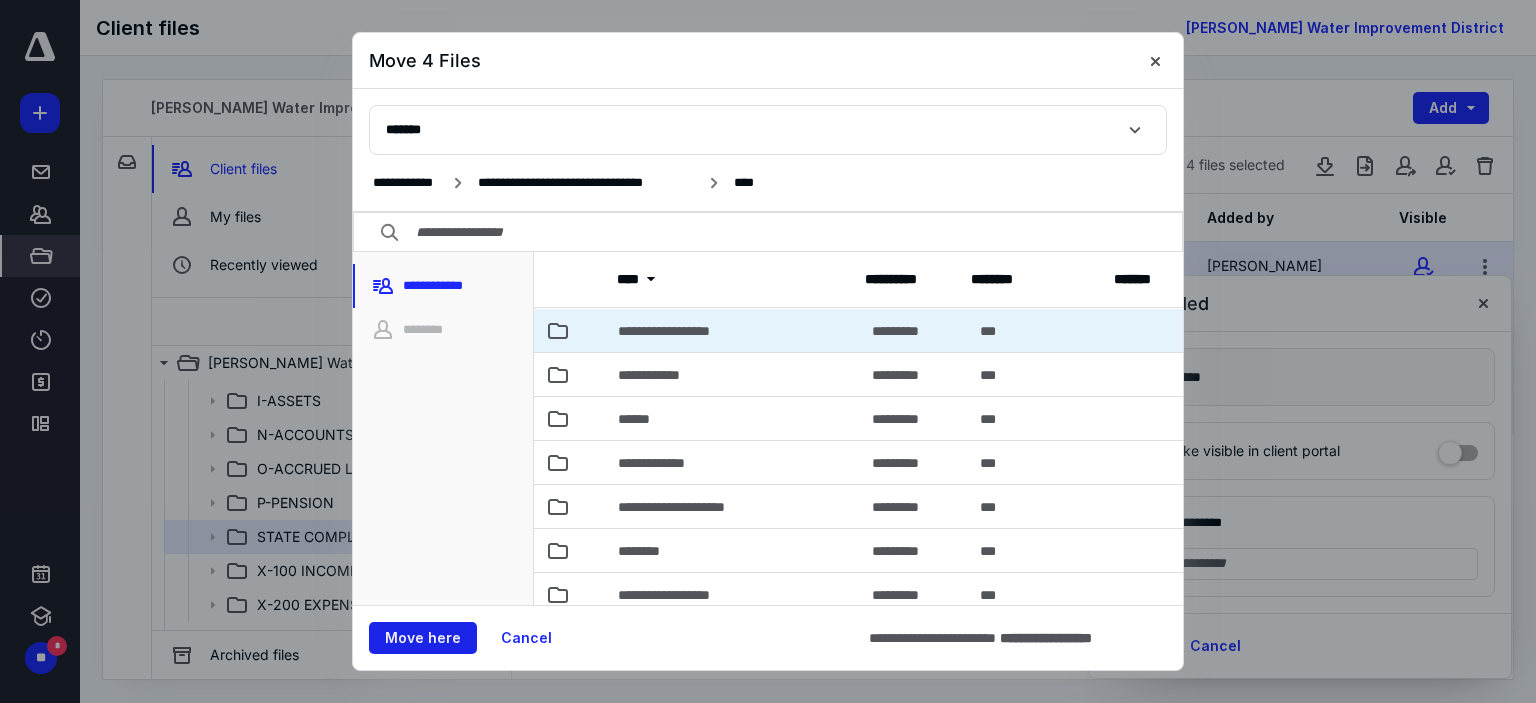 click on "Move here" at bounding box center [423, 638] 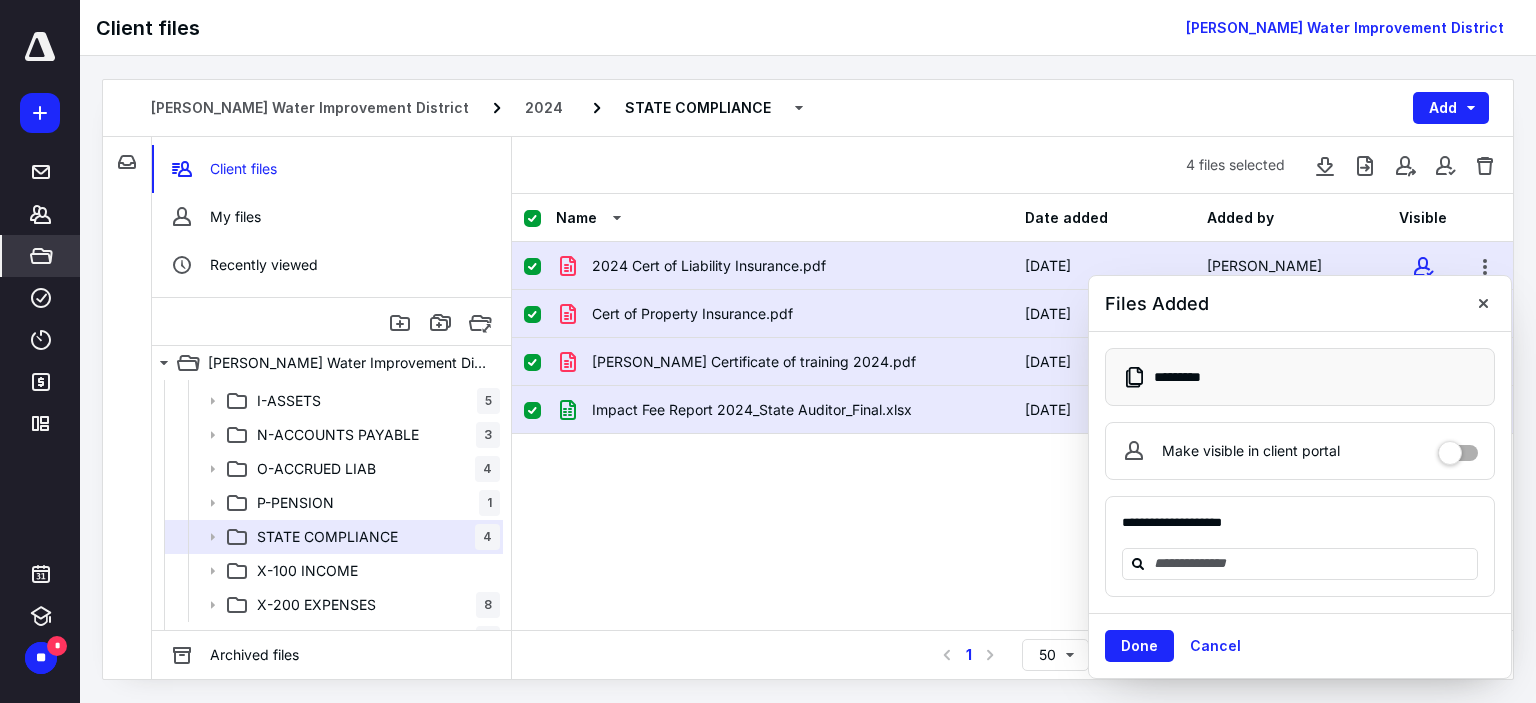 checkbox on "false" 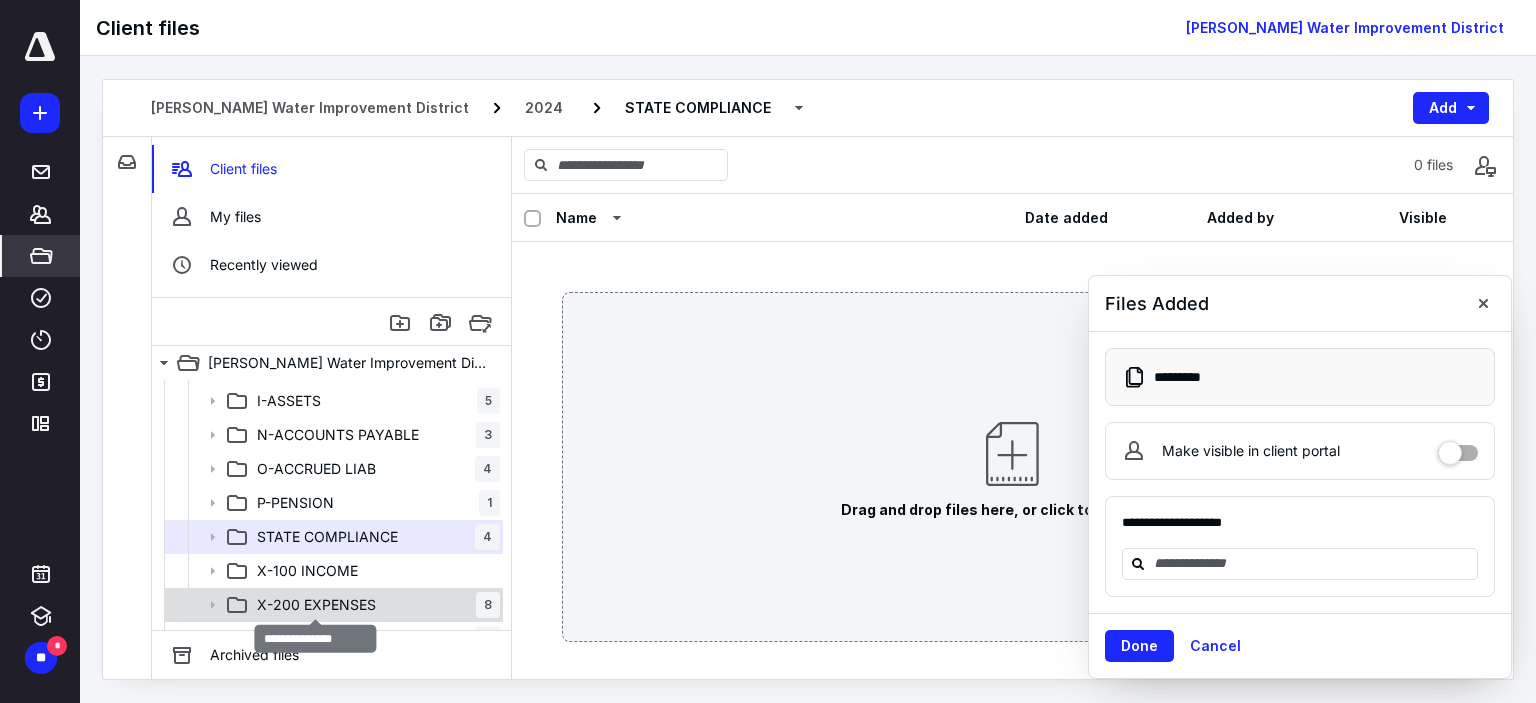 click on "X-200 EXPENSES" at bounding box center [316, 605] 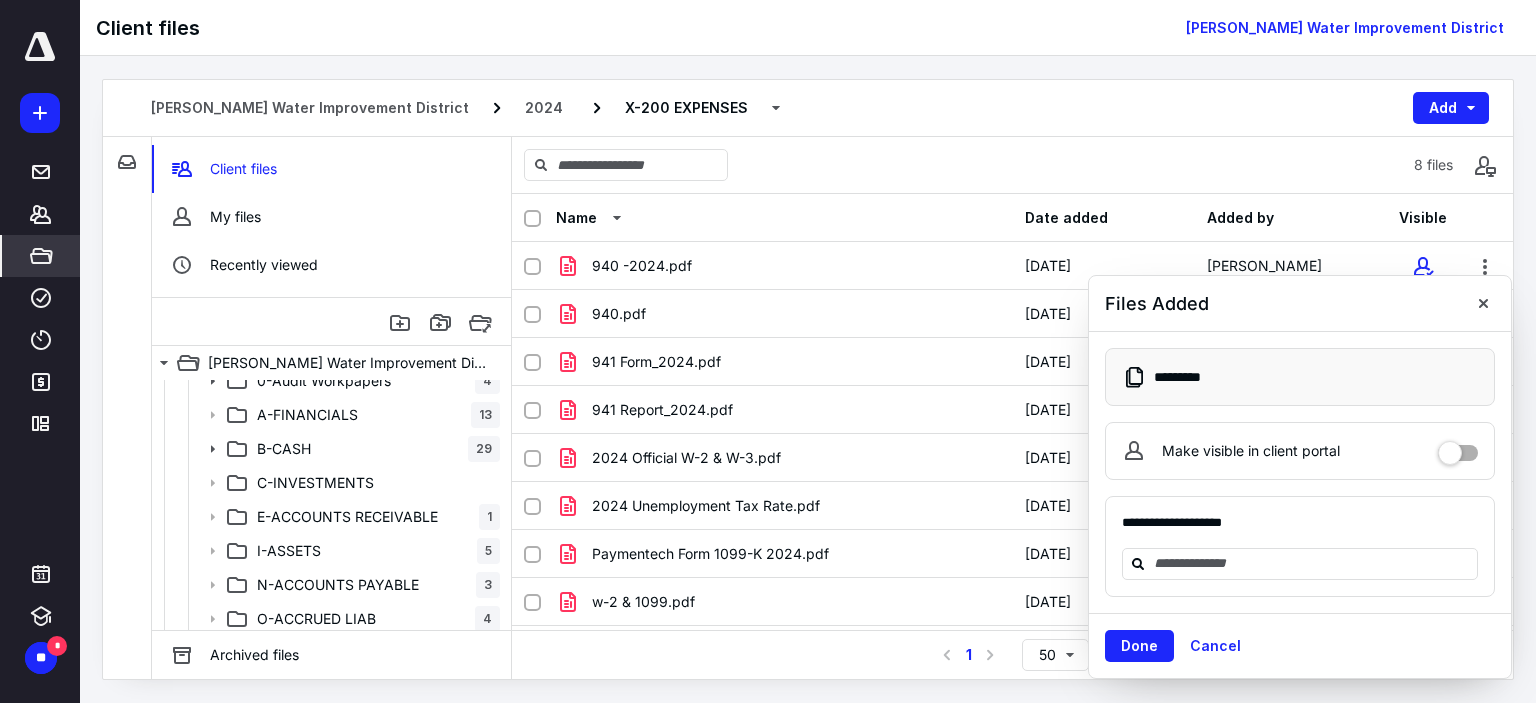 scroll, scrollTop: 0, scrollLeft: 0, axis: both 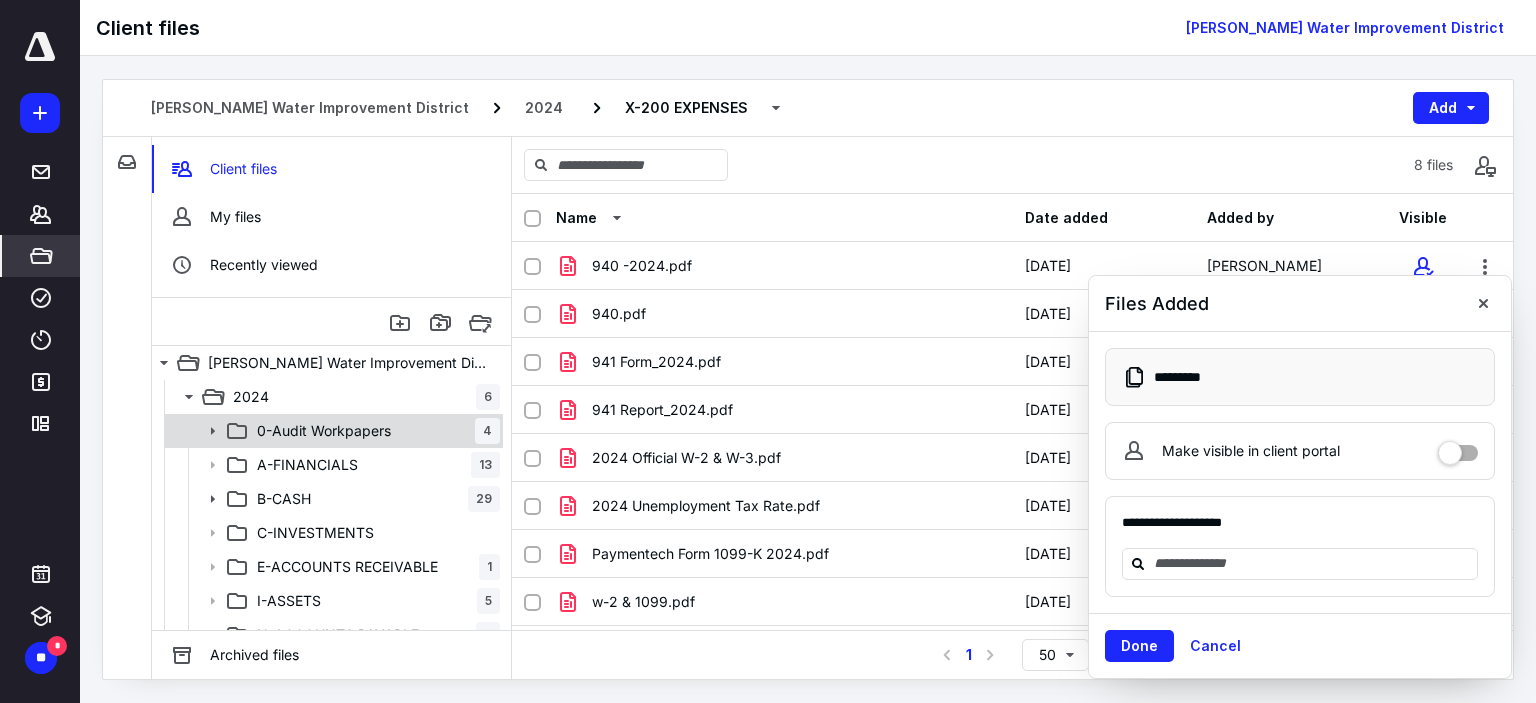 click on "0-Audit Workpapers" at bounding box center [324, 431] 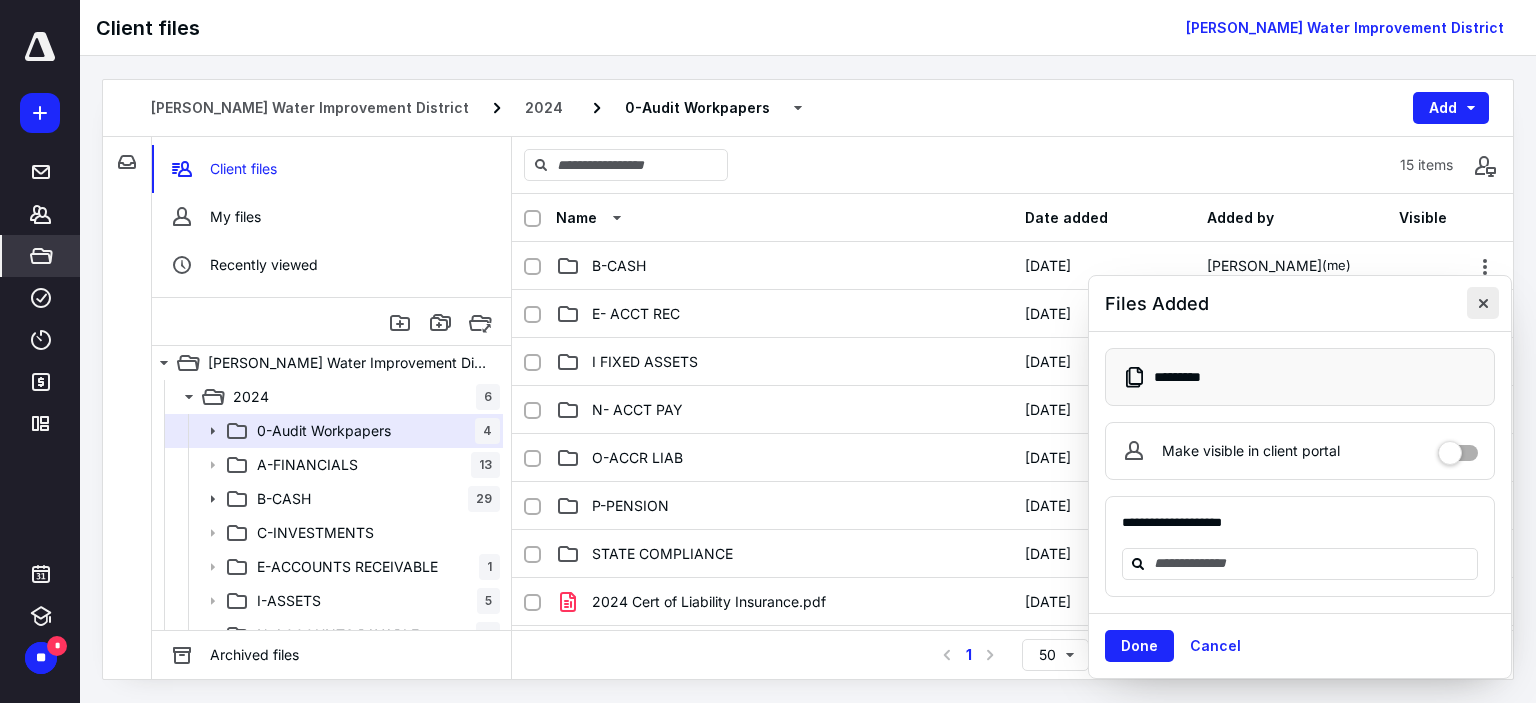 click at bounding box center [1483, 303] 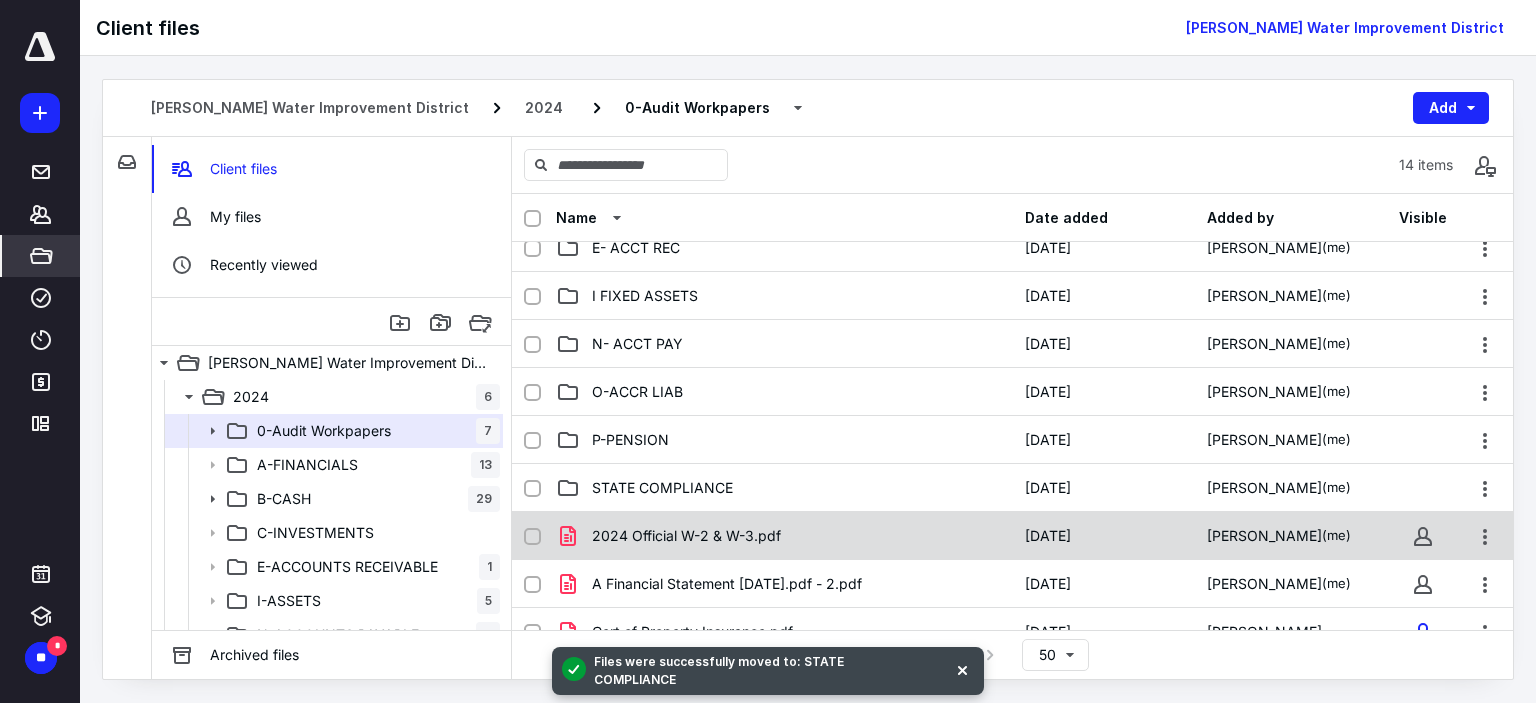 scroll, scrollTop: 100, scrollLeft: 0, axis: vertical 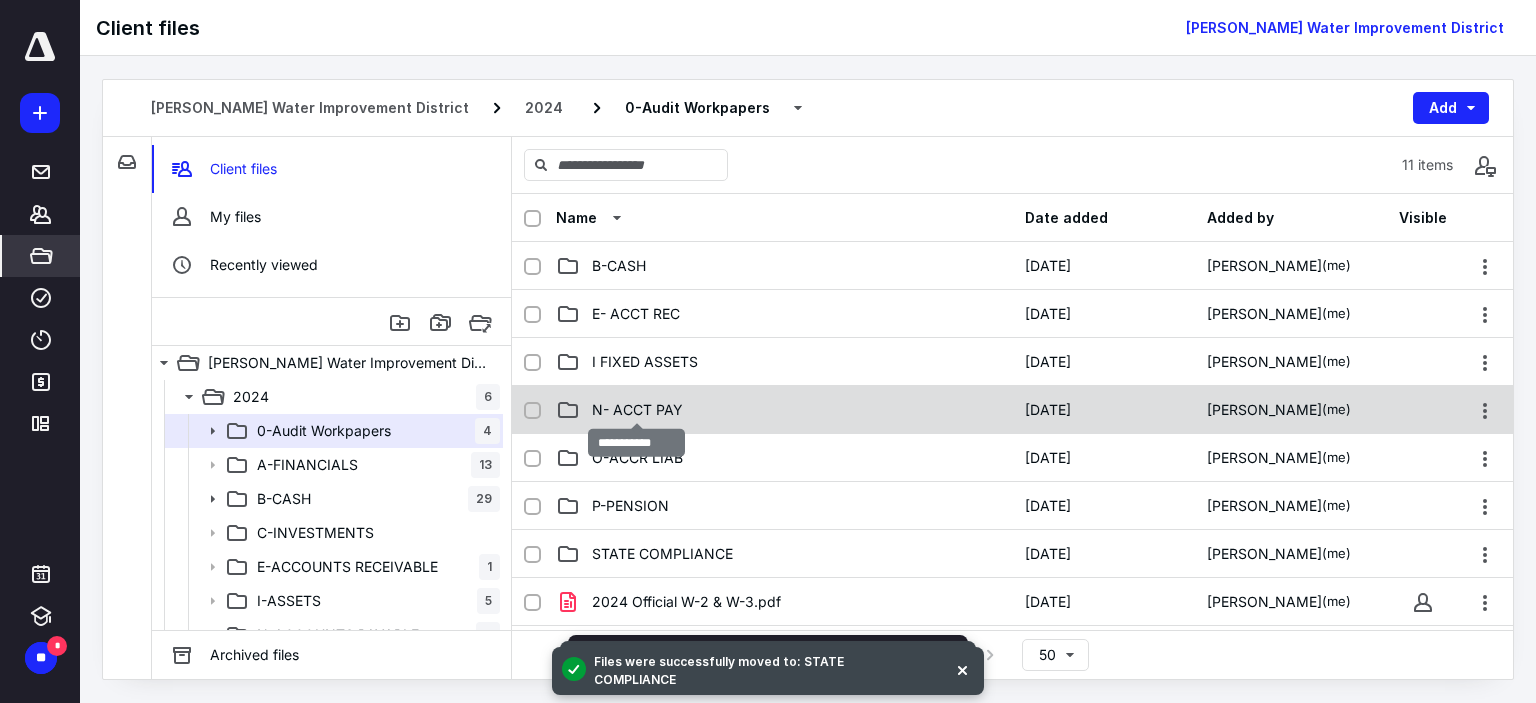click on "N- ACCT PAY" at bounding box center (637, 410) 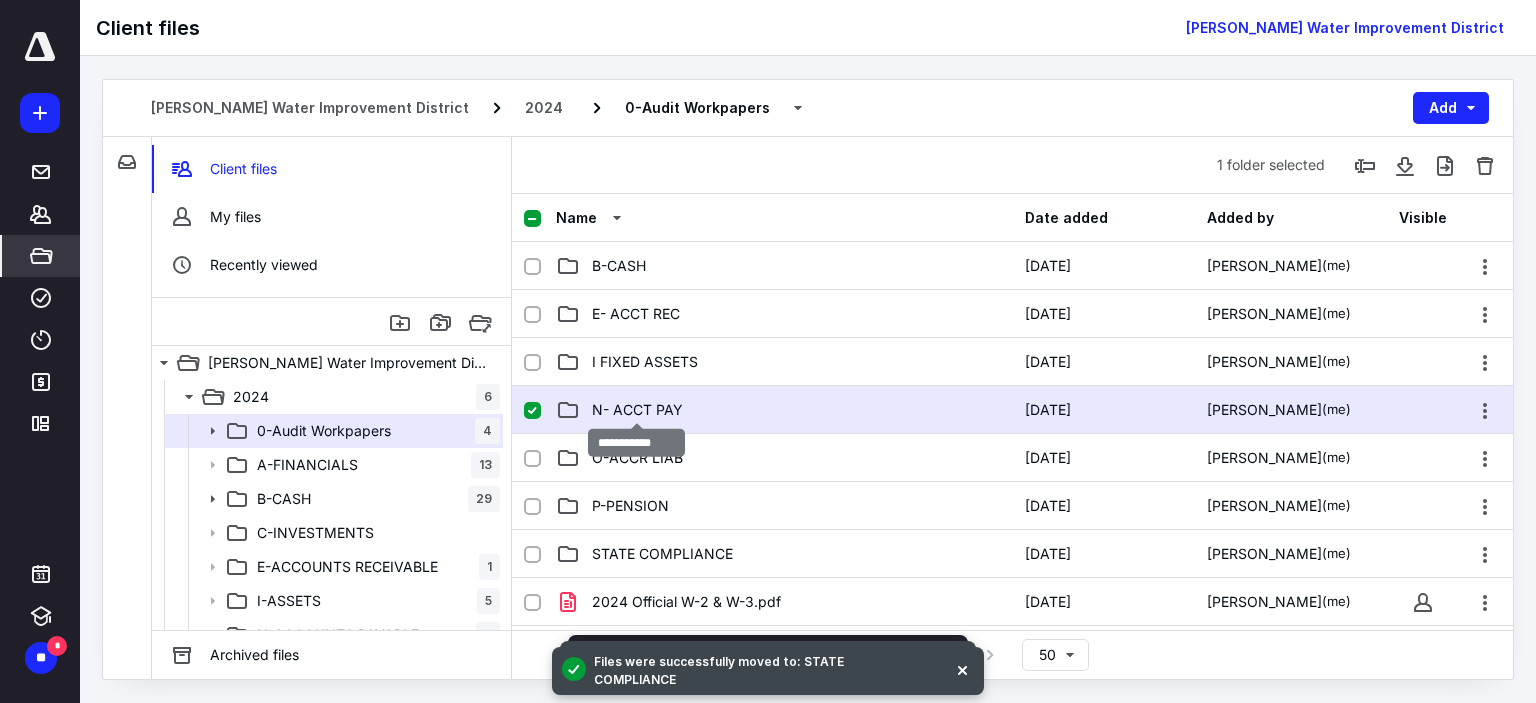 click on "N- ACCT PAY" at bounding box center [637, 410] 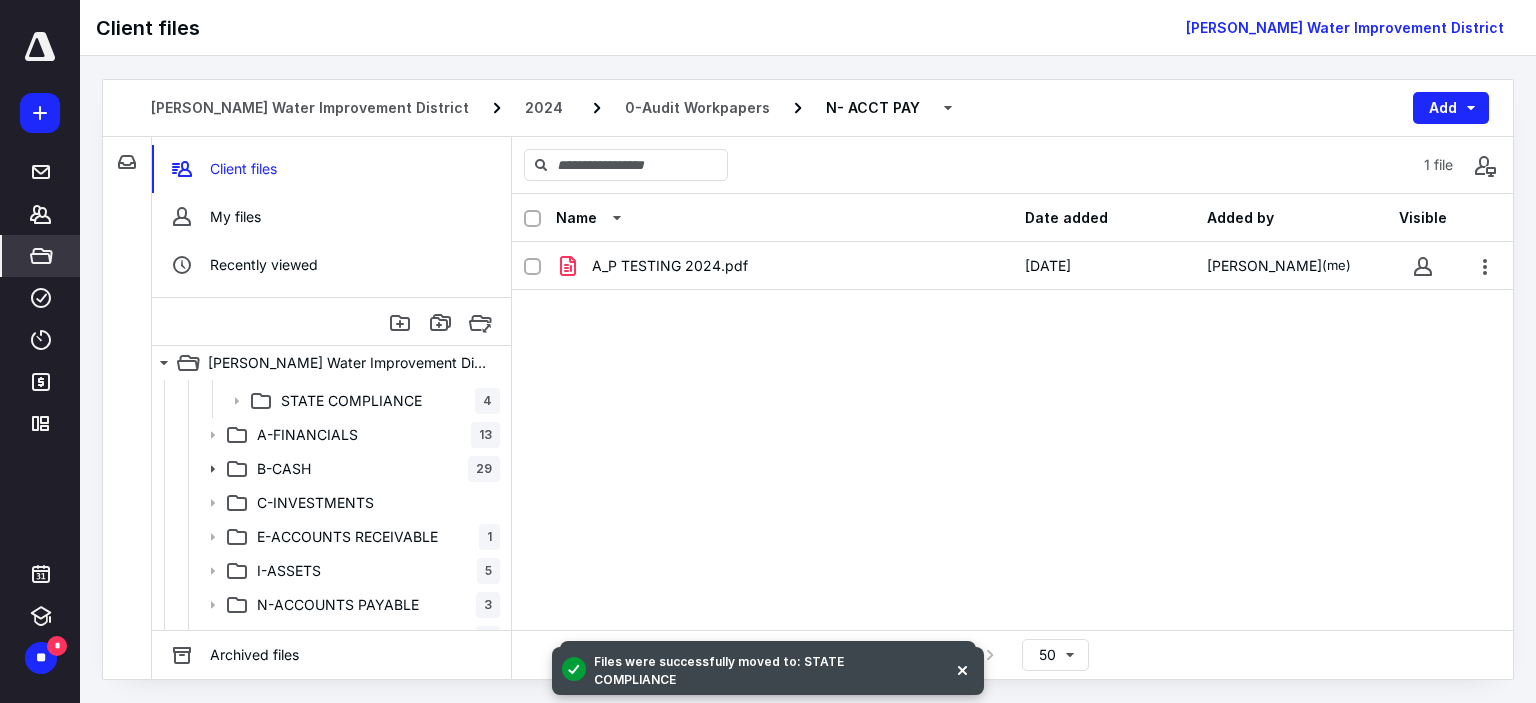 scroll, scrollTop: 300, scrollLeft: 0, axis: vertical 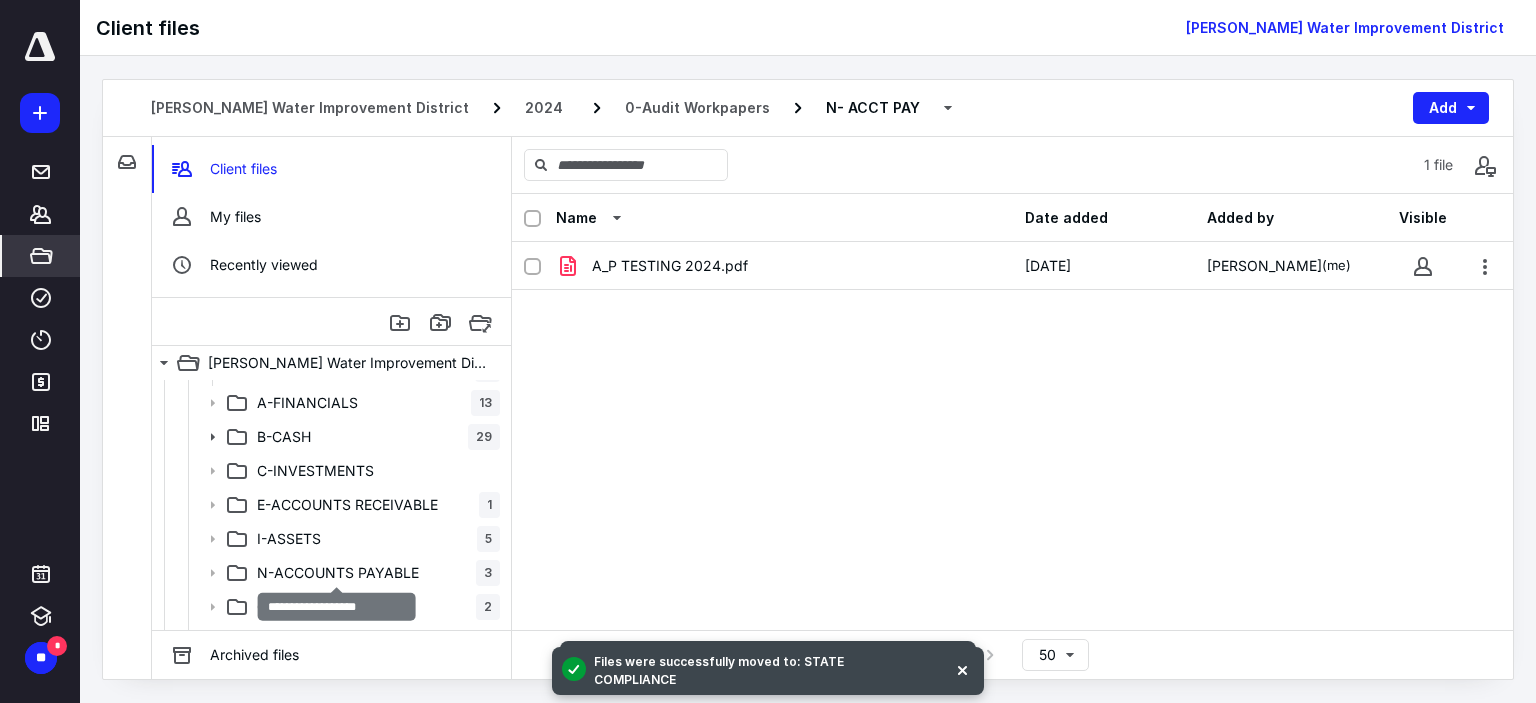 click on "N-ACCOUNTS PAYABLE" at bounding box center [338, 573] 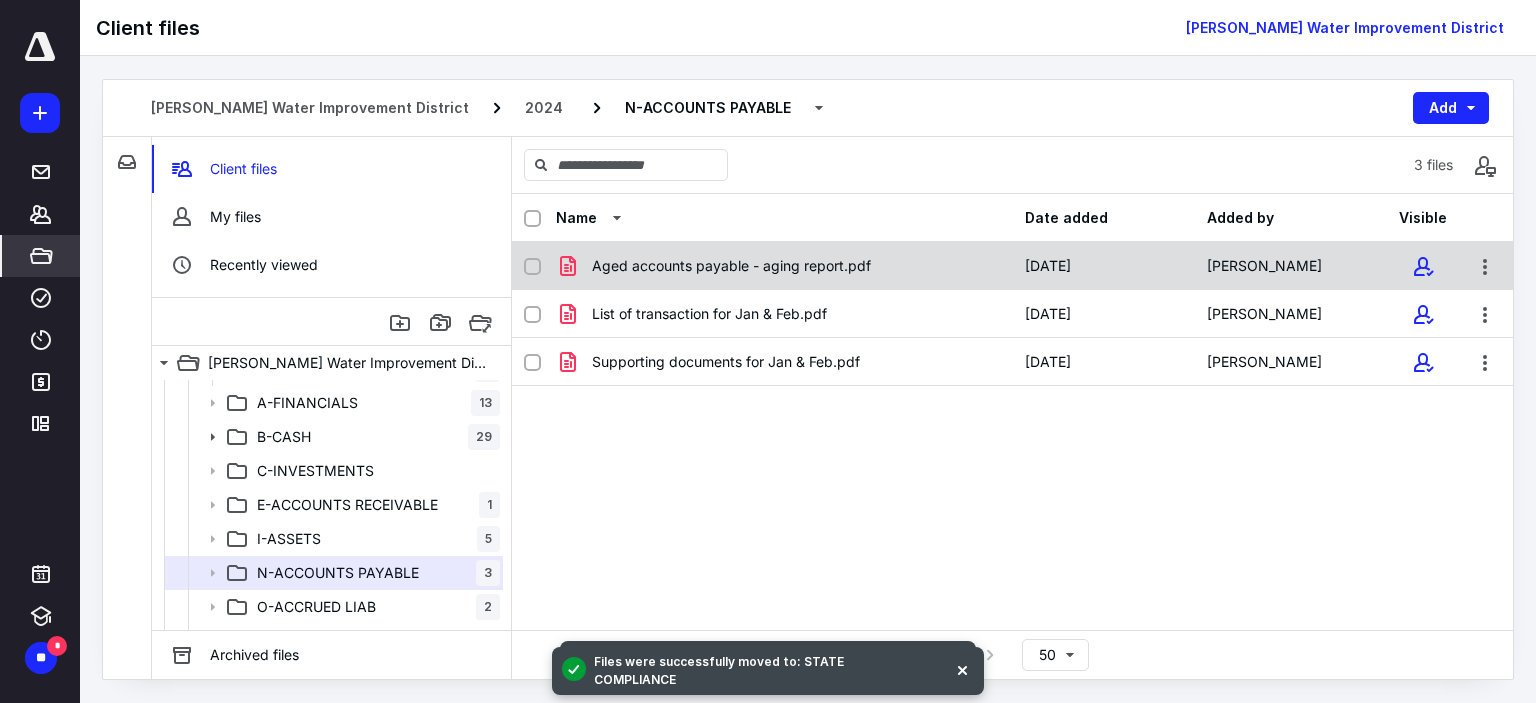 click 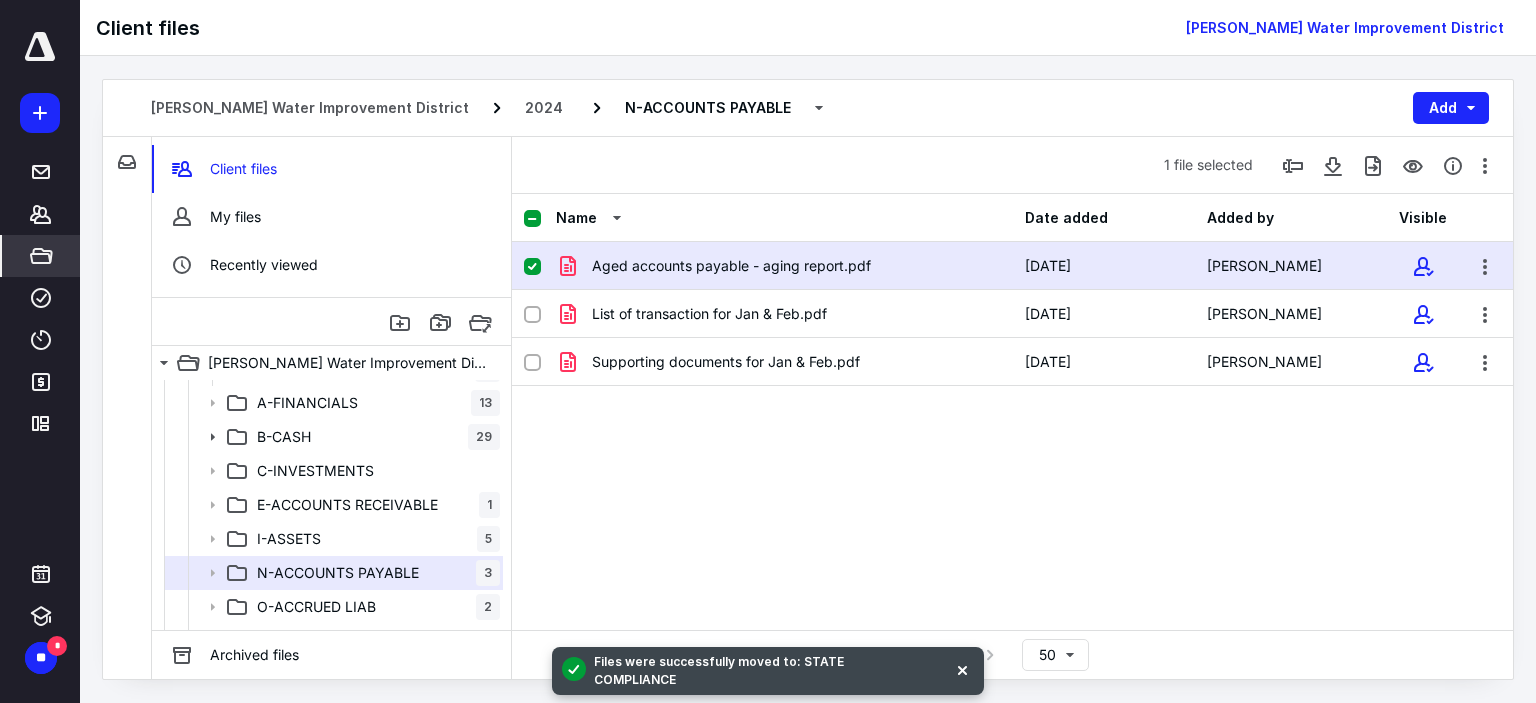 click 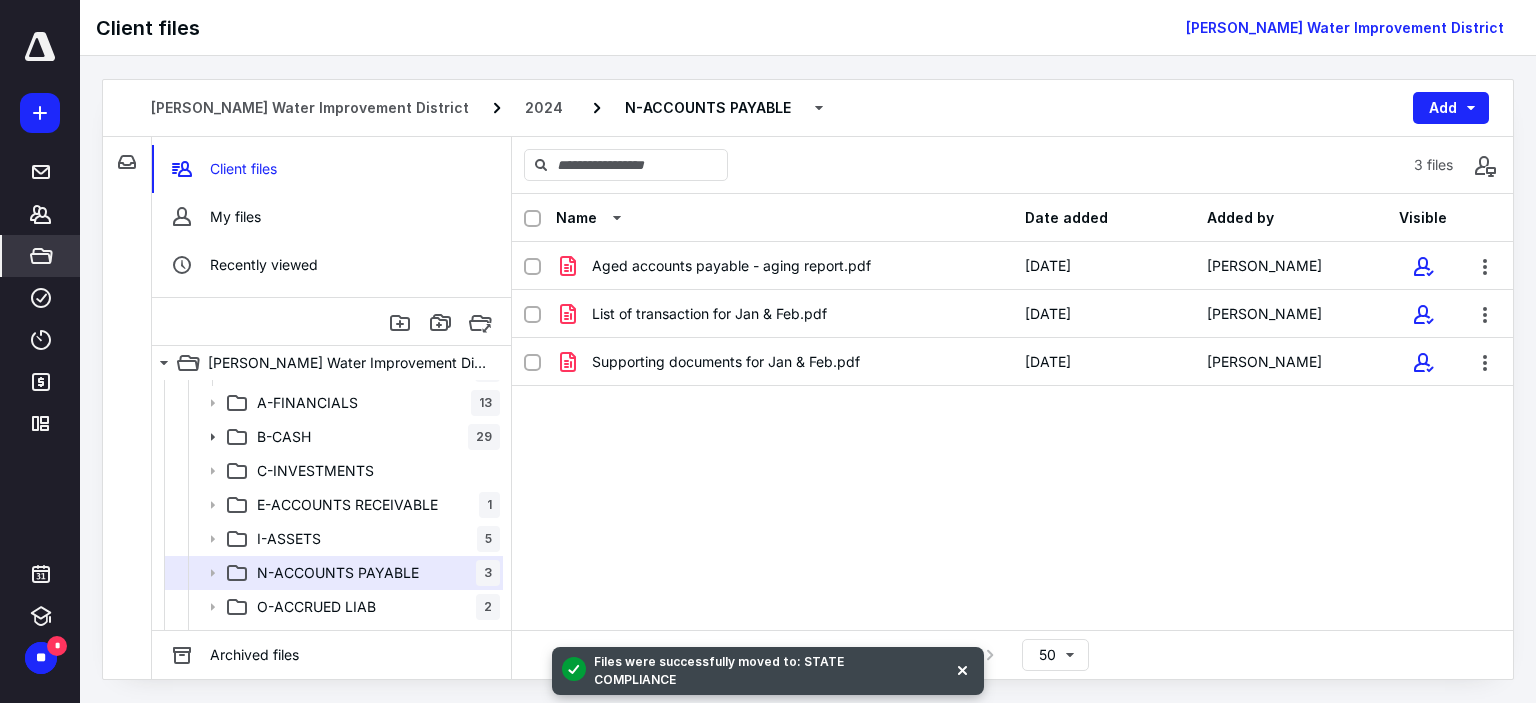 click at bounding box center [532, 219] 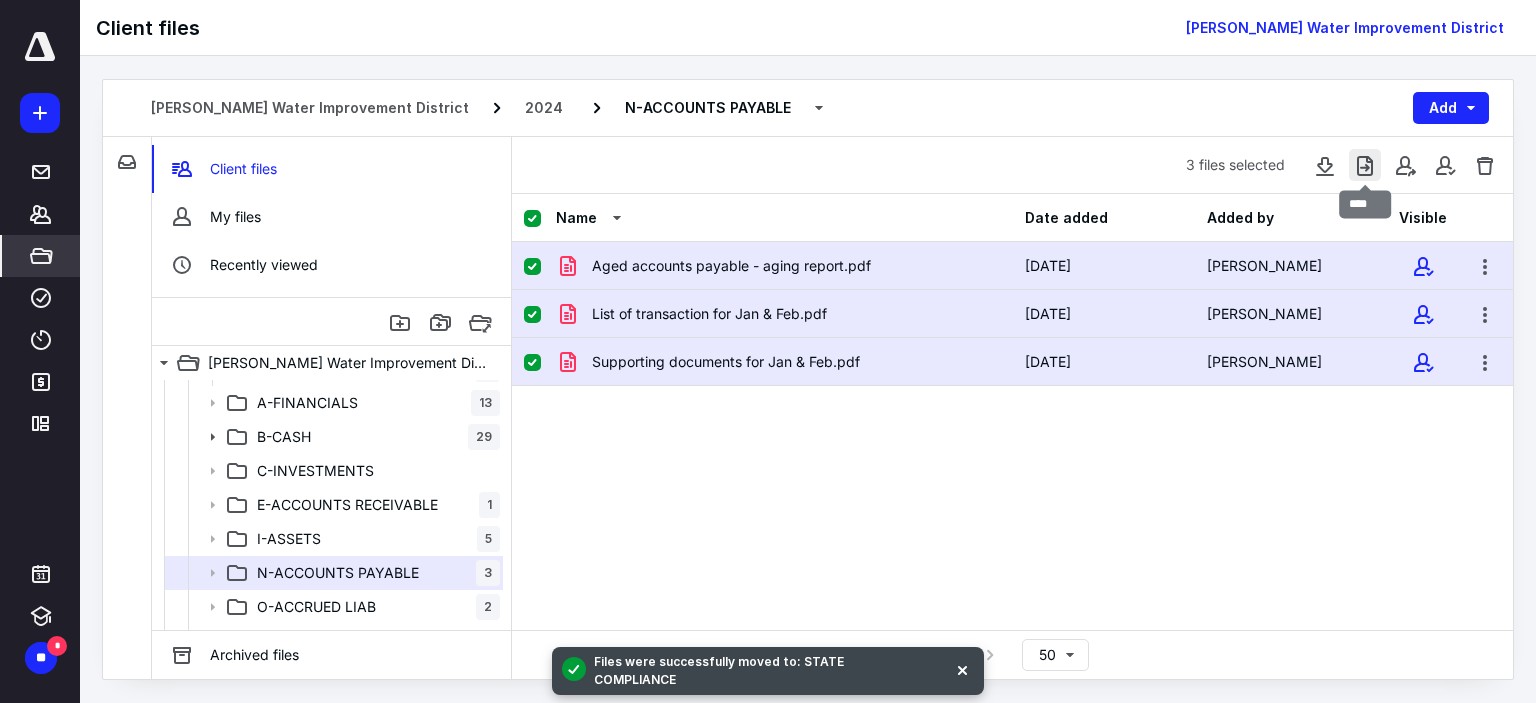 click at bounding box center (1365, 165) 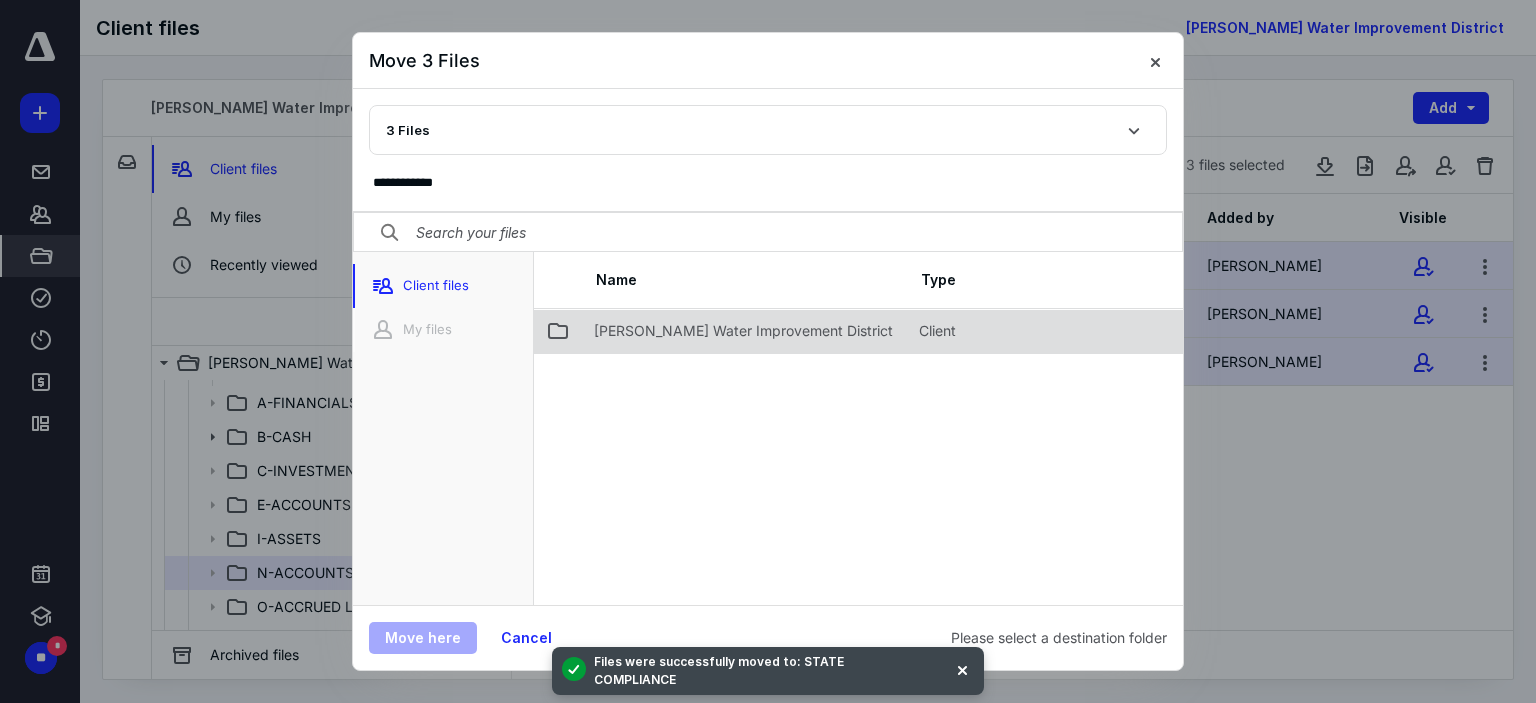 click on "[PERSON_NAME] Water Improvement District" at bounding box center [743, 331] 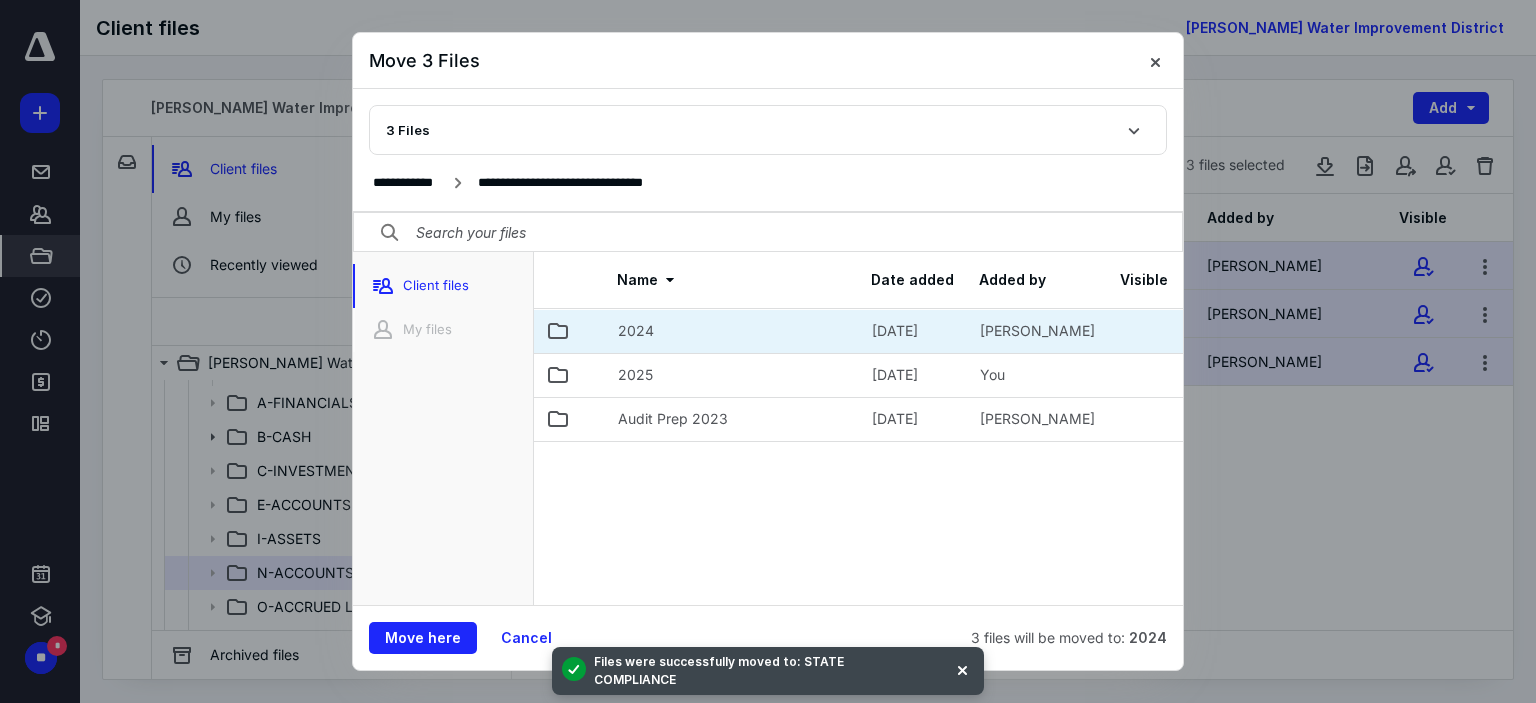 click on "2024" at bounding box center (733, 331) 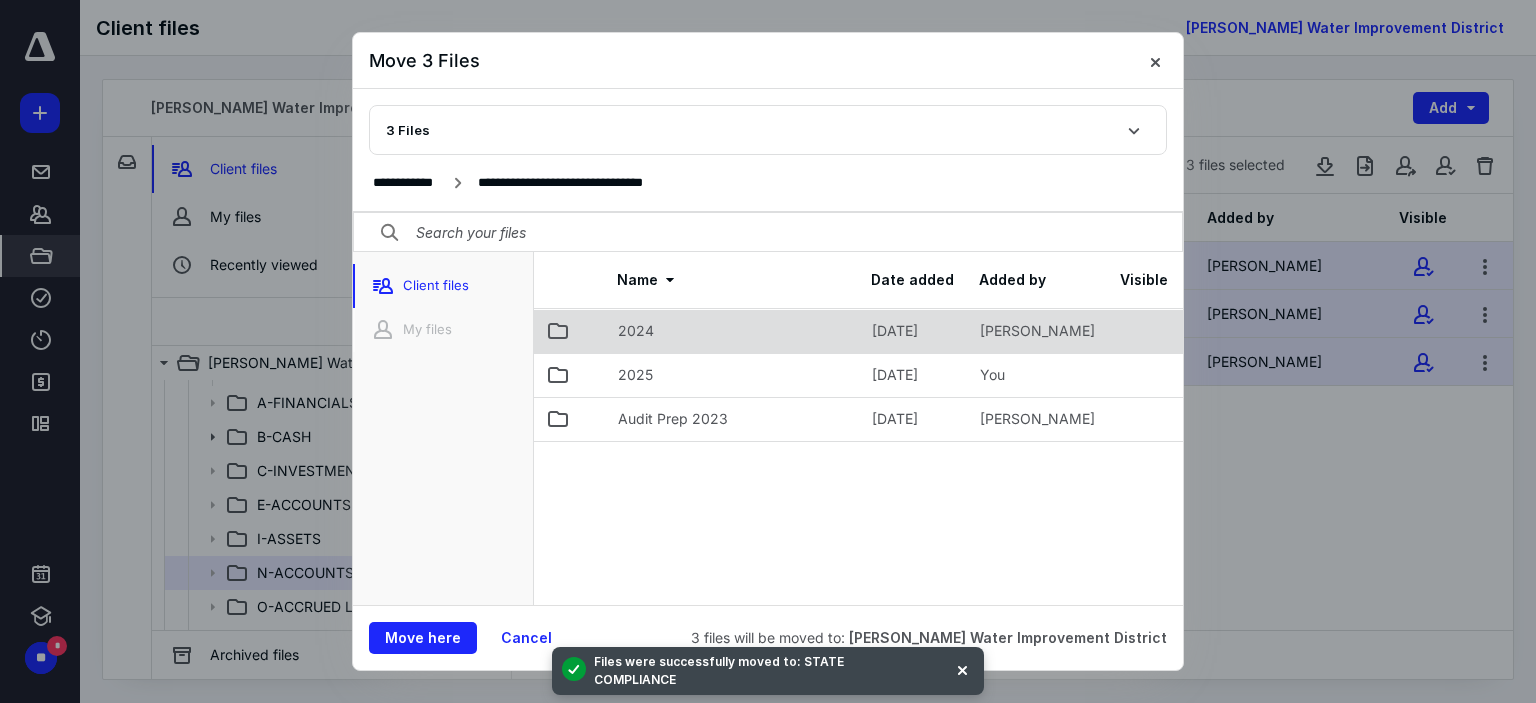 click on "2024" at bounding box center [733, 331] 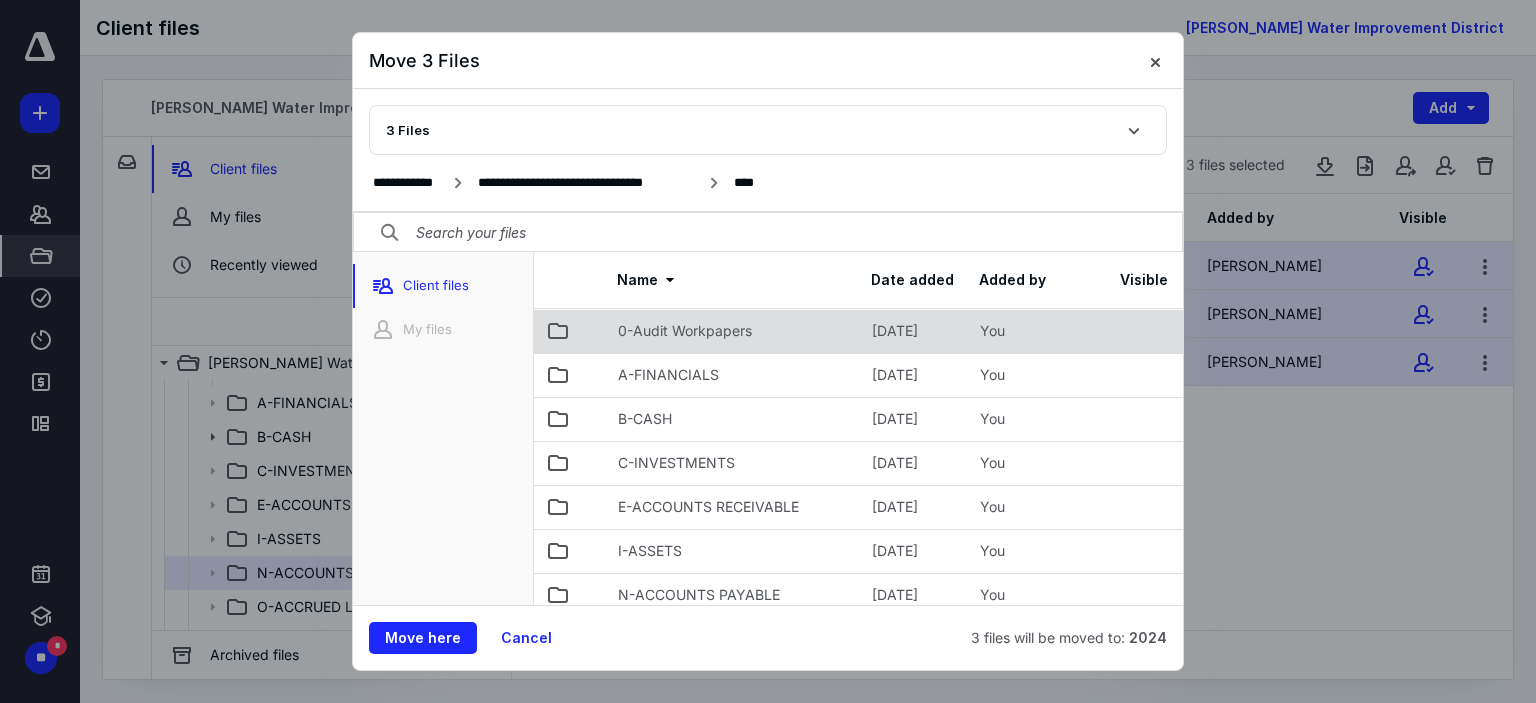 click on "0-Audit Workpapers" at bounding box center [733, 331] 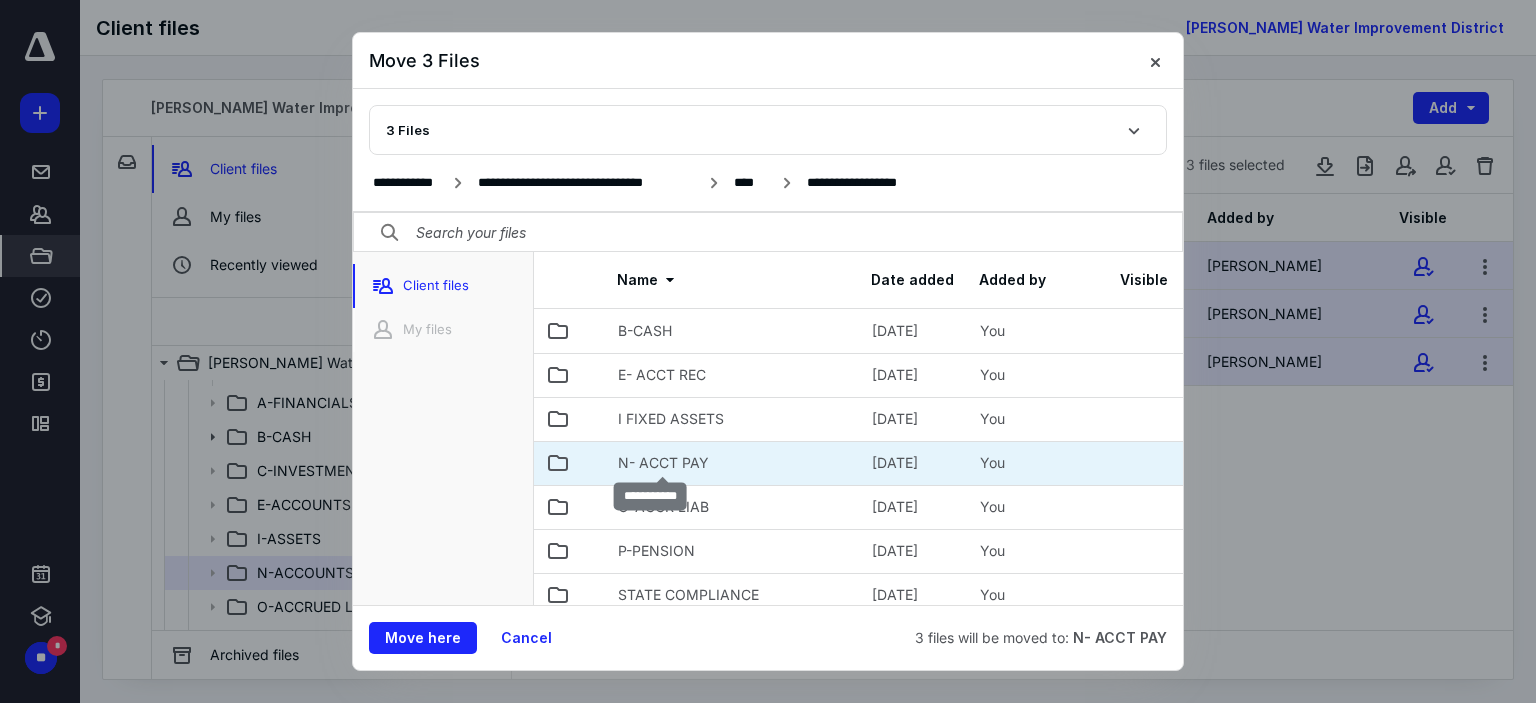 click on "N- ACCT PAY" at bounding box center (663, 463) 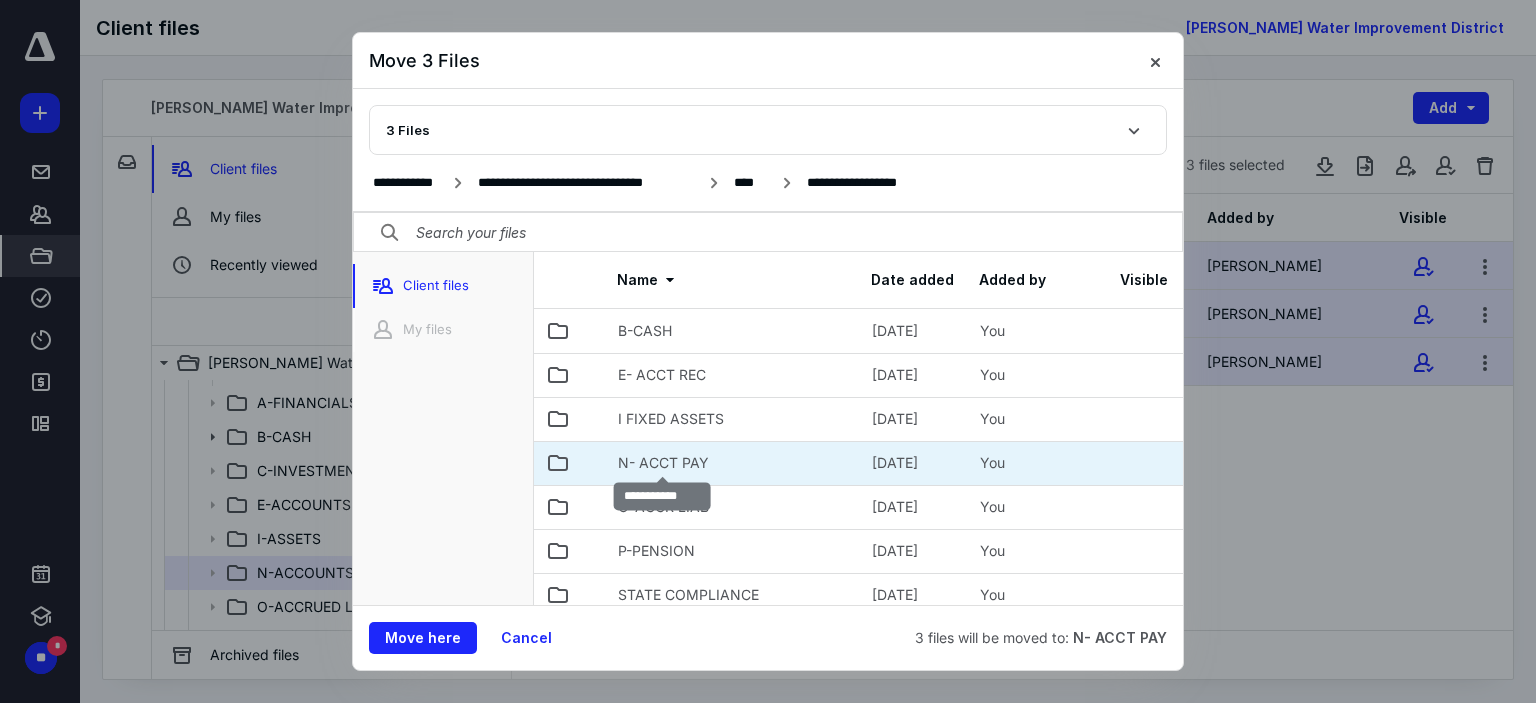 click on "N- ACCT PAY" at bounding box center [663, 463] 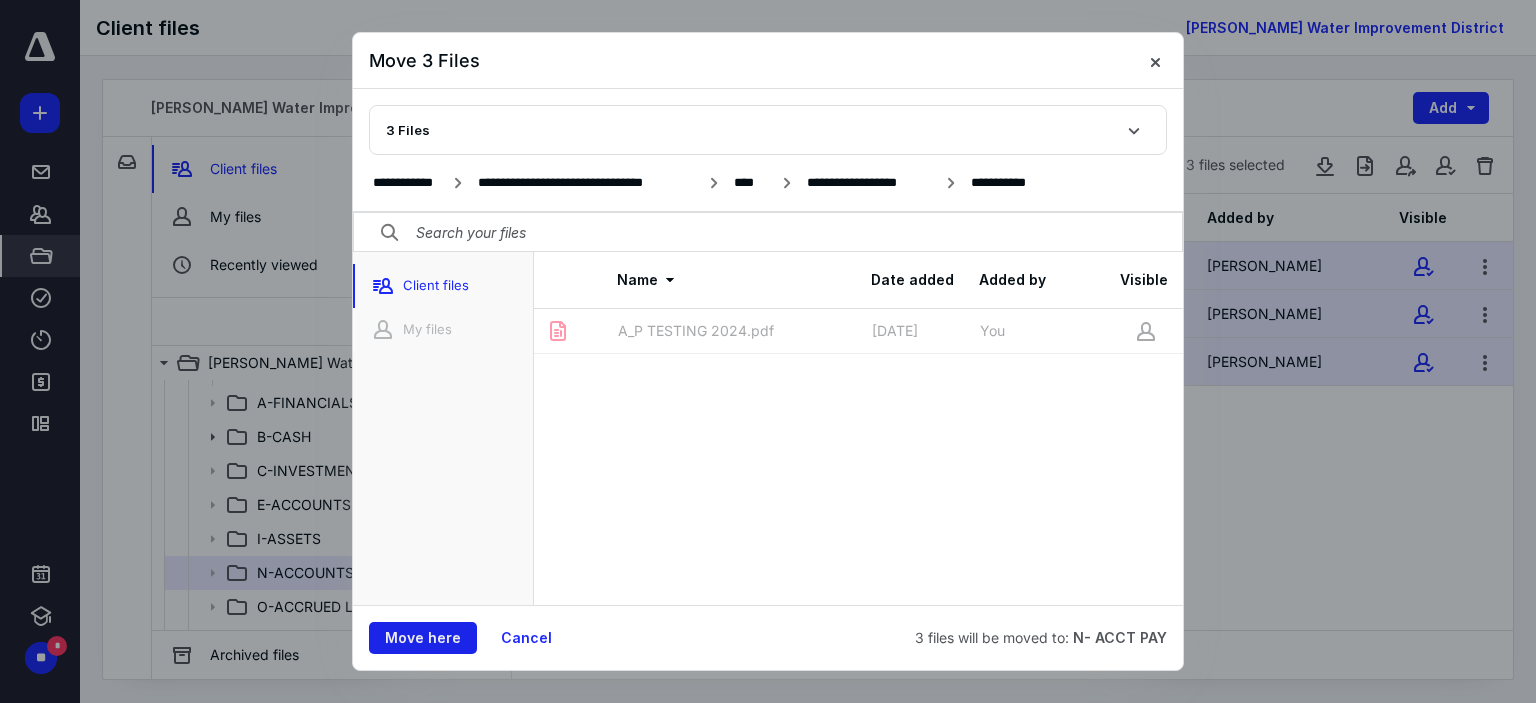 click on "Move here" at bounding box center [423, 638] 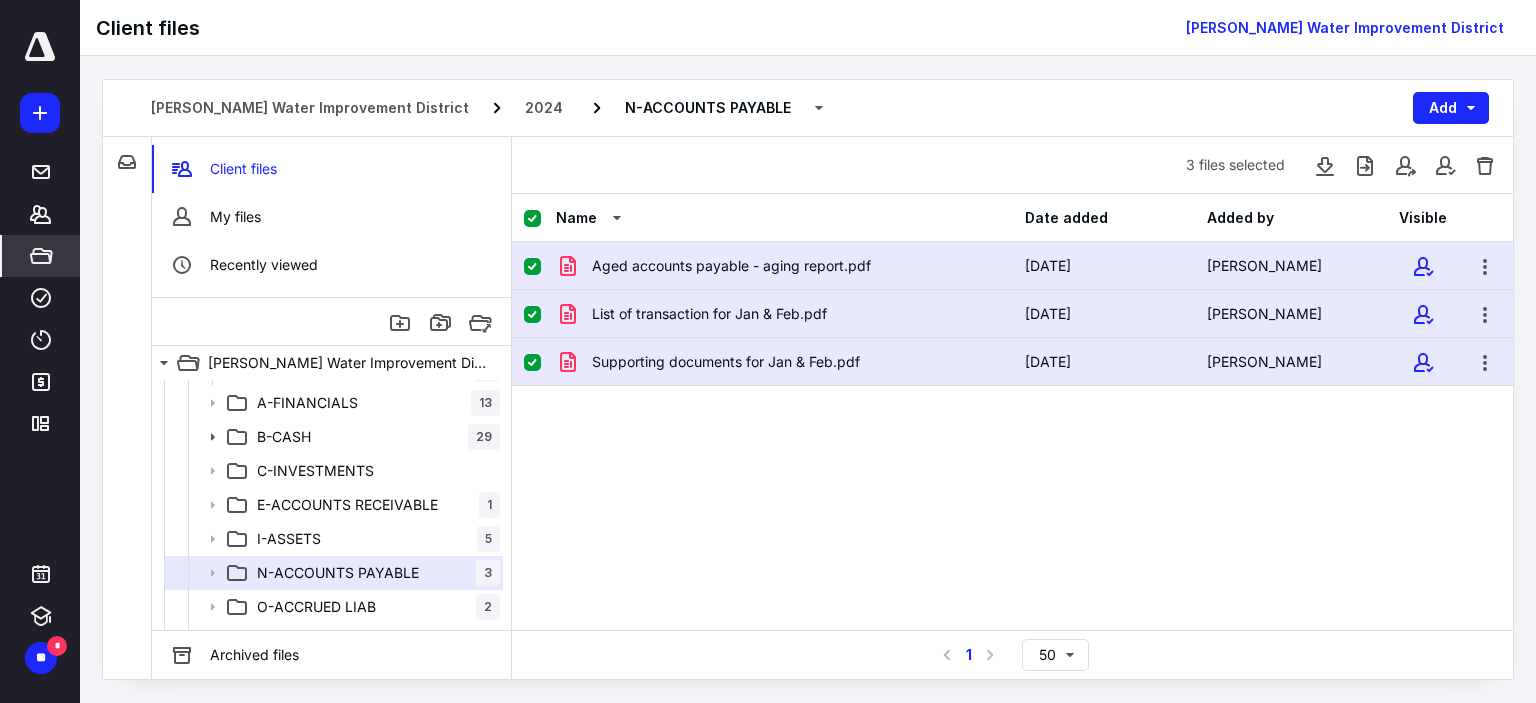 checkbox on "false" 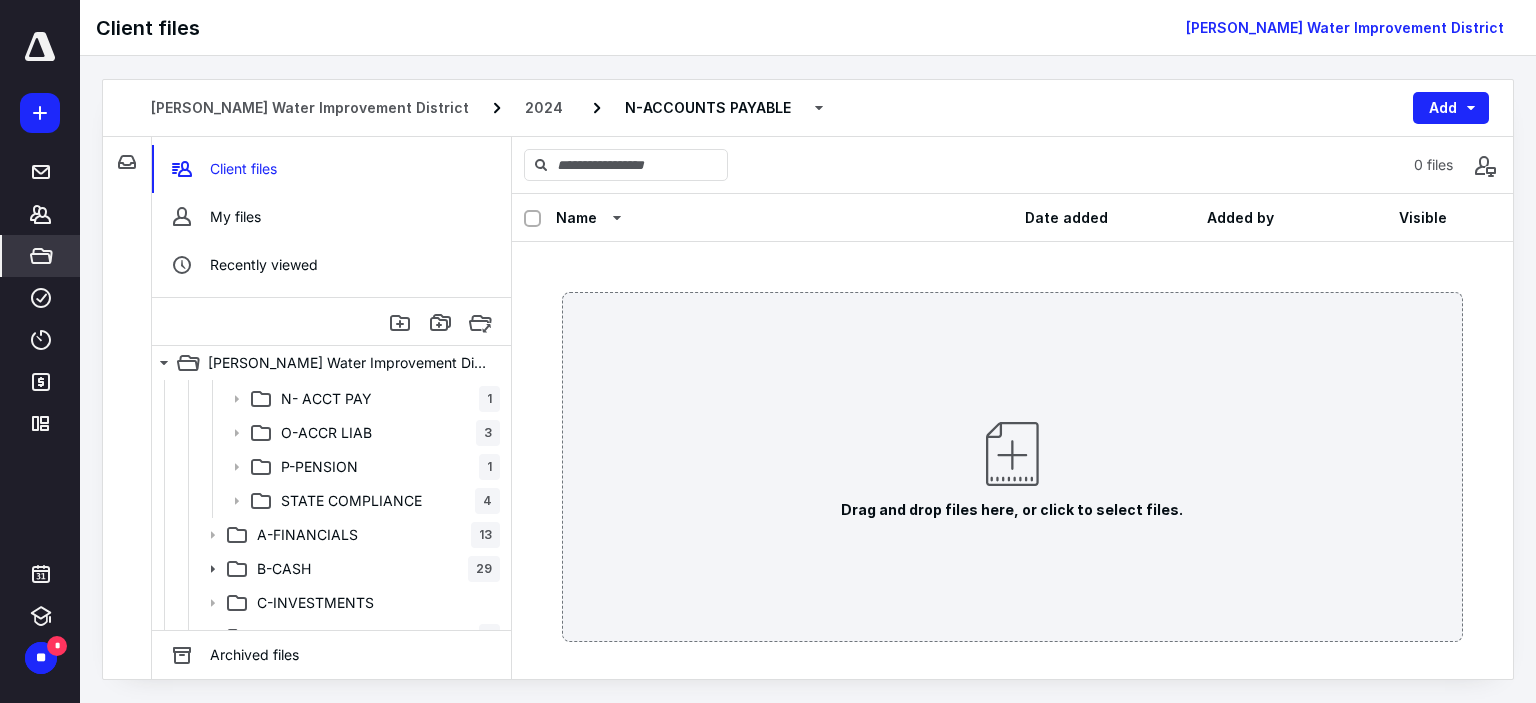 scroll, scrollTop: 0, scrollLeft: 0, axis: both 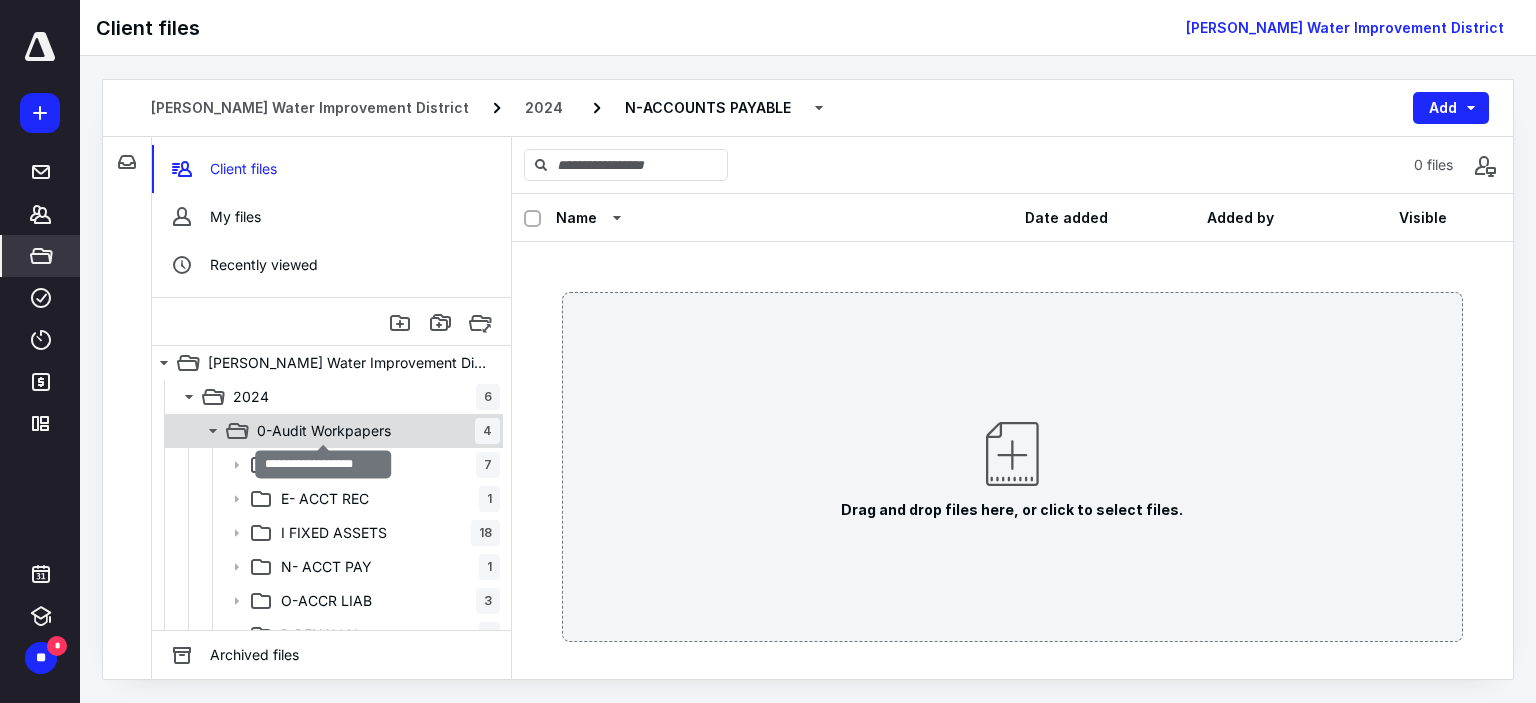 click on "0-Audit Workpapers" at bounding box center (324, 431) 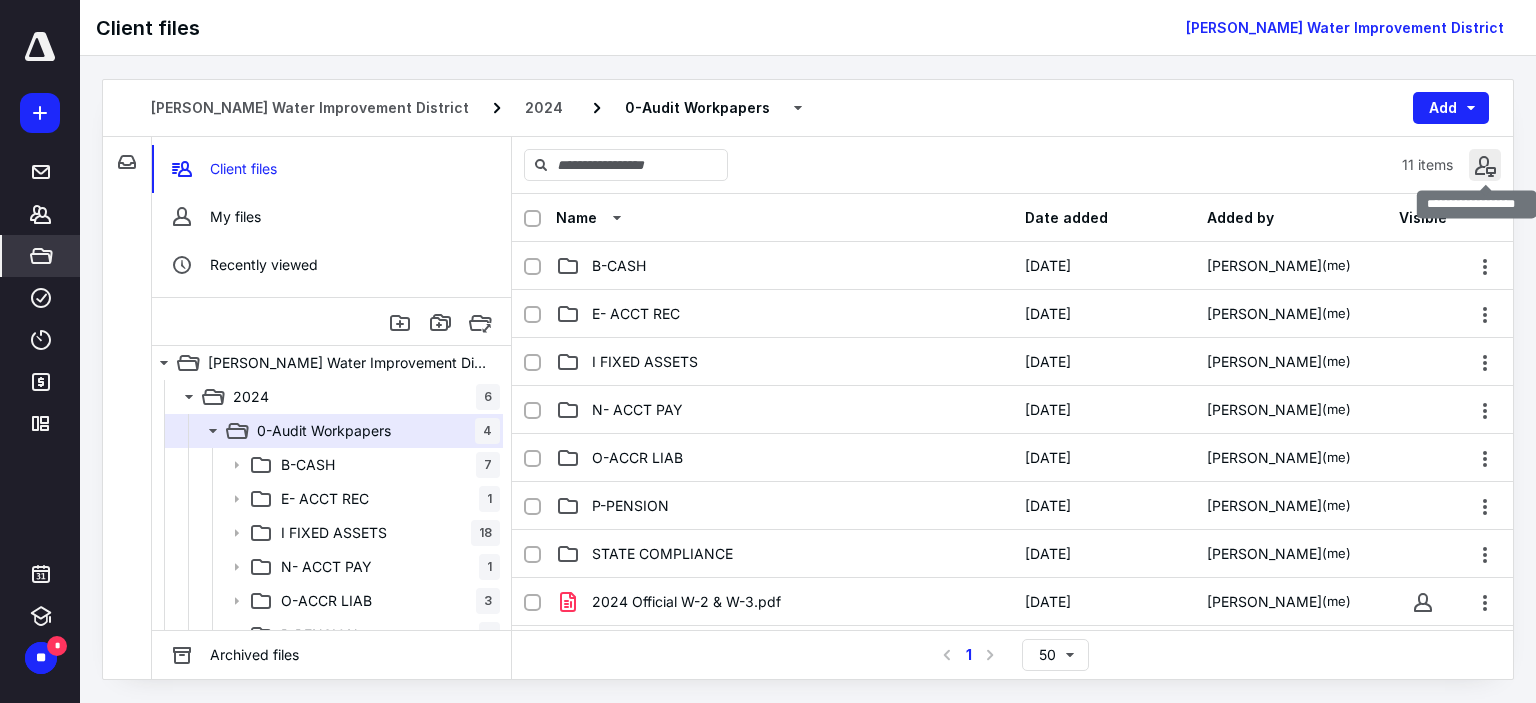 click at bounding box center [1485, 165] 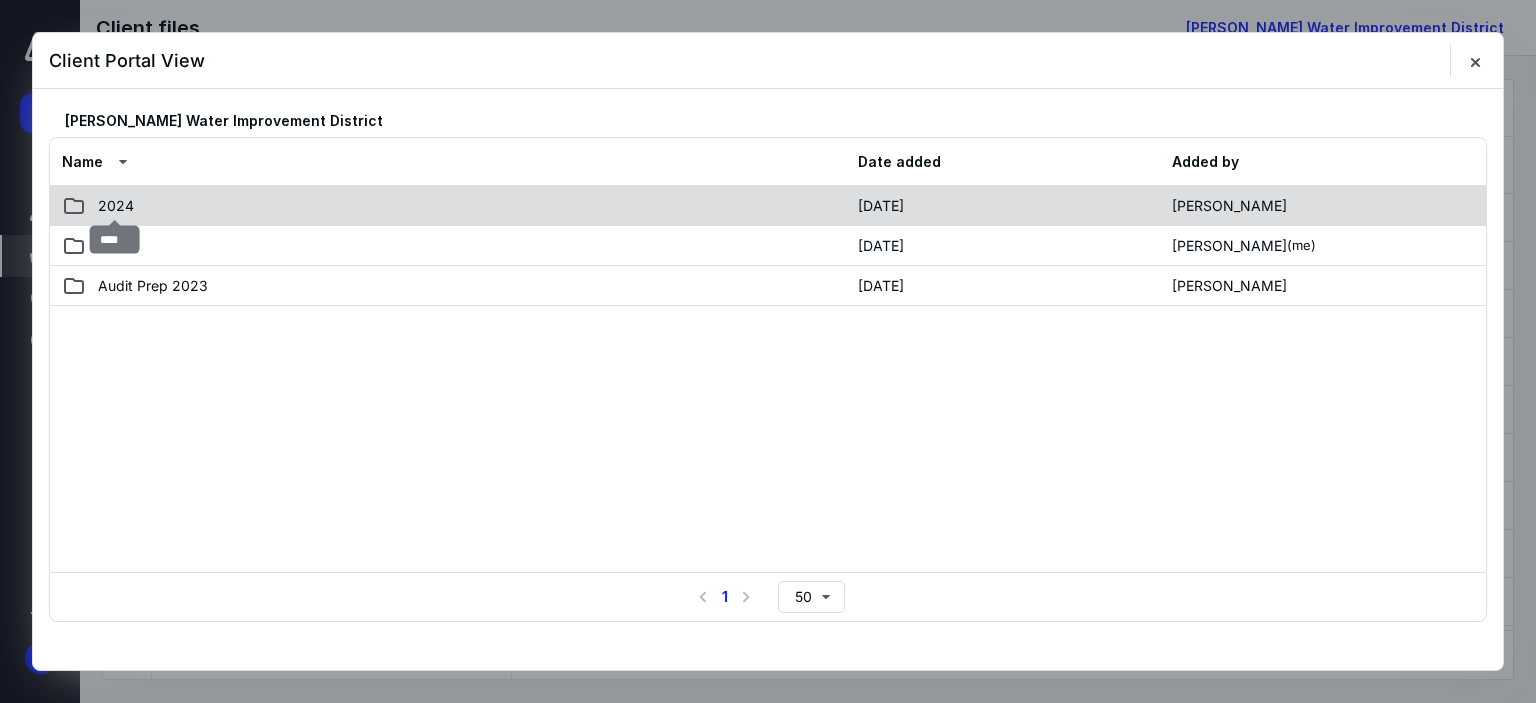 click on "2024" at bounding box center (116, 206) 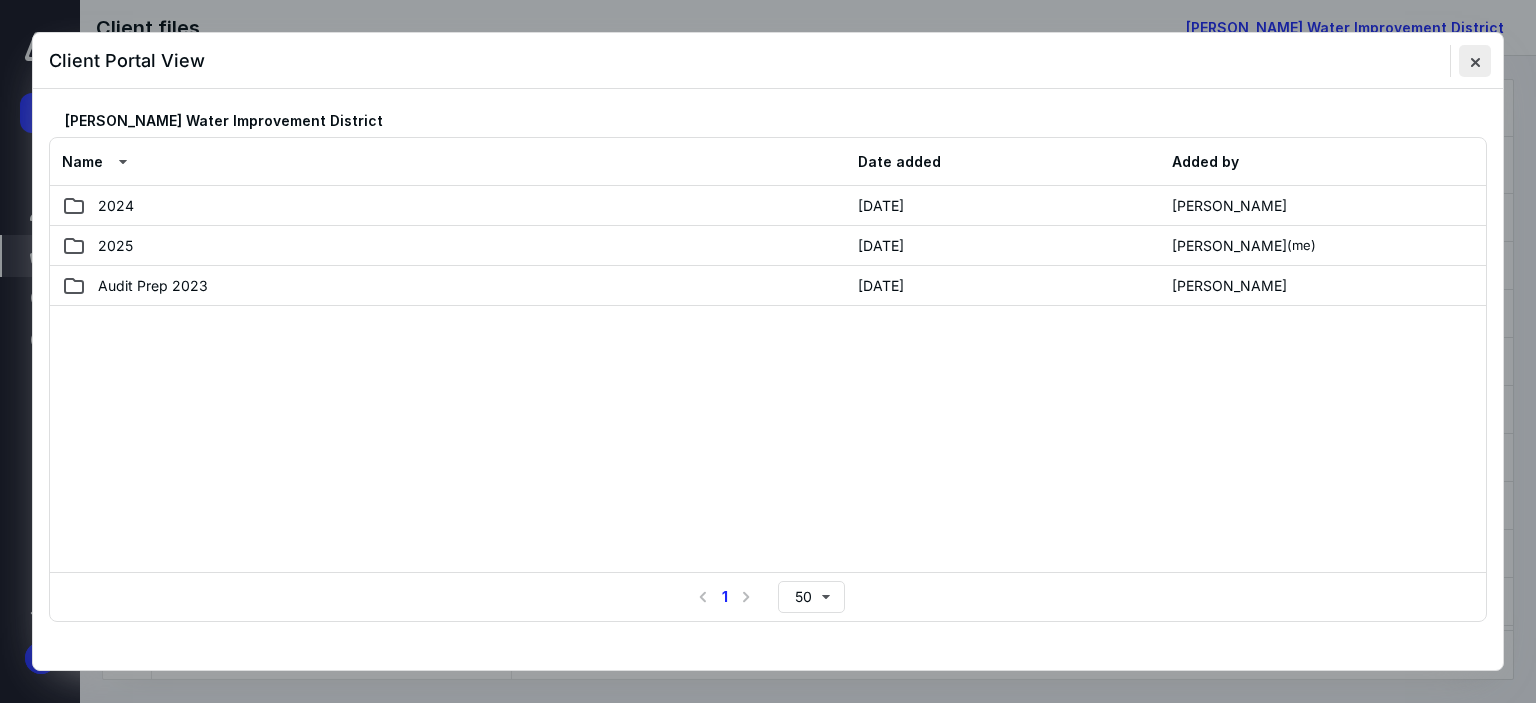click at bounding box center [1475, 61] 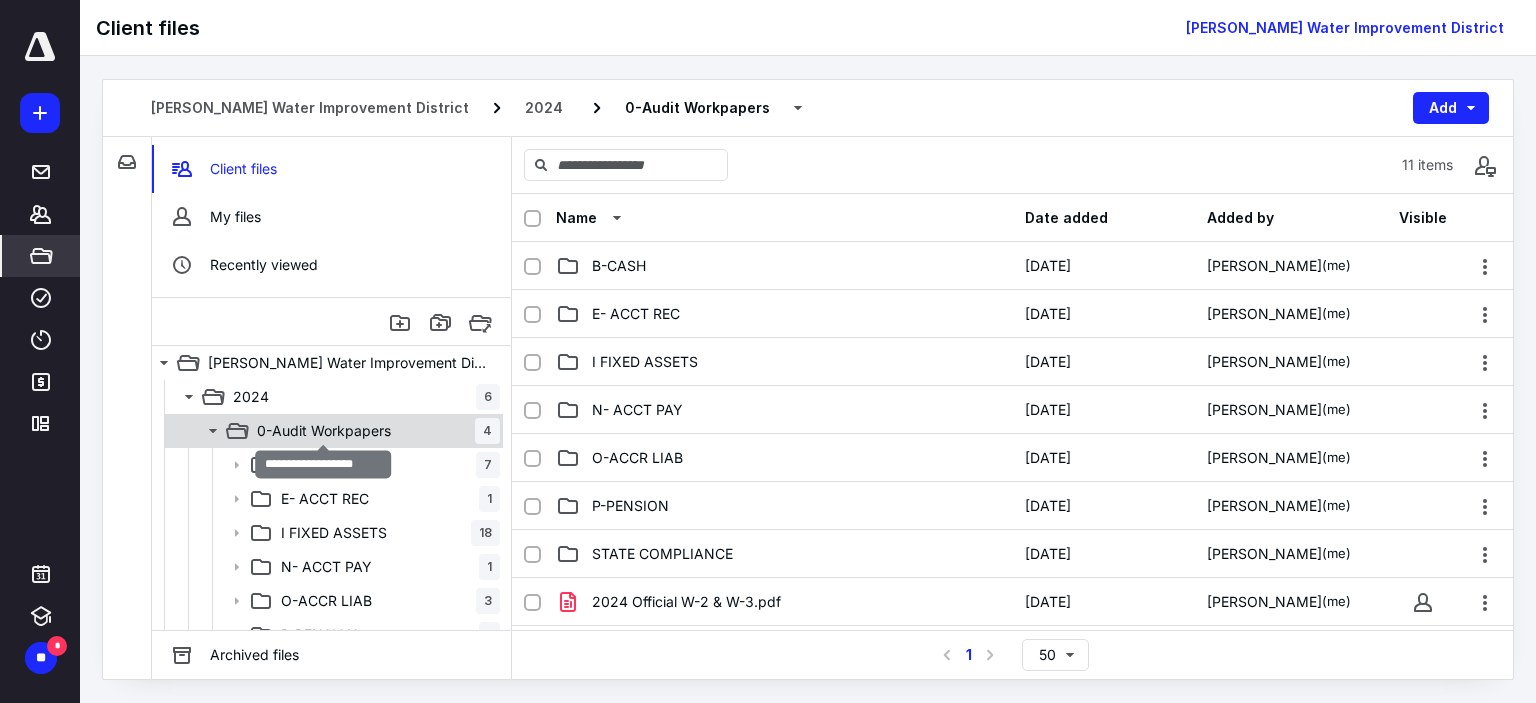 click on "0-Audit Workpapers" at bounding box center [324, 431] 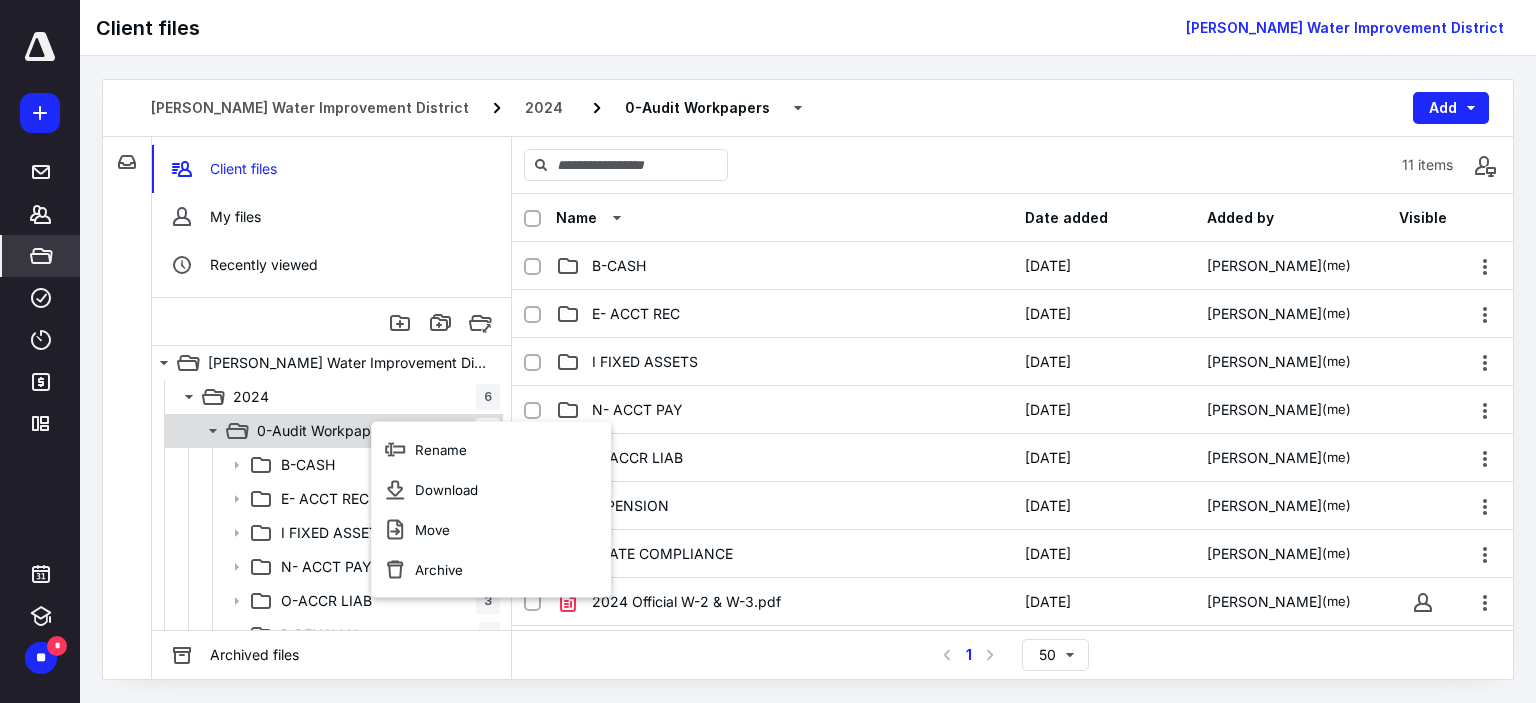 click on "0-Audit Workpapers" at bounding box center [324, 431] 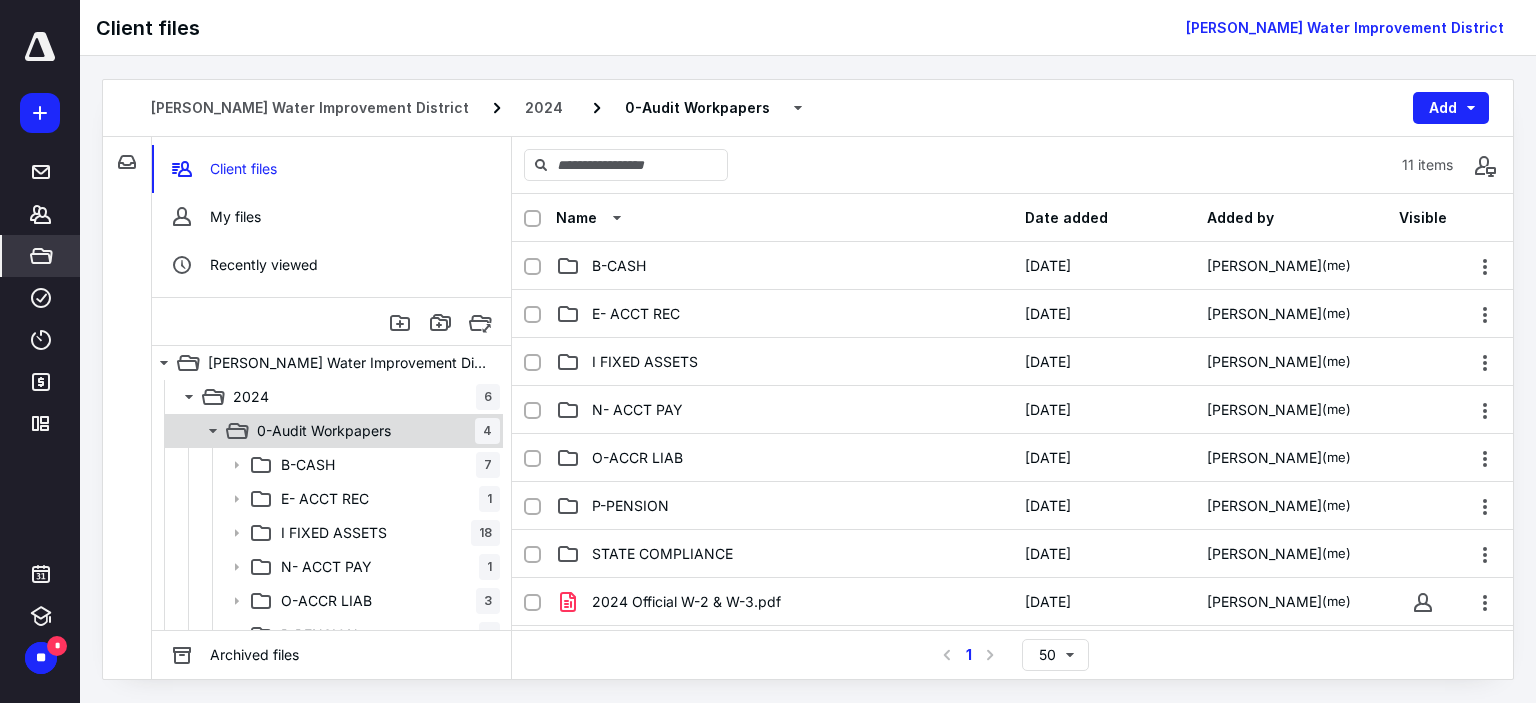 click 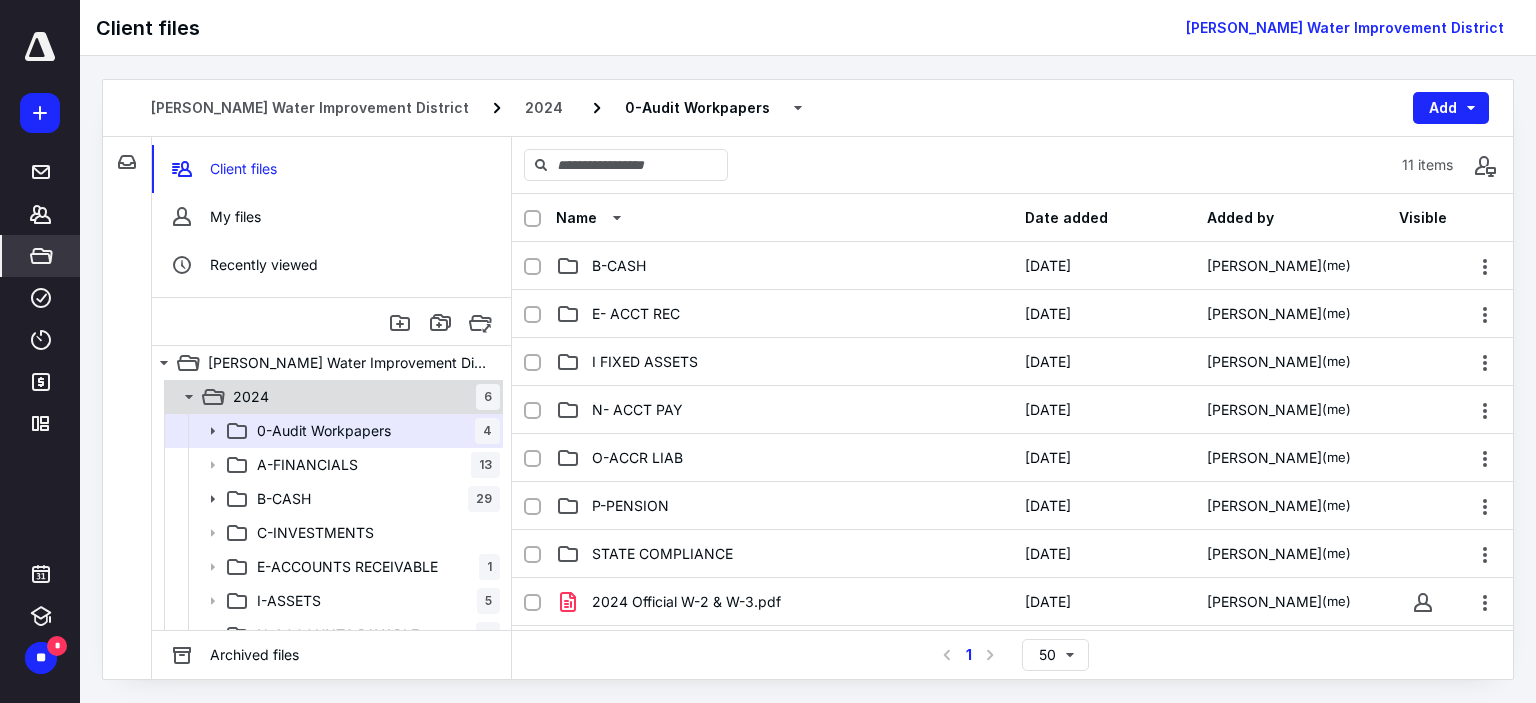 click on "2024 6" at bounding box center [362, 397] 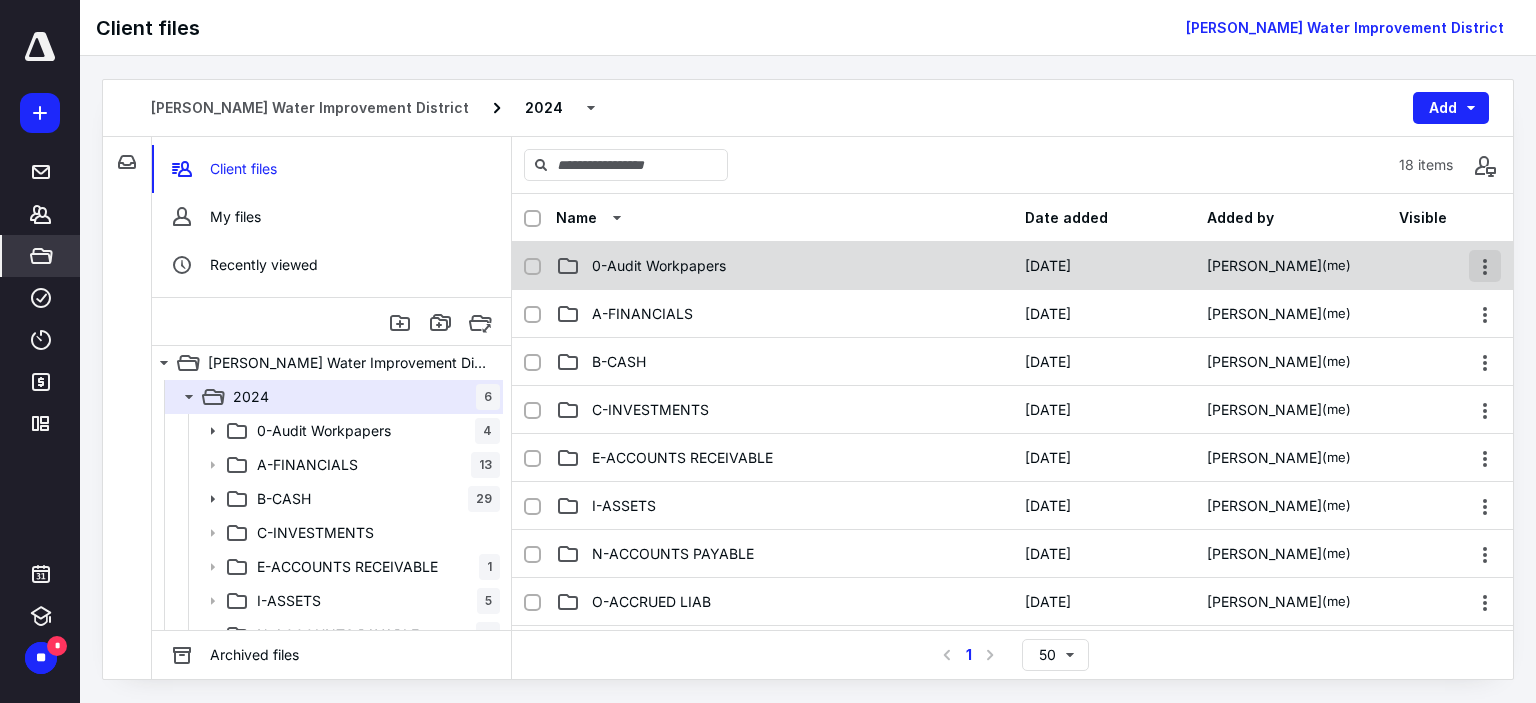 click at bounding box center [1485, 266] 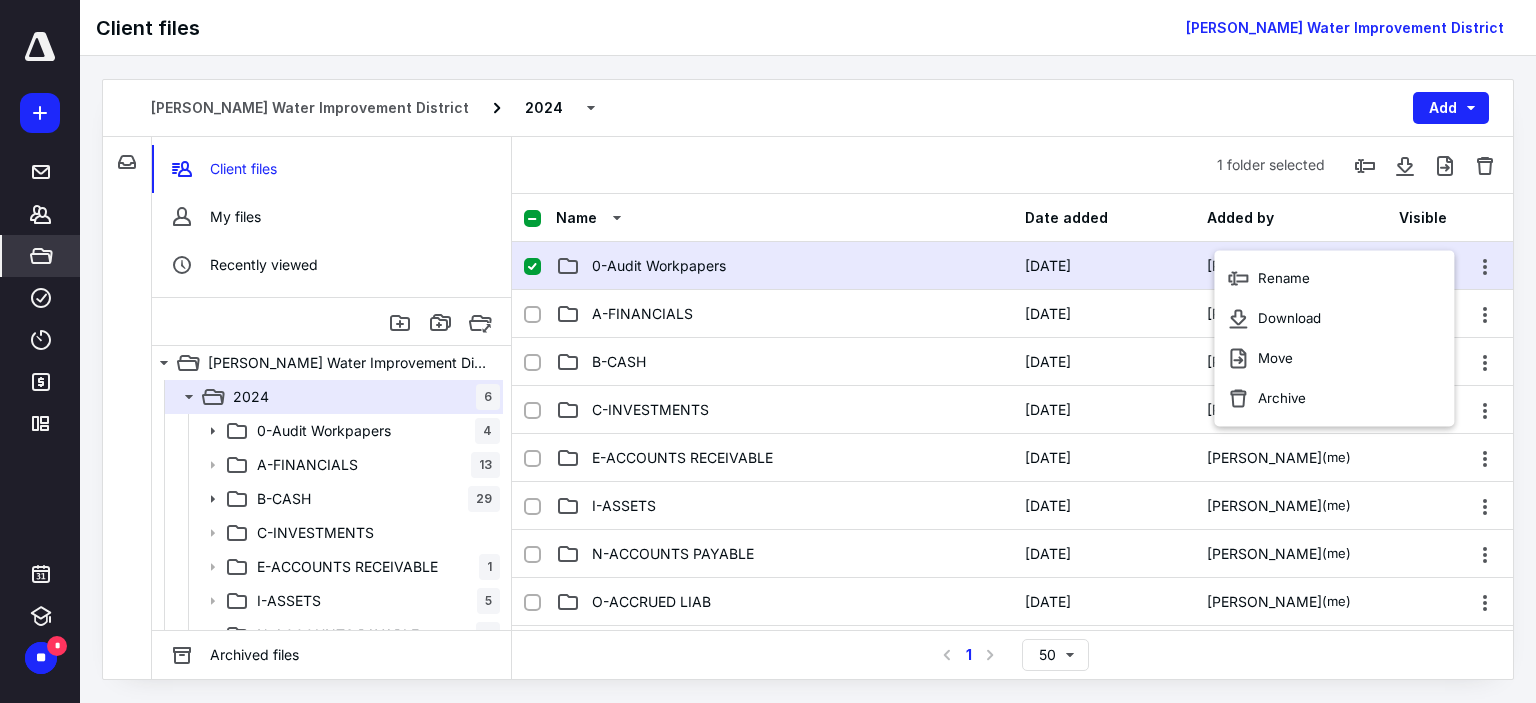 click on "0-Audit Workpapers" at bounding box center [784, 266] 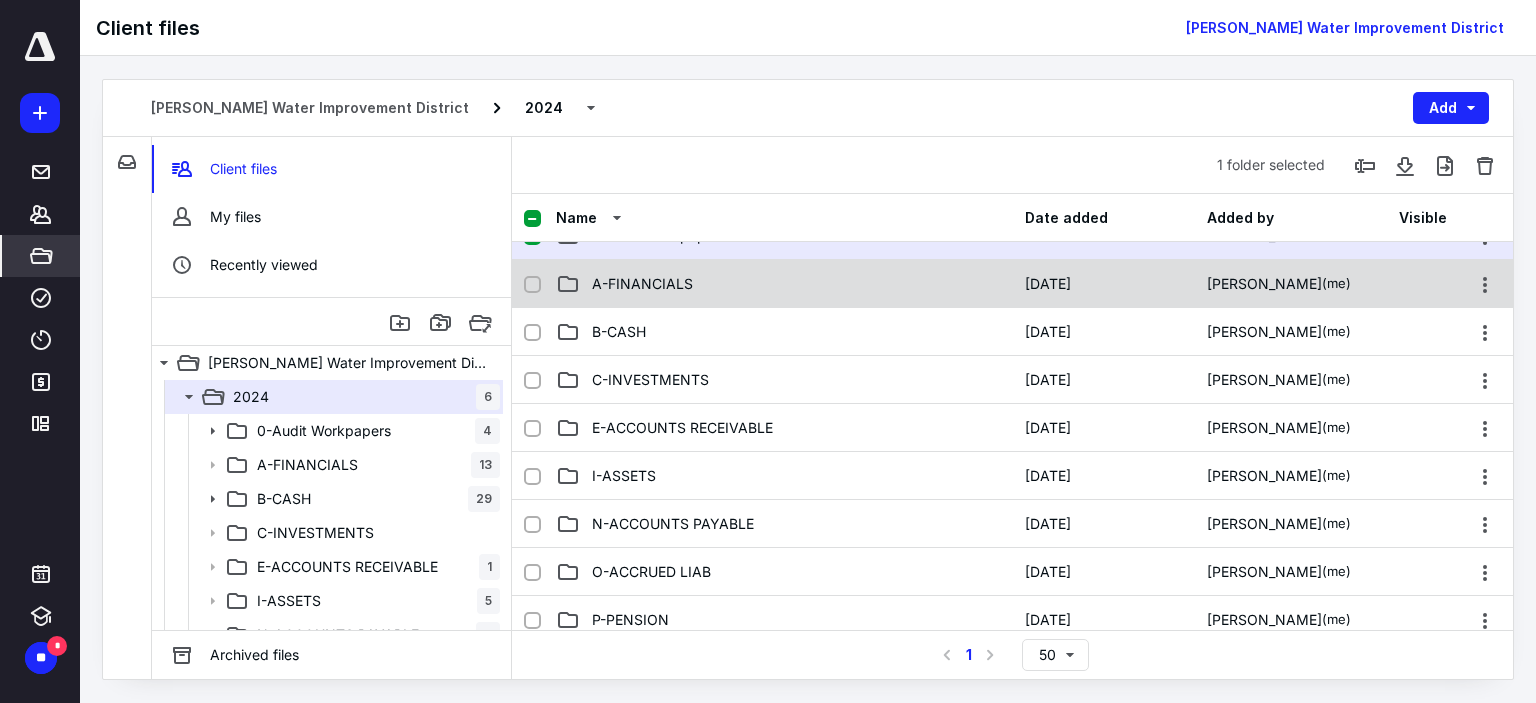 scroll, scrollTop: 0, scrollLeft: 0, axis: both 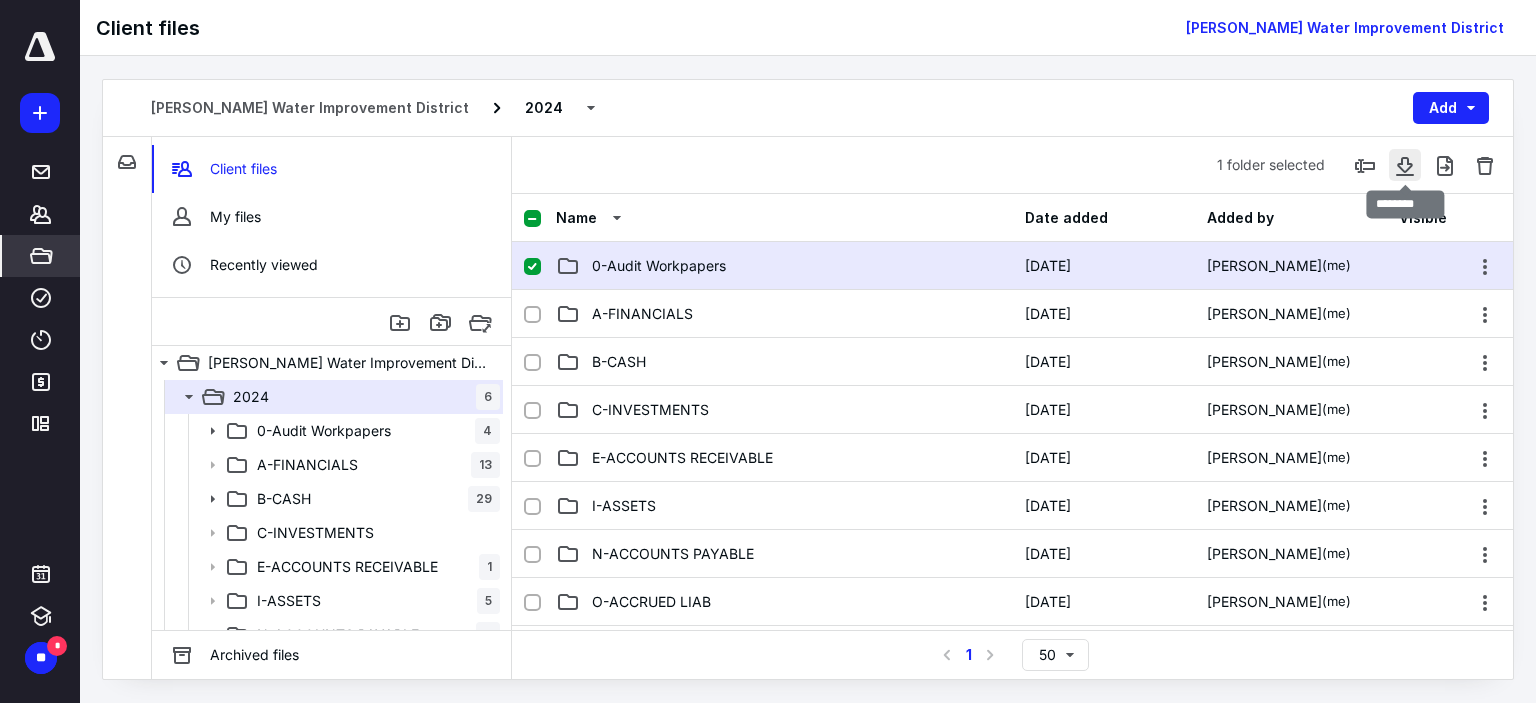 click at bounding box center [1405, 165] 